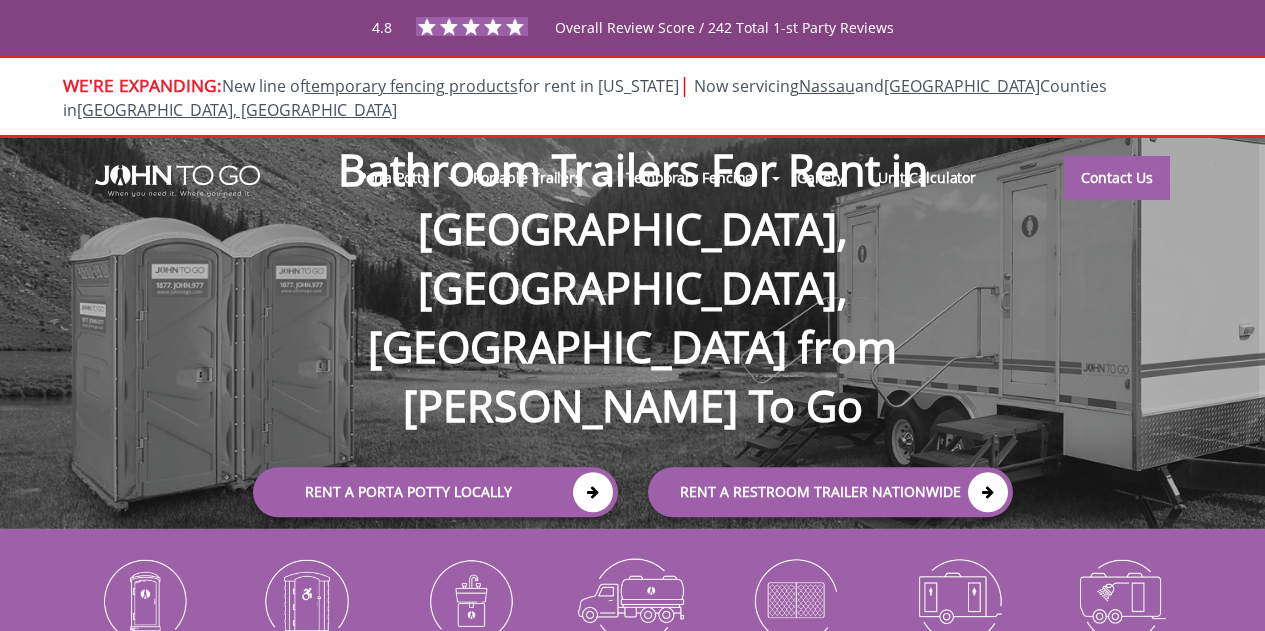 scroll, scrollTop: 0, scrollLeft: 0, axis: both 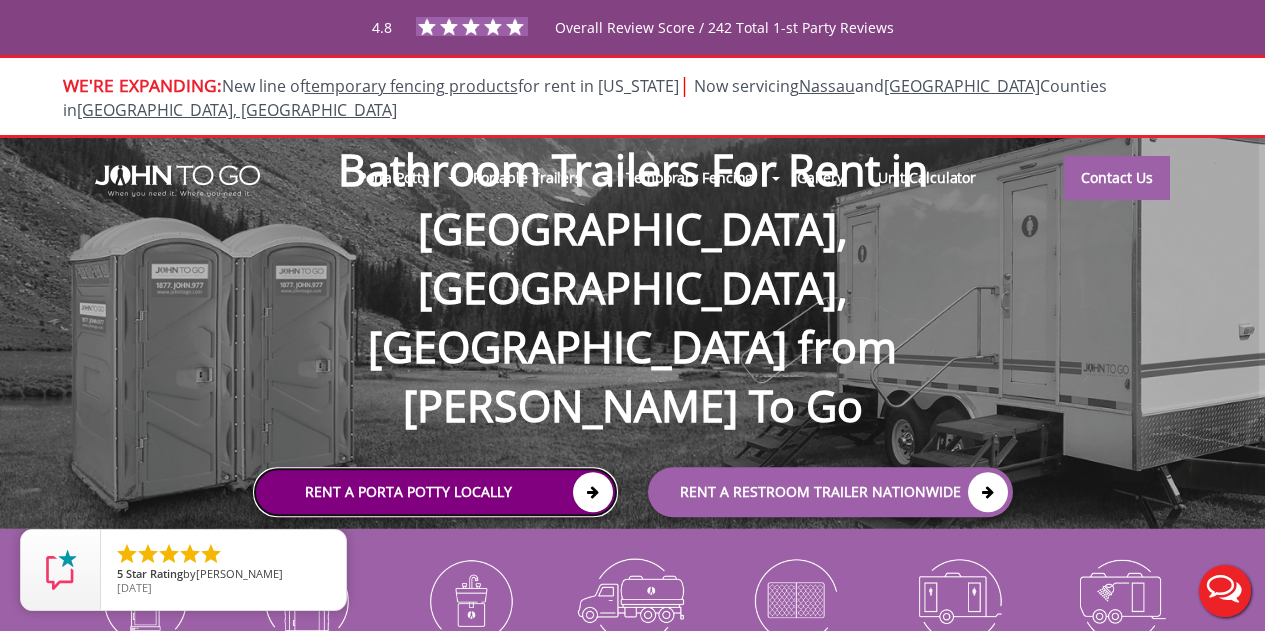 click on "Rent a Porta Potty Locally" at bounding box center [435, 492] 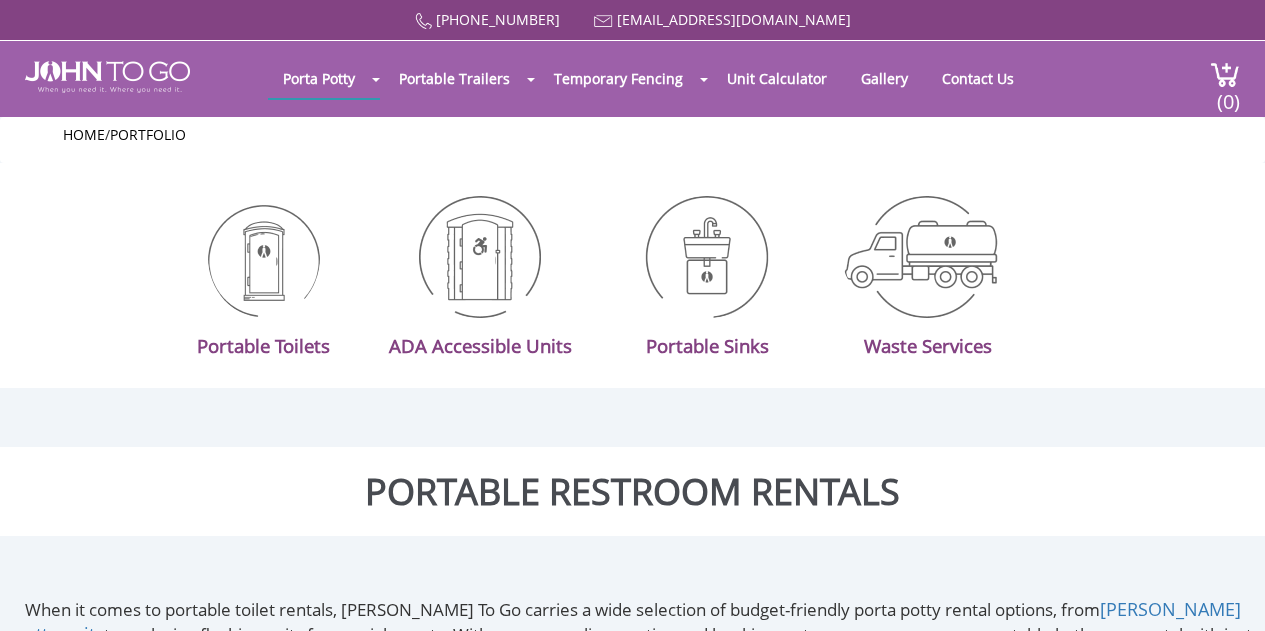 scroll, scrollTop: 0, scrollLeft: 0, axis: both 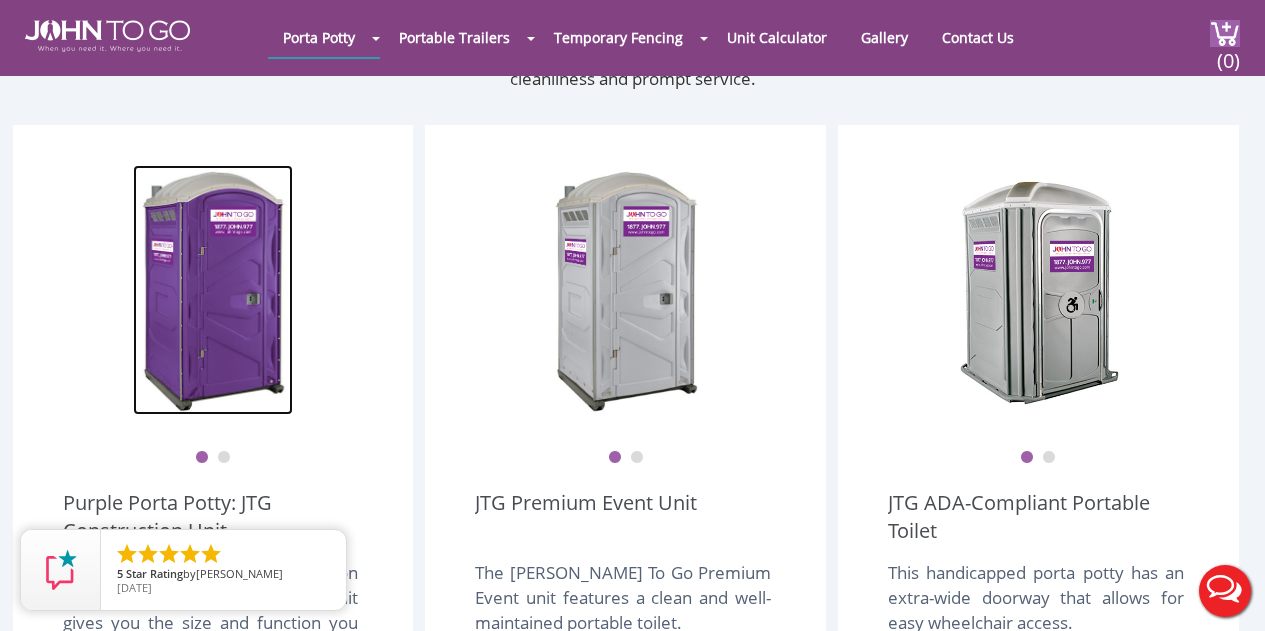 click at bounding box center [213, 290] 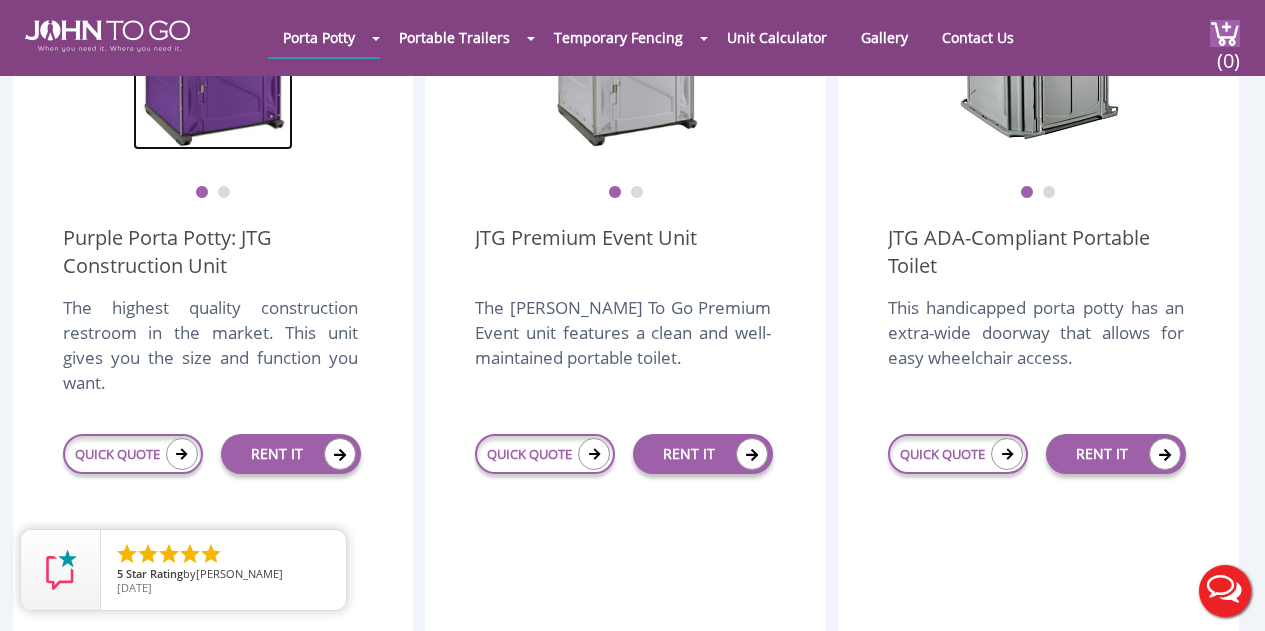 scroll, scrollTop: 797, scrollLeft: 0, axis: vertical 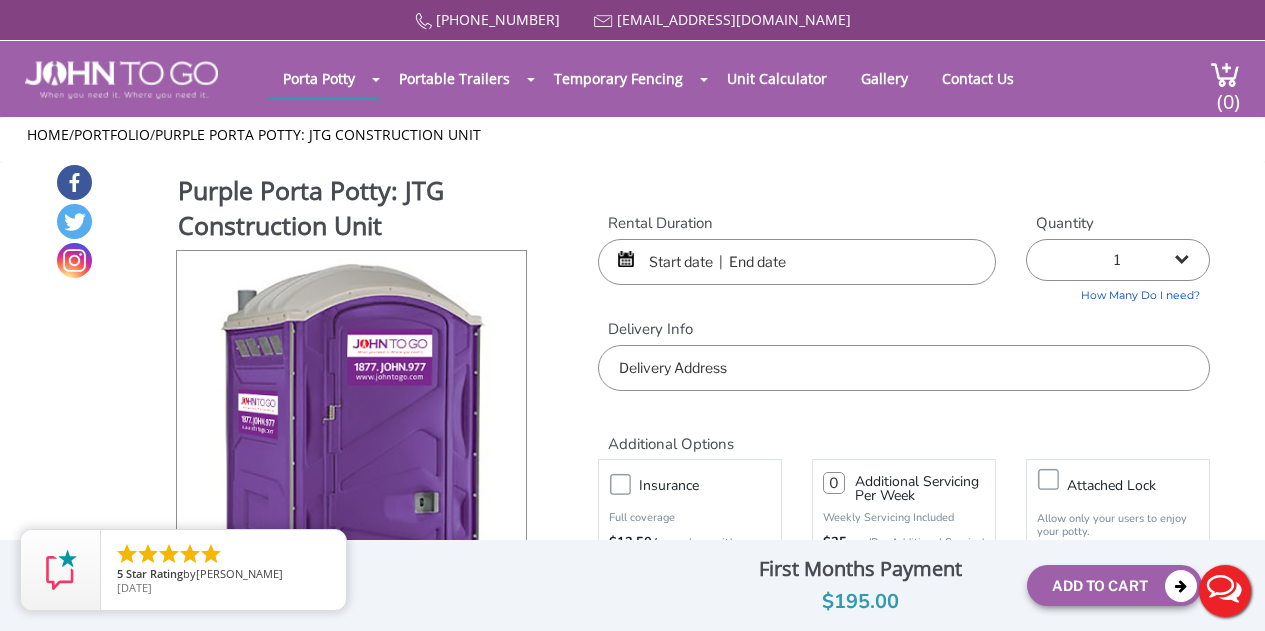 click at bounding box center [797, 262] 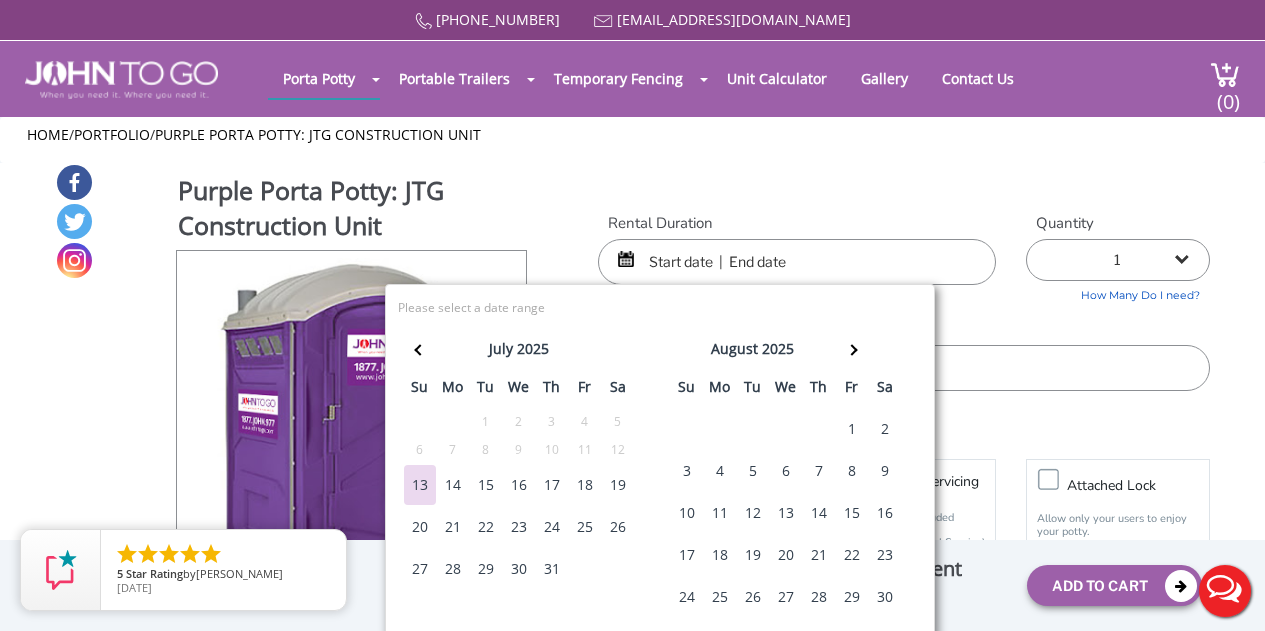 click on "14" at bounding box center (453, 485) 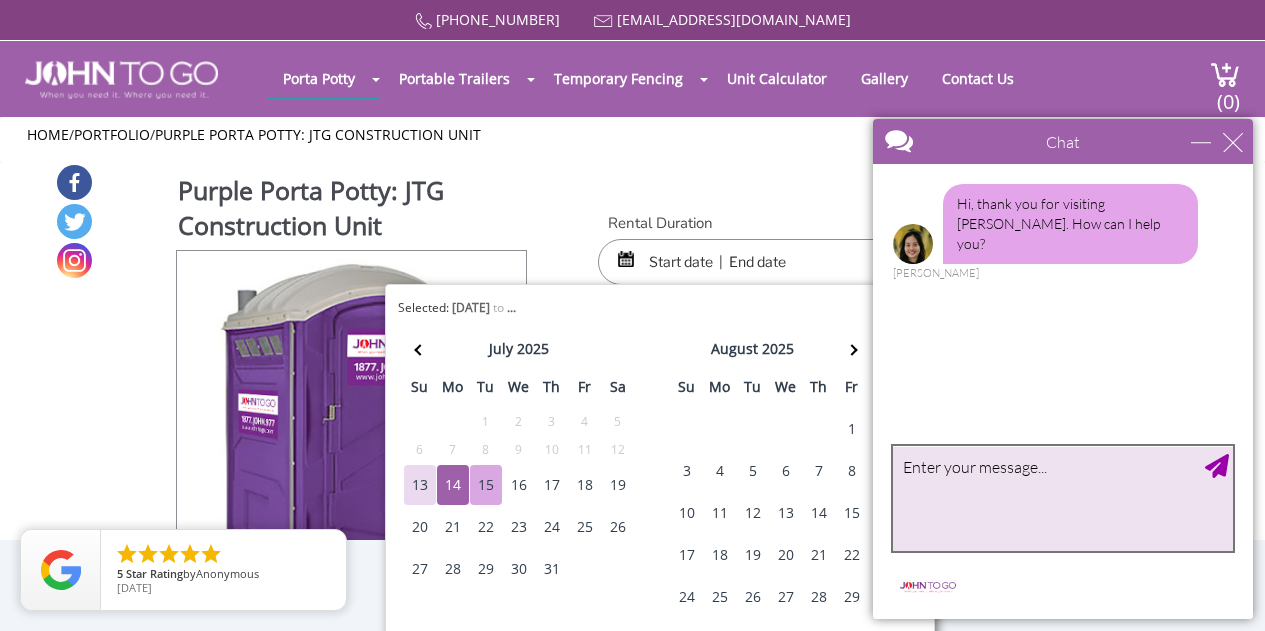 click at bounding box center (1063, 498) 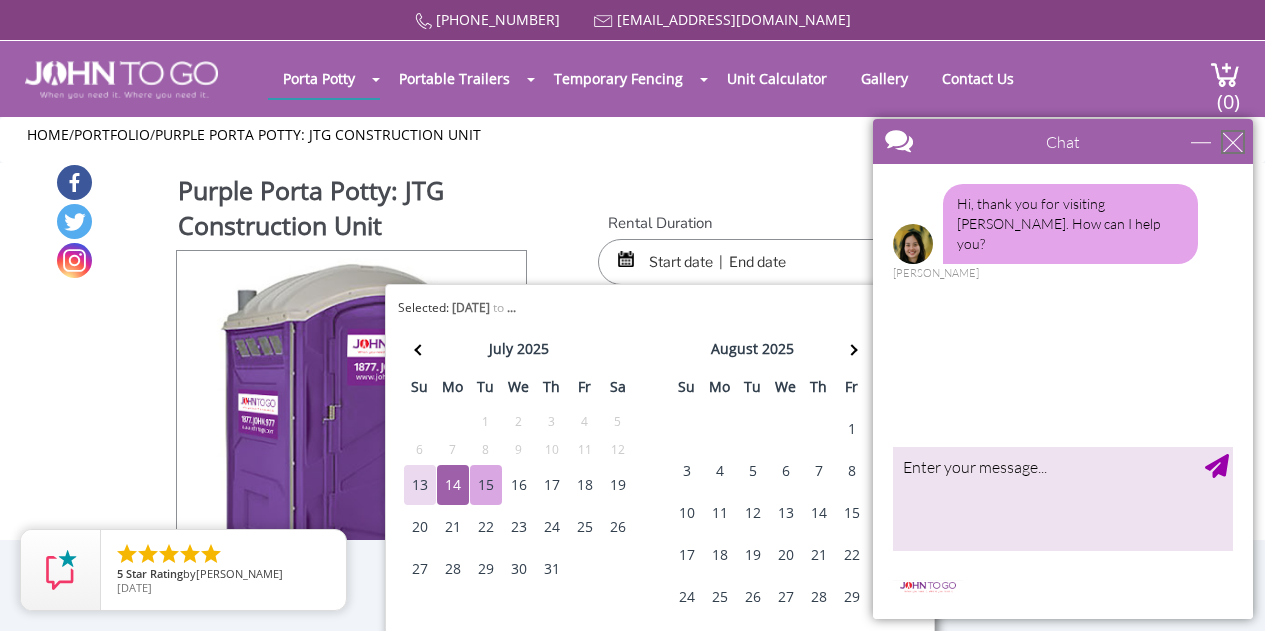 click at bounding box center (1233, 142) 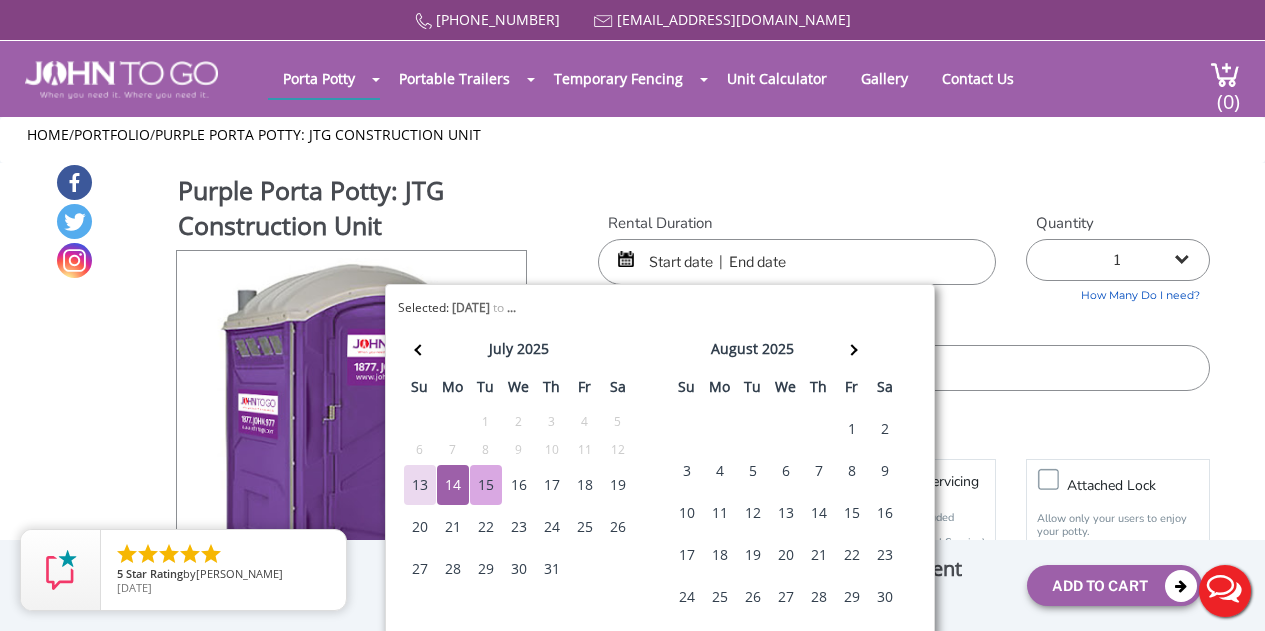 scroll, scrollTop: 0, scrollLeft: 0, axis: both 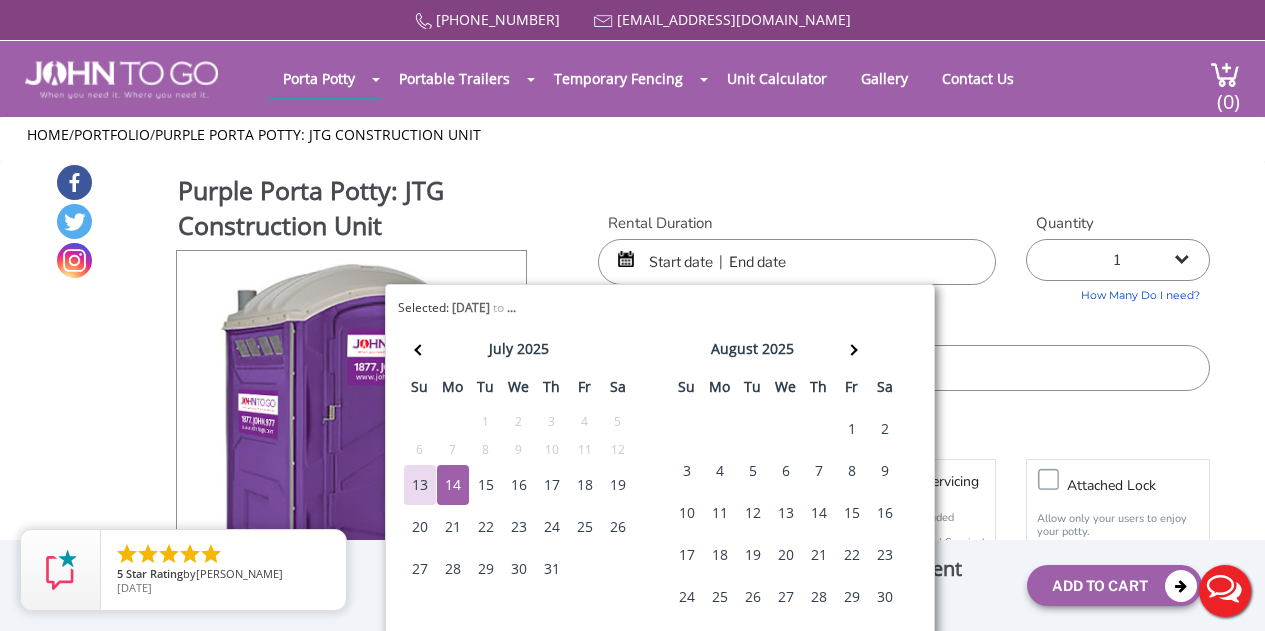 click on "14" at bounding box center [453, 485] 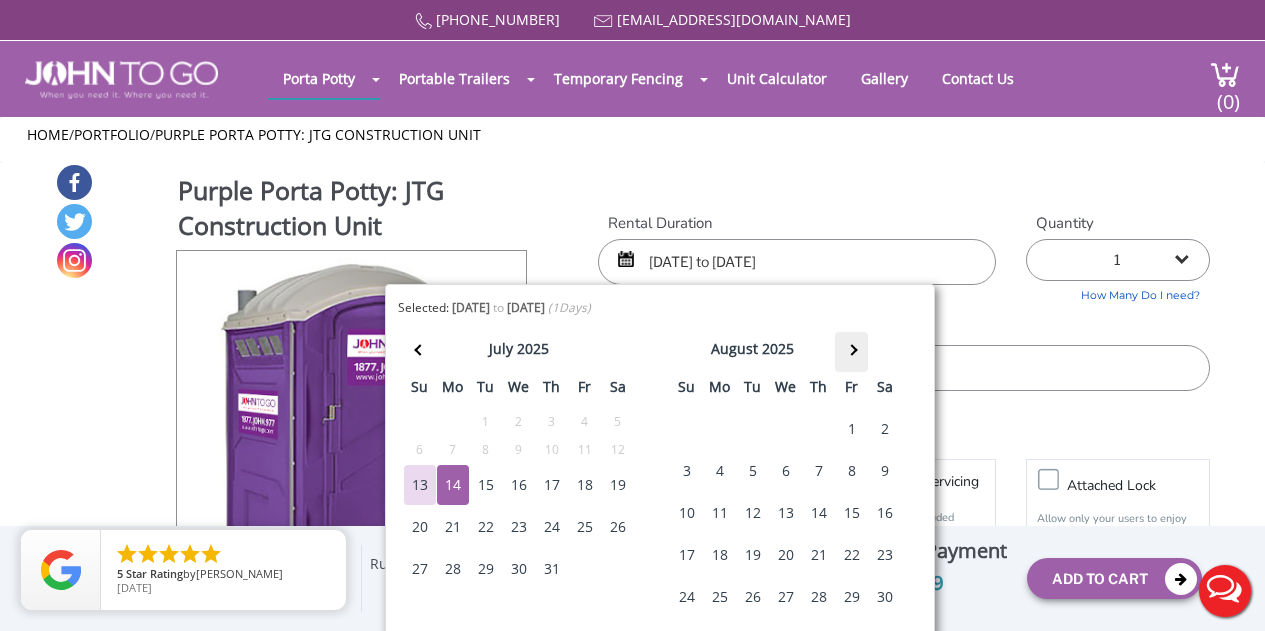 click at bounding box center [851, 349] 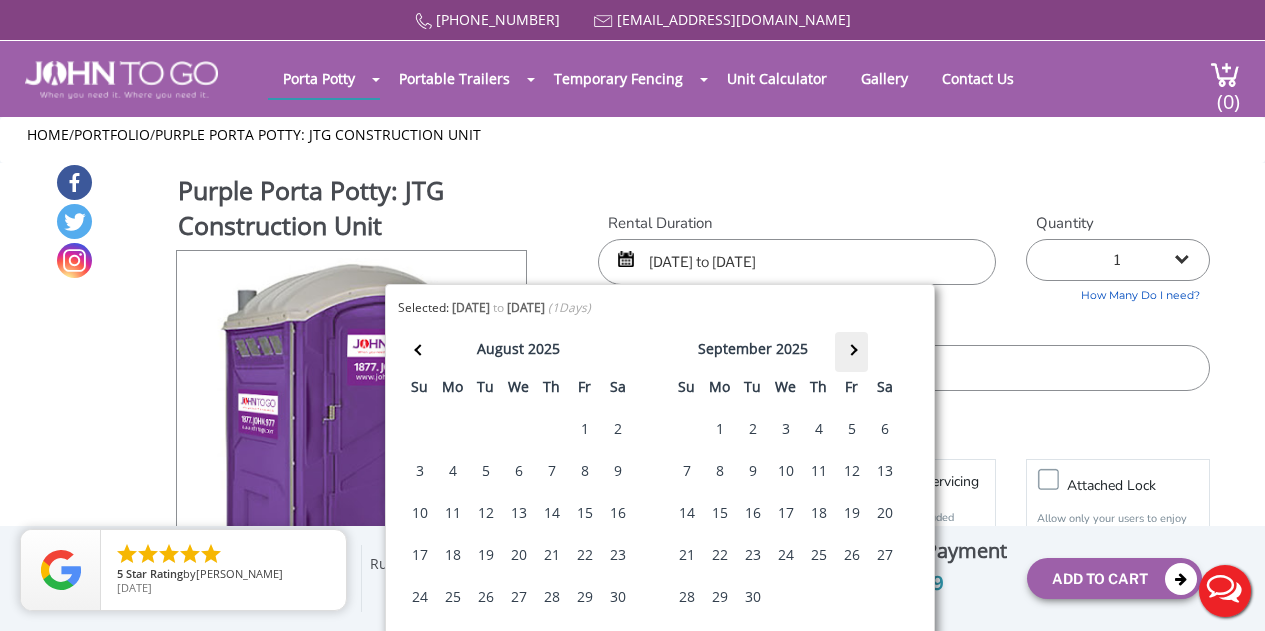 click at bounding box center (851, 349) 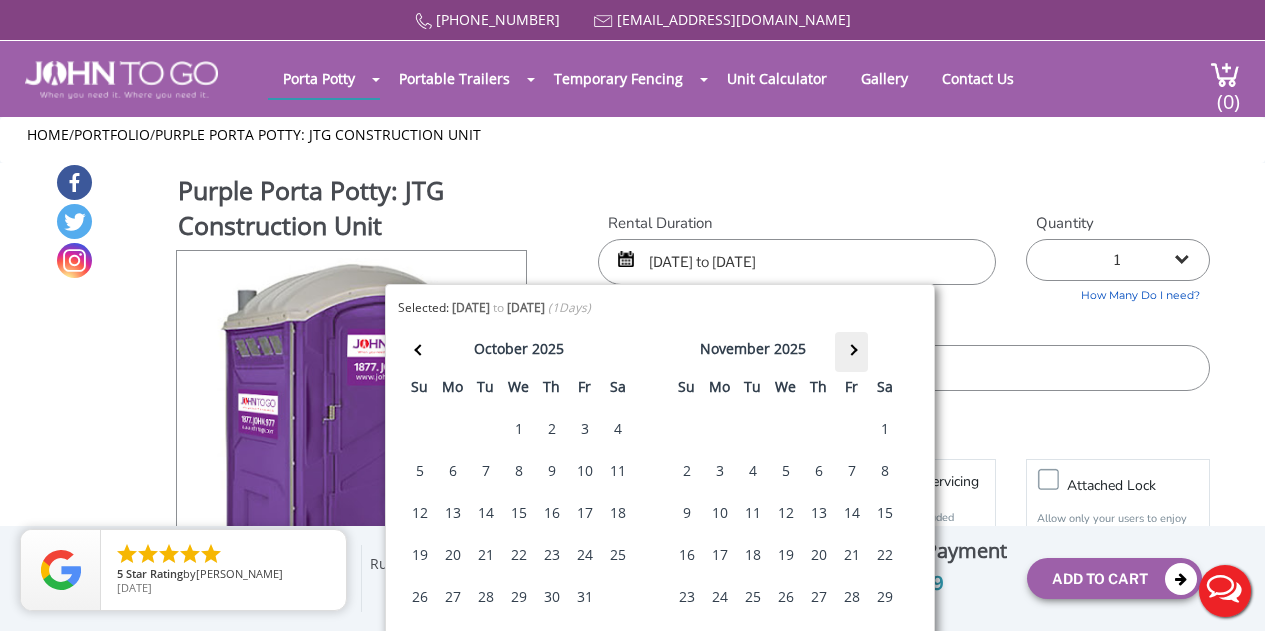 click at bounding box center (851, 349) 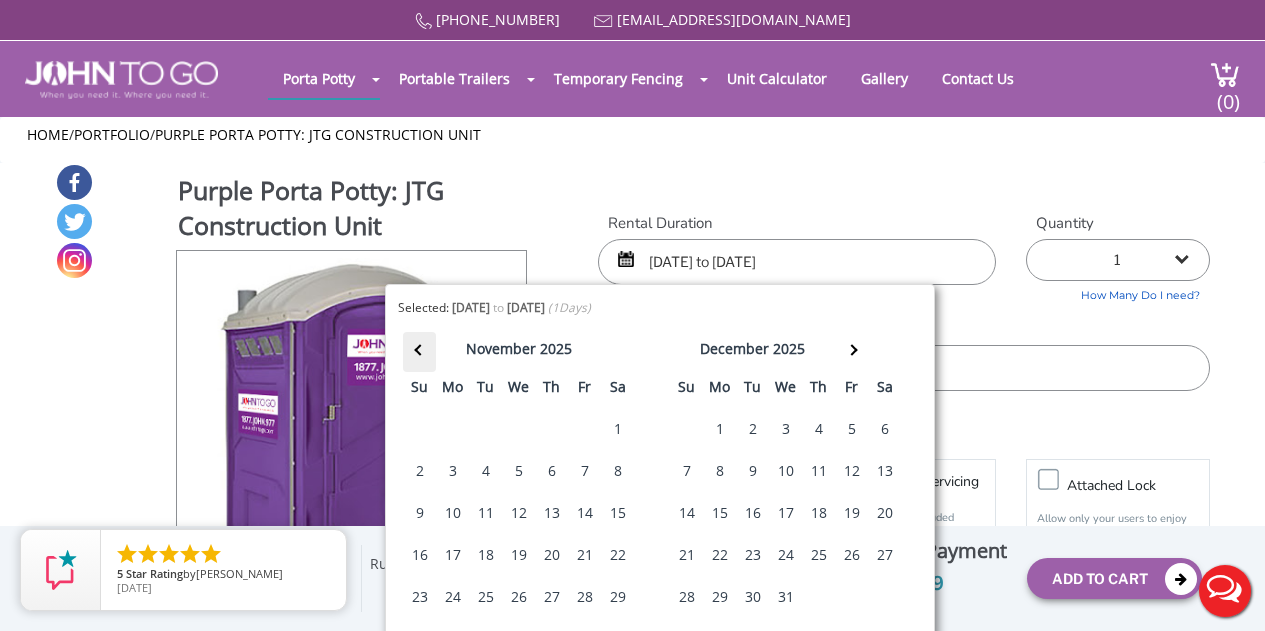 click at bounding box center [419, 352] 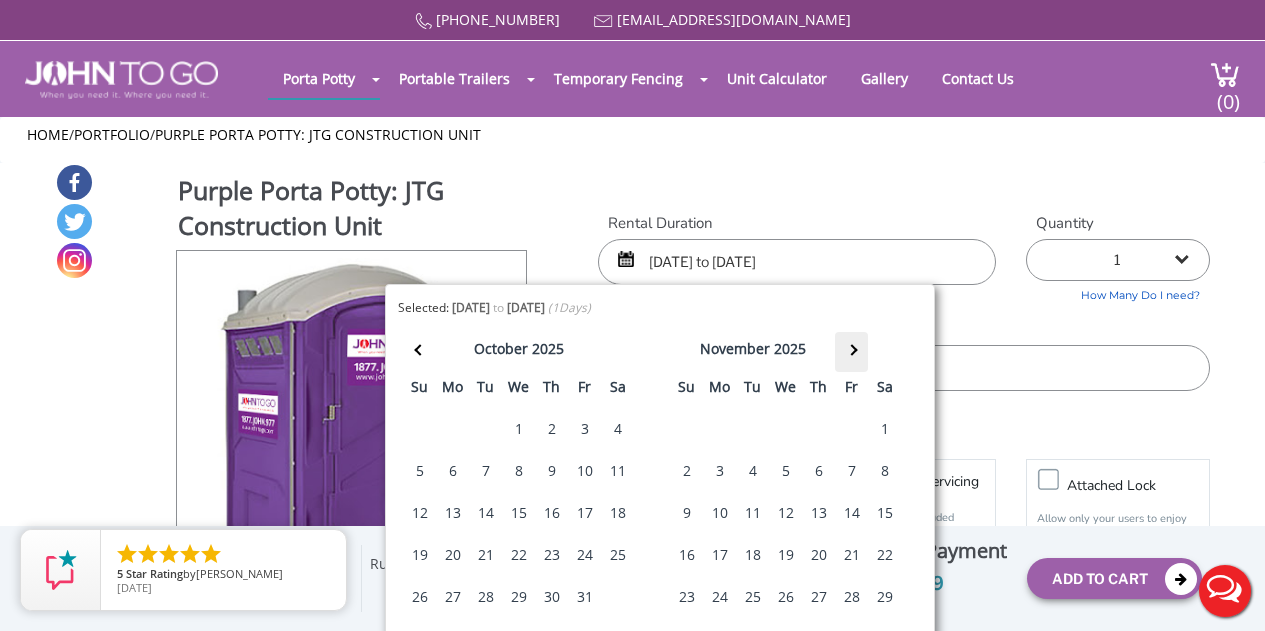 click at bounding box center (851, 349) 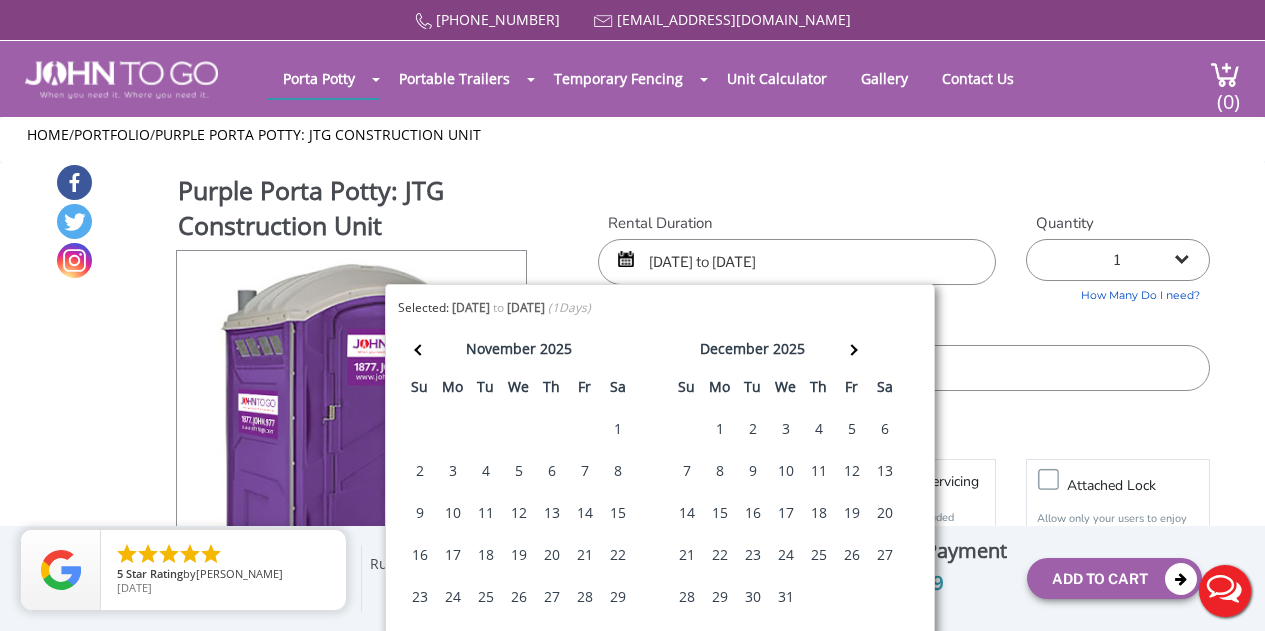 click on "15" at bounding box center [720, 513] 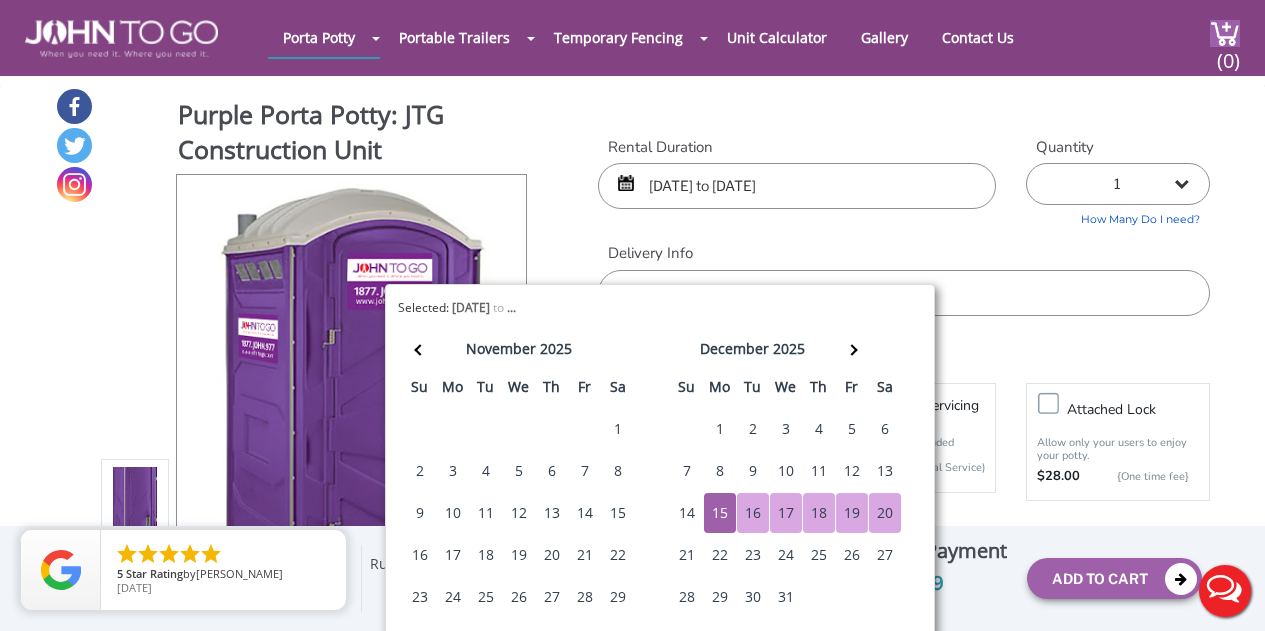 scroll, scrollTop: 248, scrollLeft: 0, axis: vertical 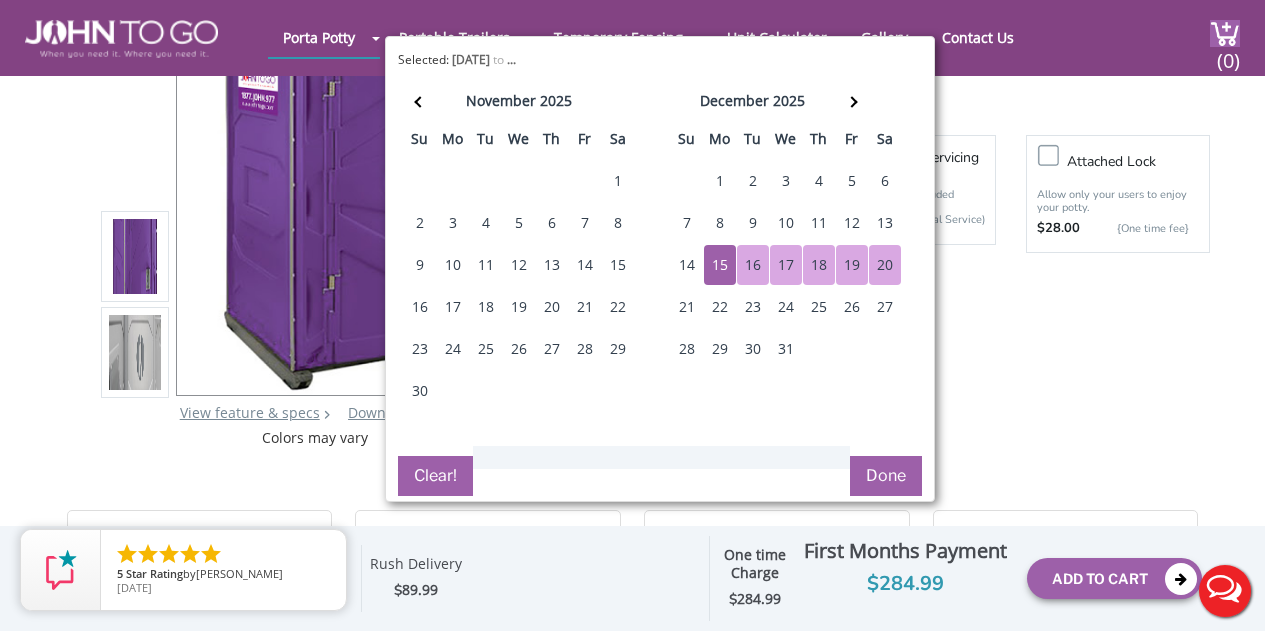 click on "Done" at bounding box center [886, 476] 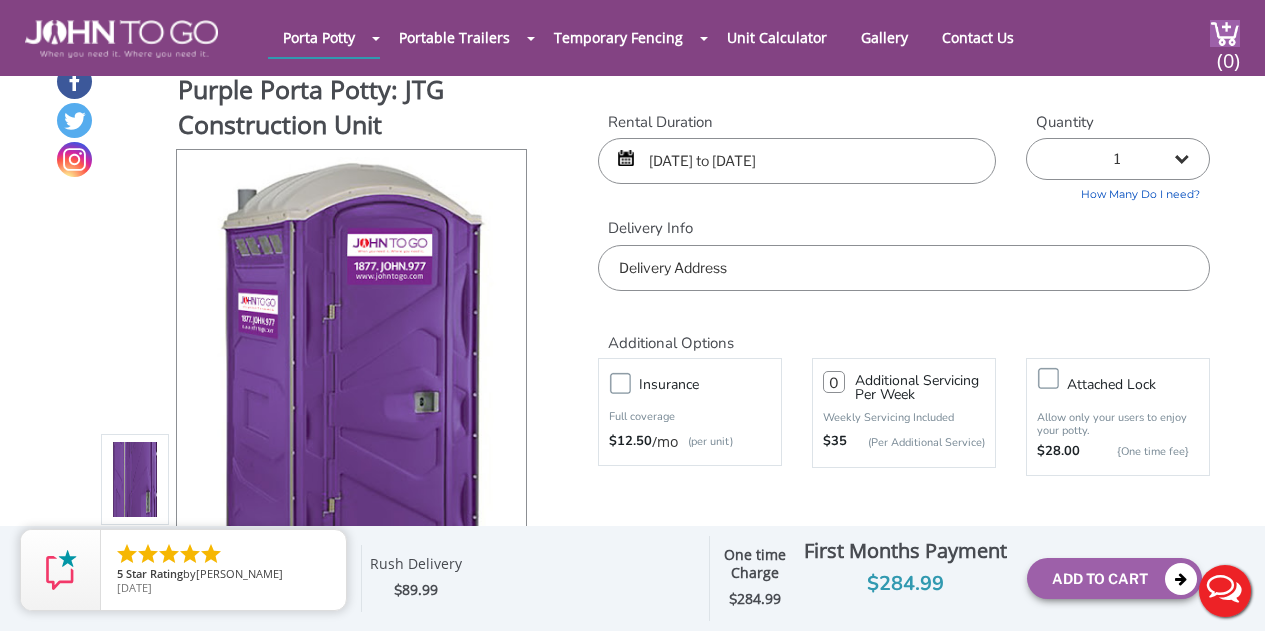 scroll, scrollTop: 0, scrollLeft: 0, axis: both 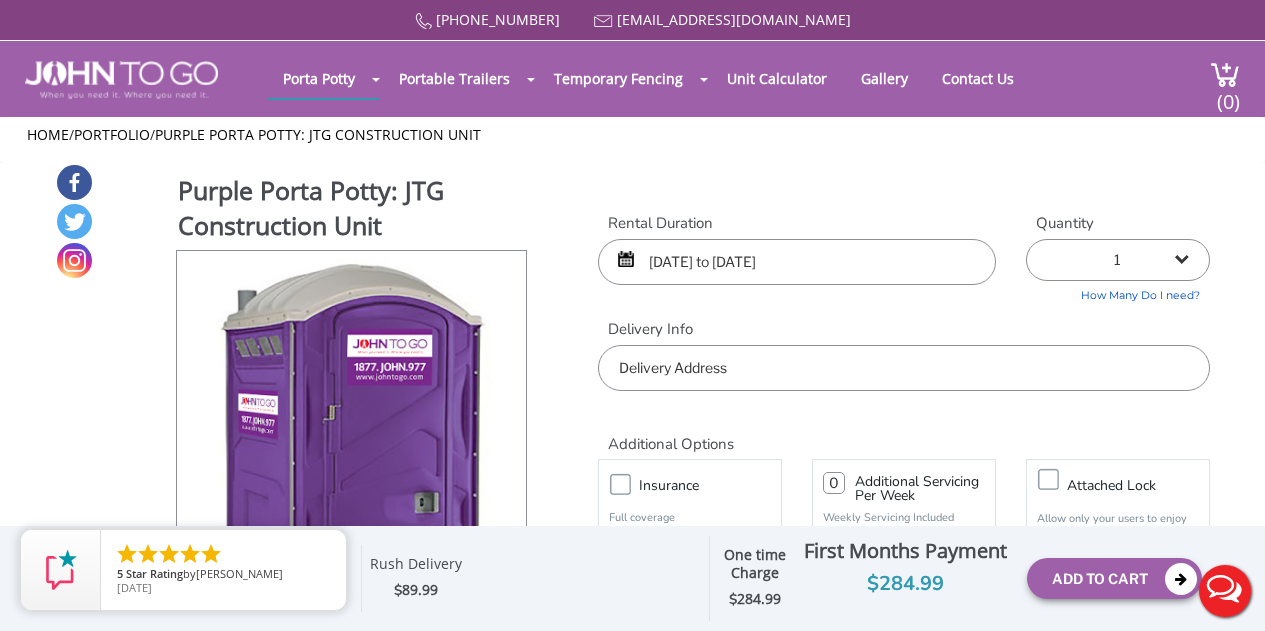 click at bounding box center [904, 368] 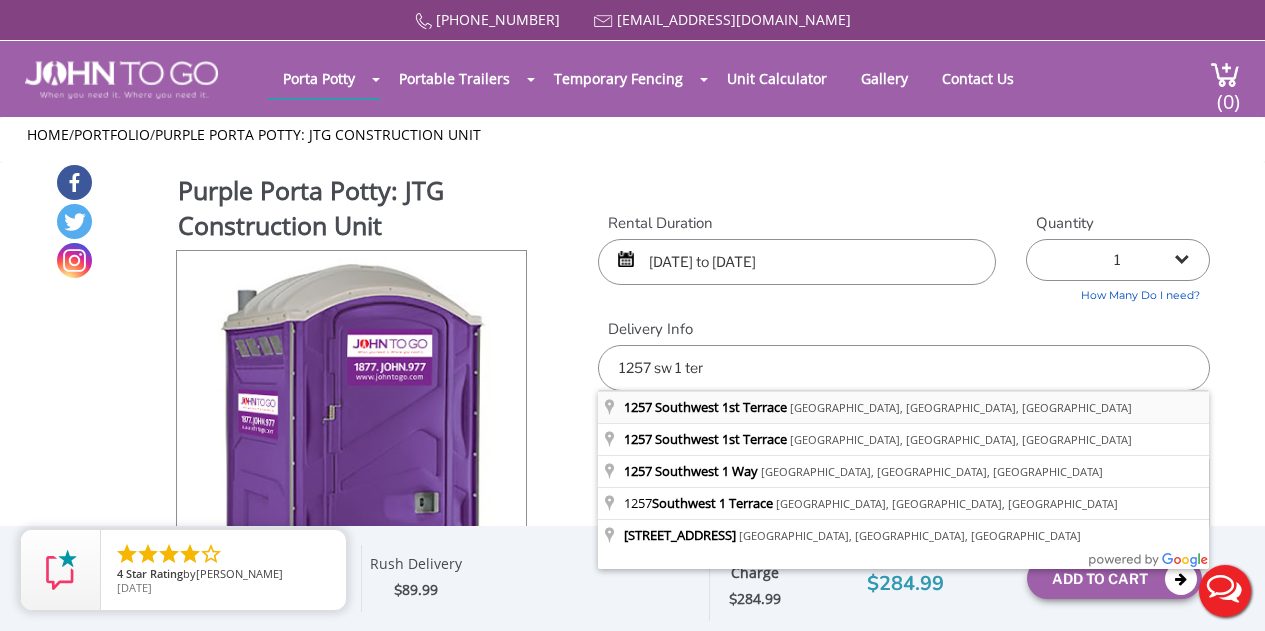 type on "1257 Southwest 1st Terrace, Pompano Beach, FL, USA" 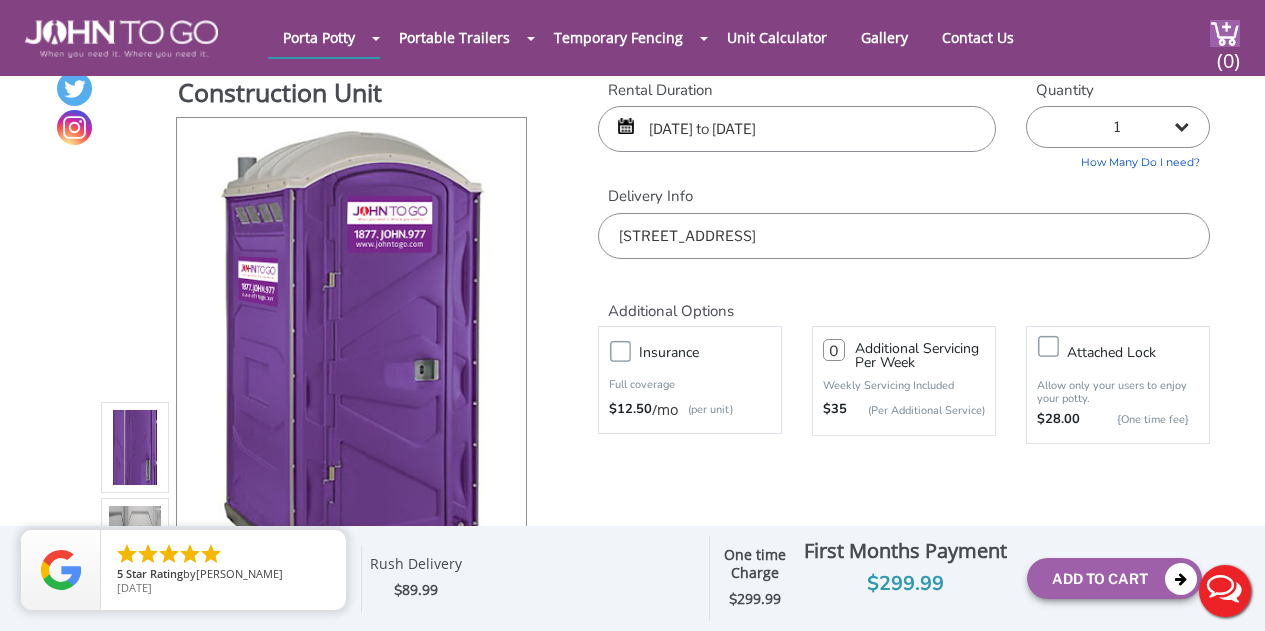 scroll, scrollTop: 53, scrollLeft: 0, axis: vertical 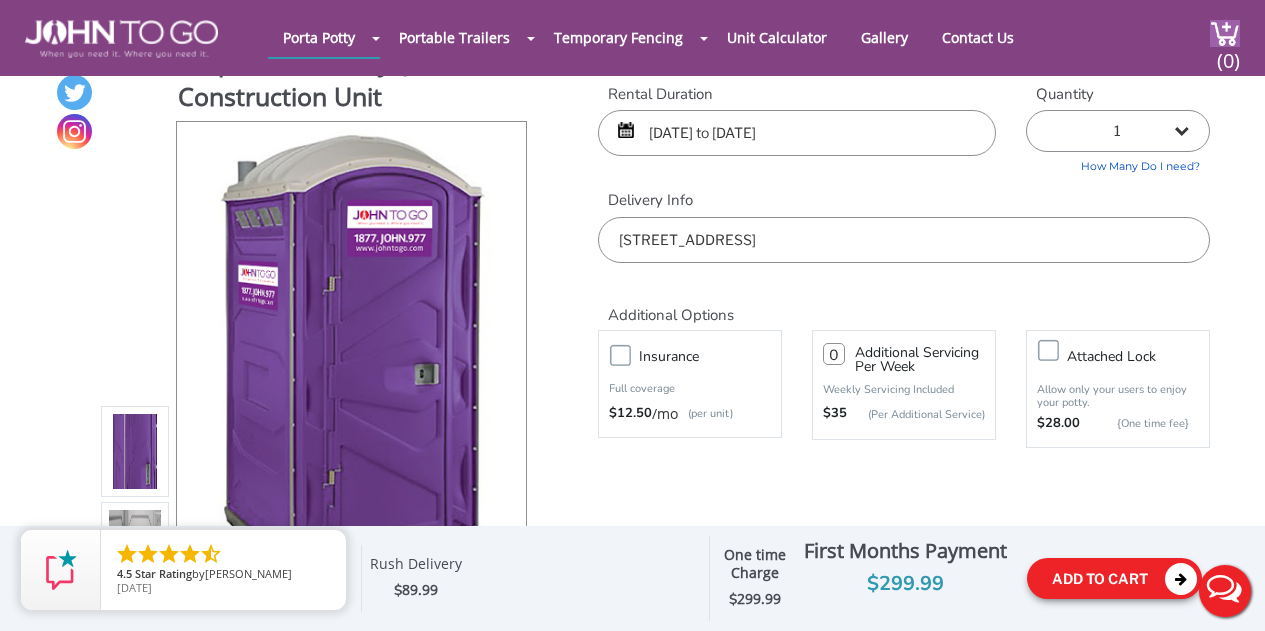 click on "Add To Cart" at bounding box center (1114, 578) 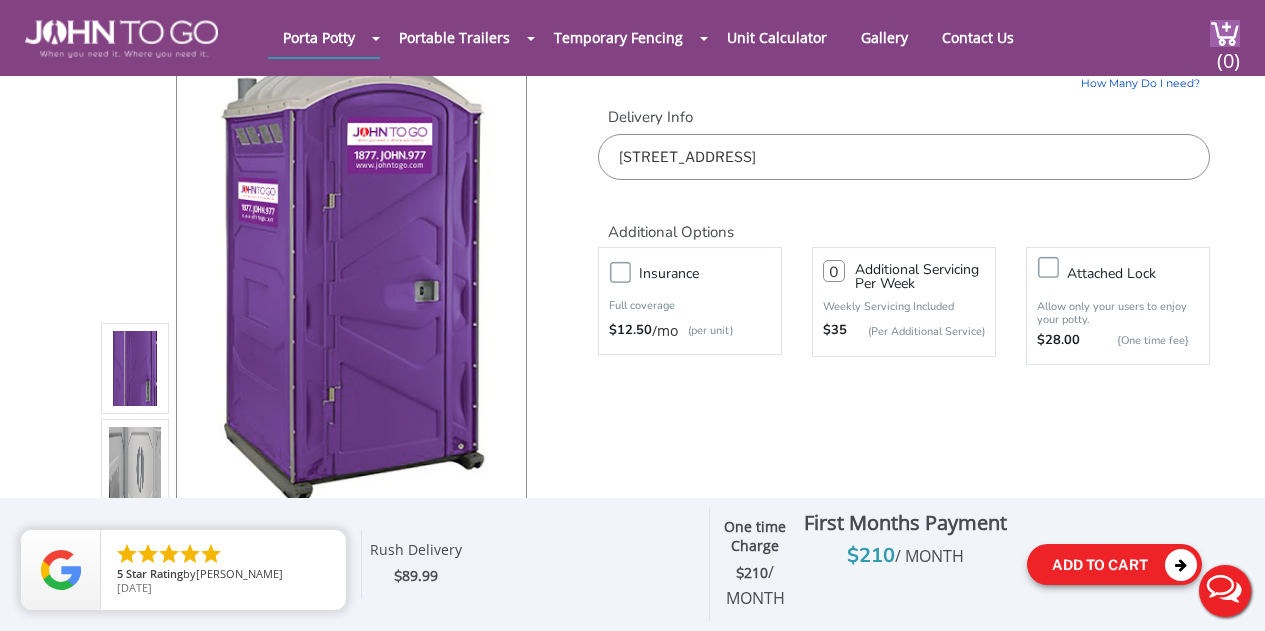 scroll, scrollTop: 0, scrollLeft: 0, axis: both 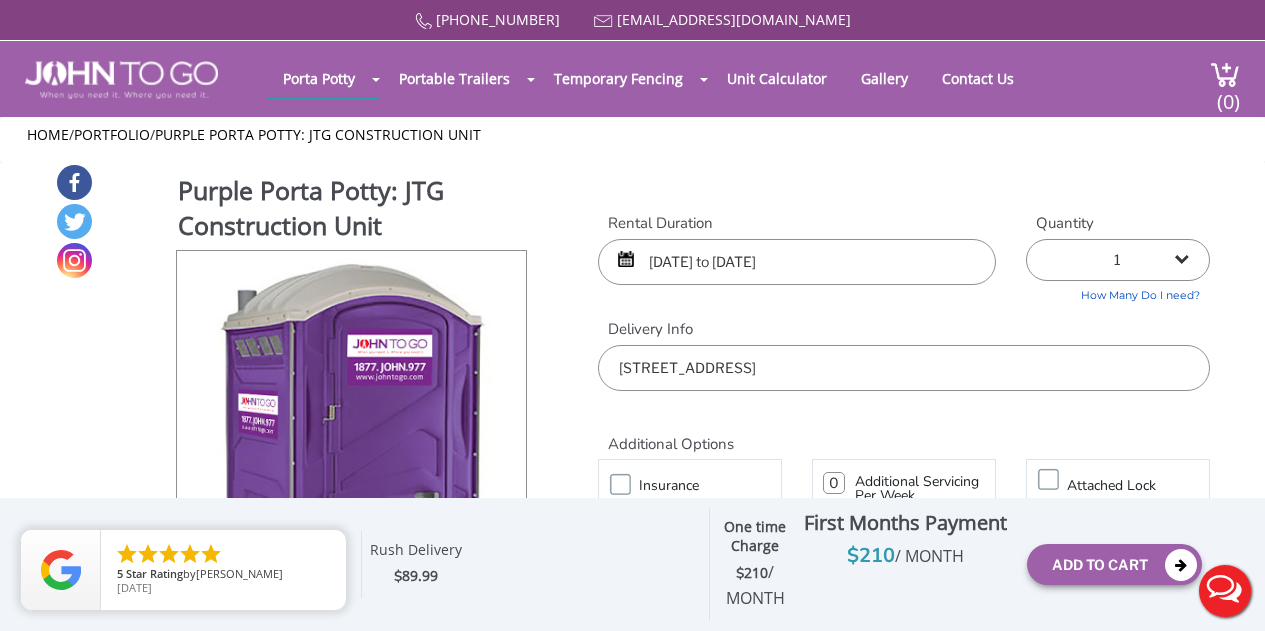 click on "07/14/2025 to 07/14/2025" at bounding box center (797, 262) 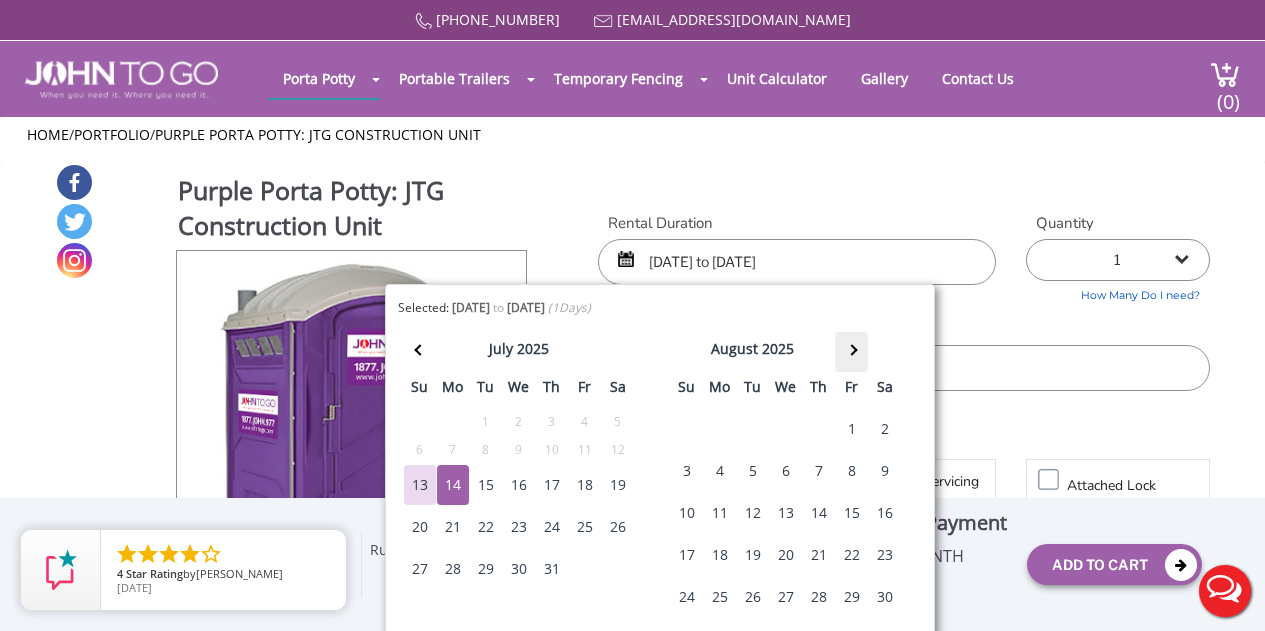 click at bounding box center (851, 352) 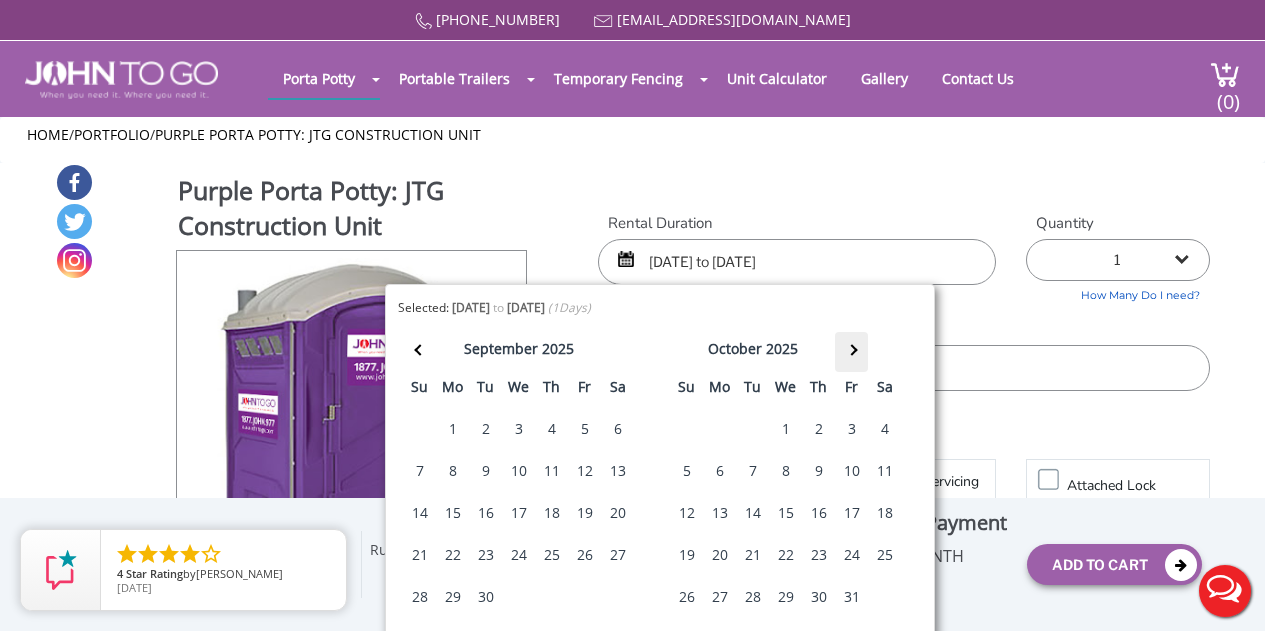 click at bounding box center (851, 352) 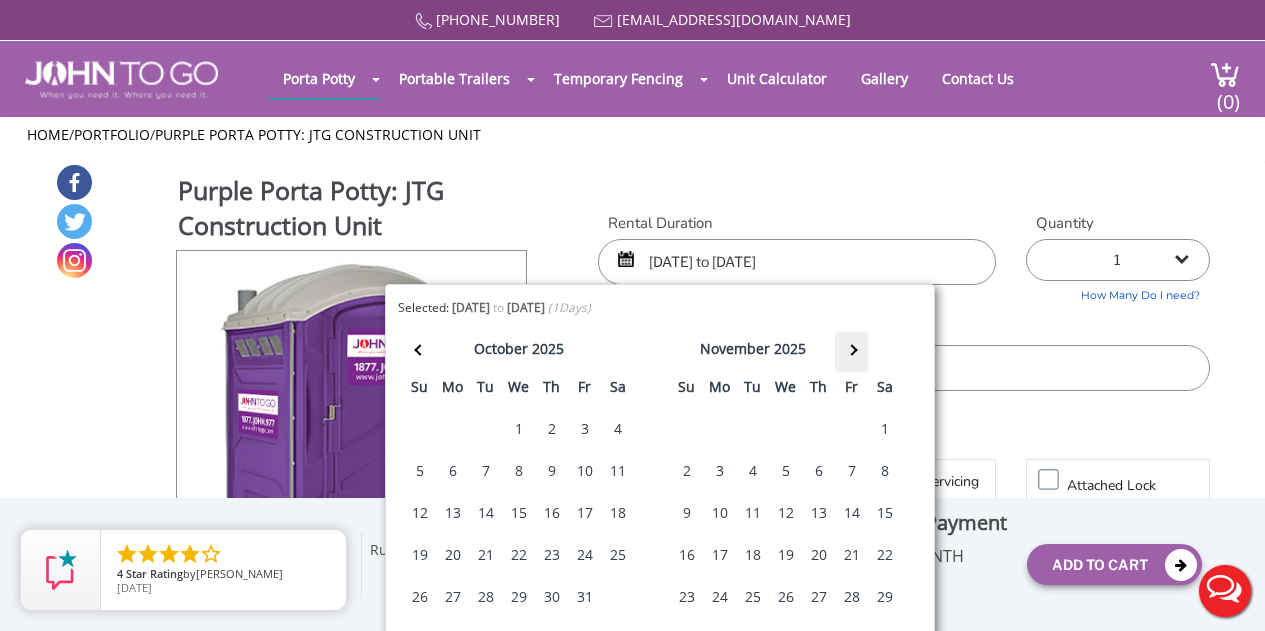 click at bounding box center [851, 352] 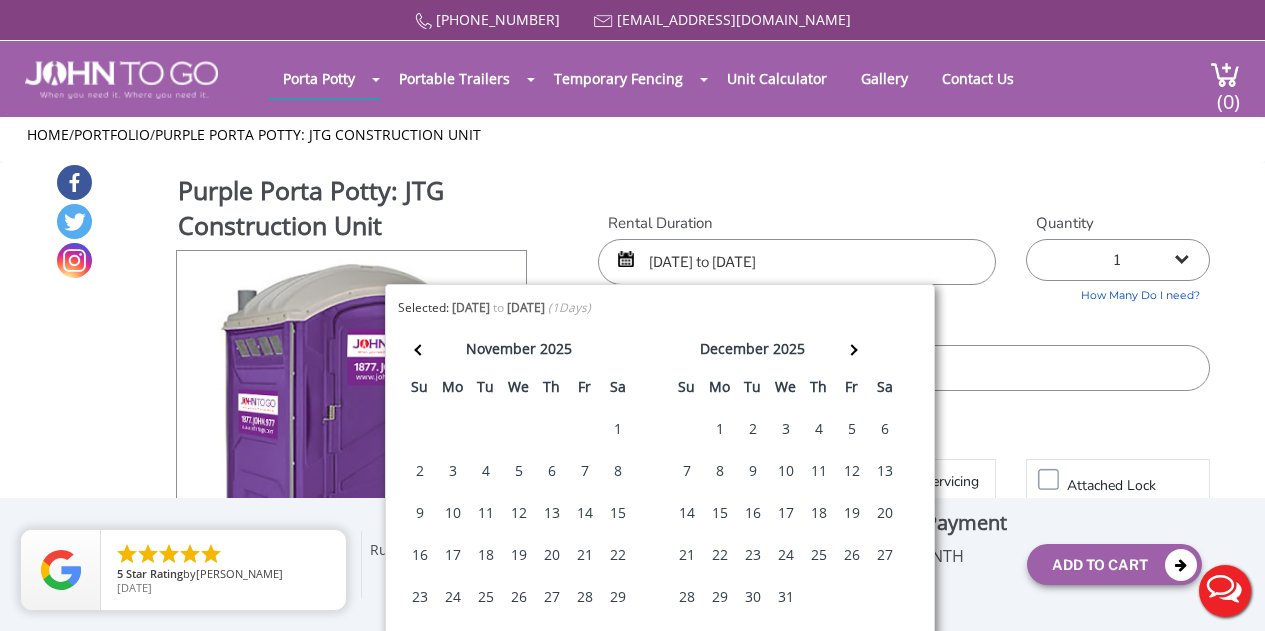 click on "15" at bounding box center (720, 513) 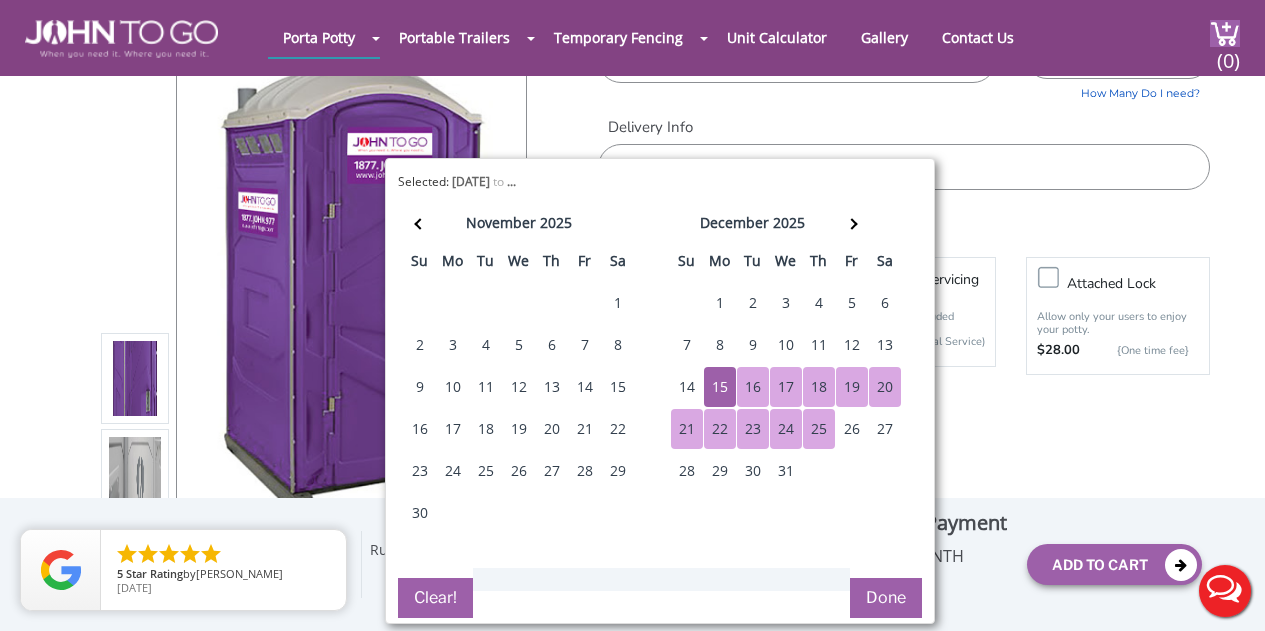 scroll, scrollTop: 127, scrollLeft: 0, axis: vertical 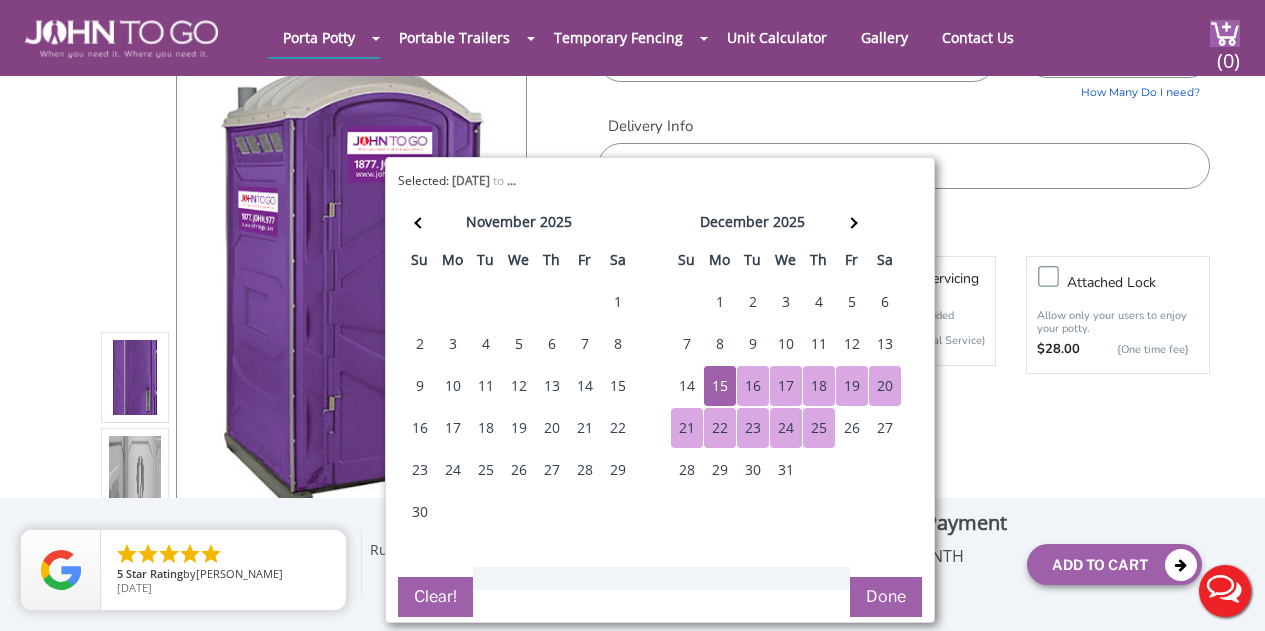 click on "Done" at bounding box center [886, 597] 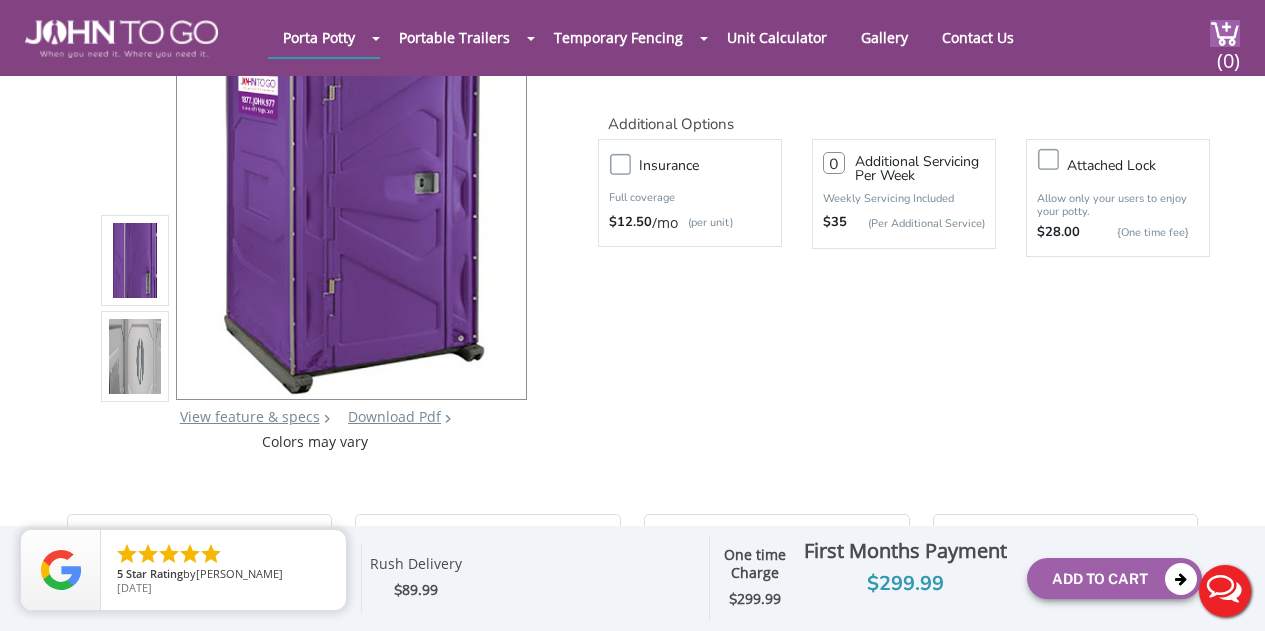 scroll, scrollTop: 245, scrollLeft: 0, axis: vertical 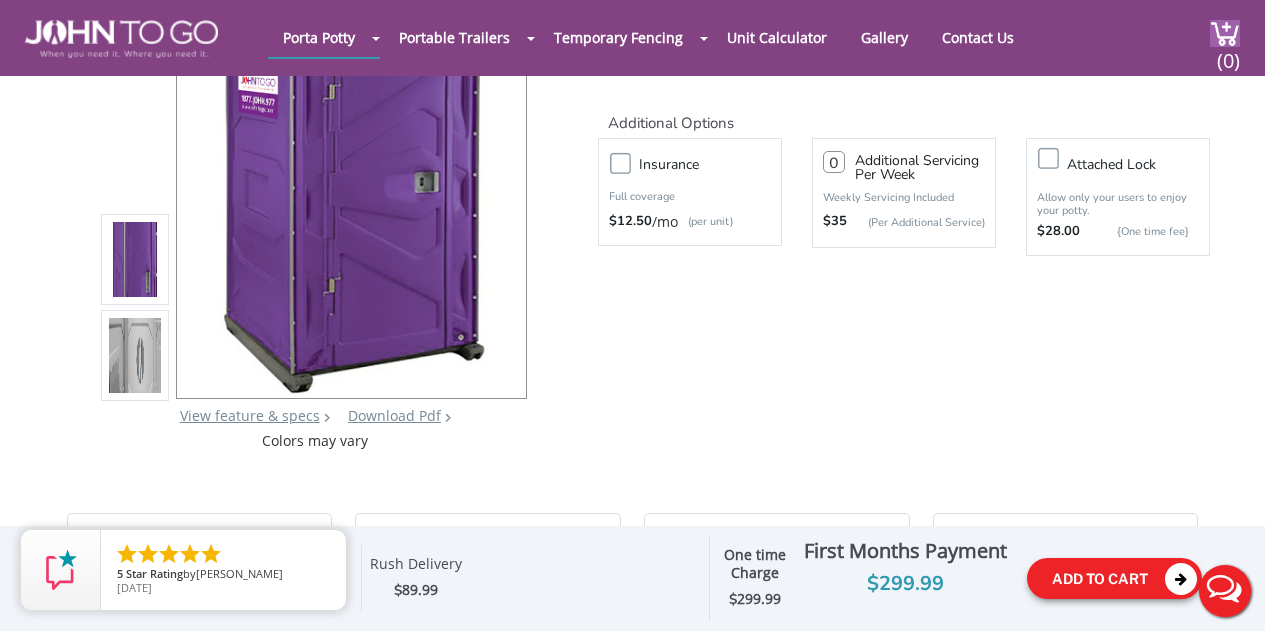 click on "Add To Cart" at bounding box center [1114, 578] 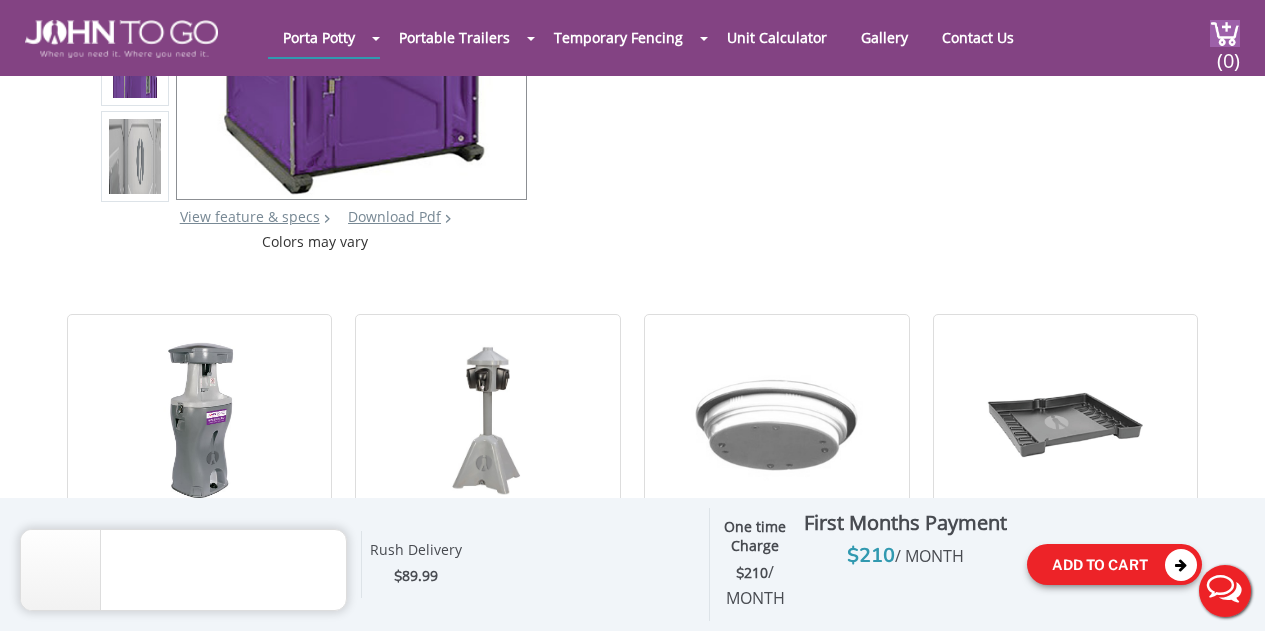 scroll, scrollTop: 445, scrollLeft: 0, axis: vertical 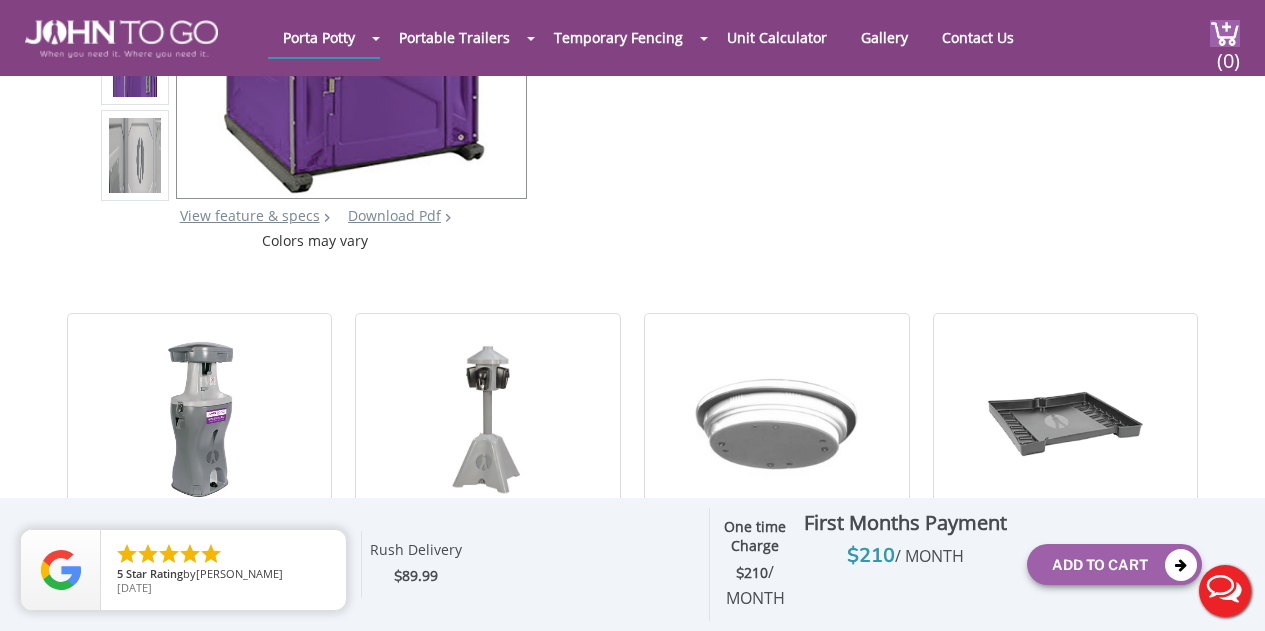 click on "Live Chat" at bounding box center (1225, 591) 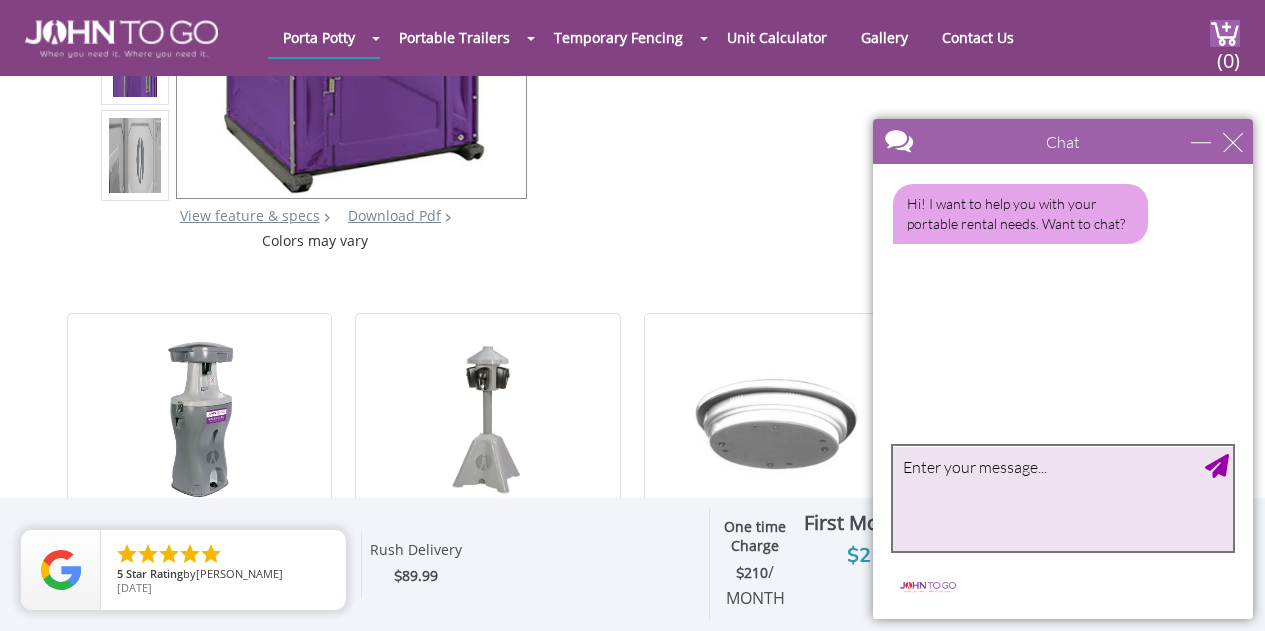 click at bounding box center (1063, 498) 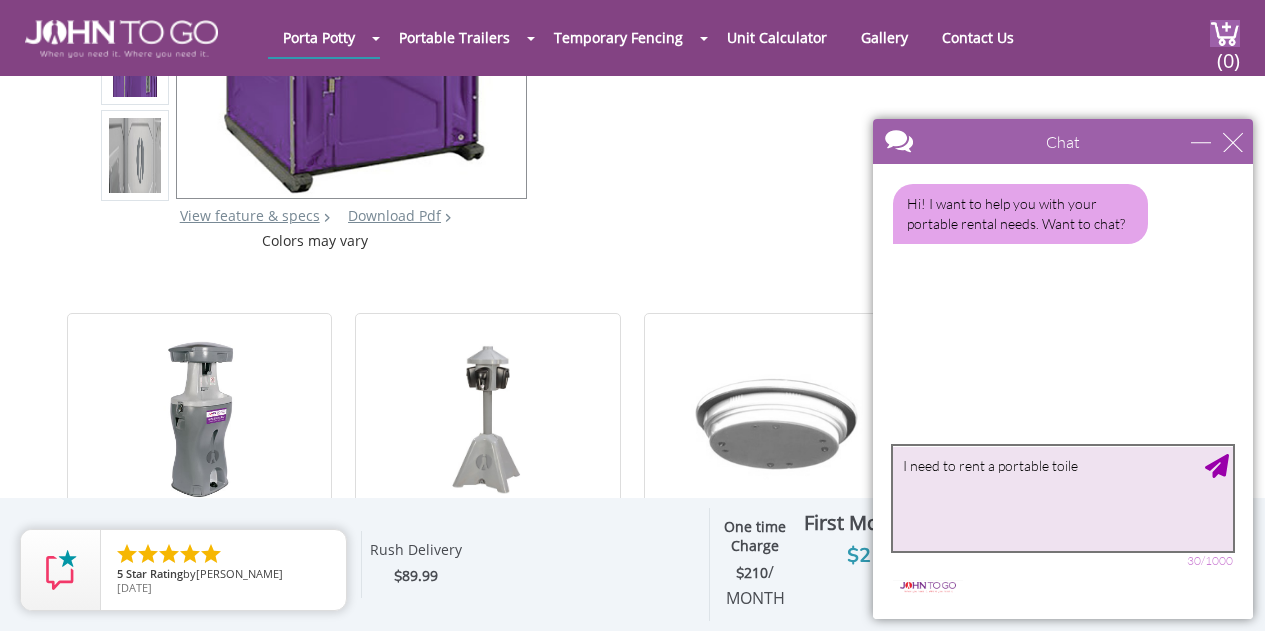 type on "I need to rent a portable toilet" 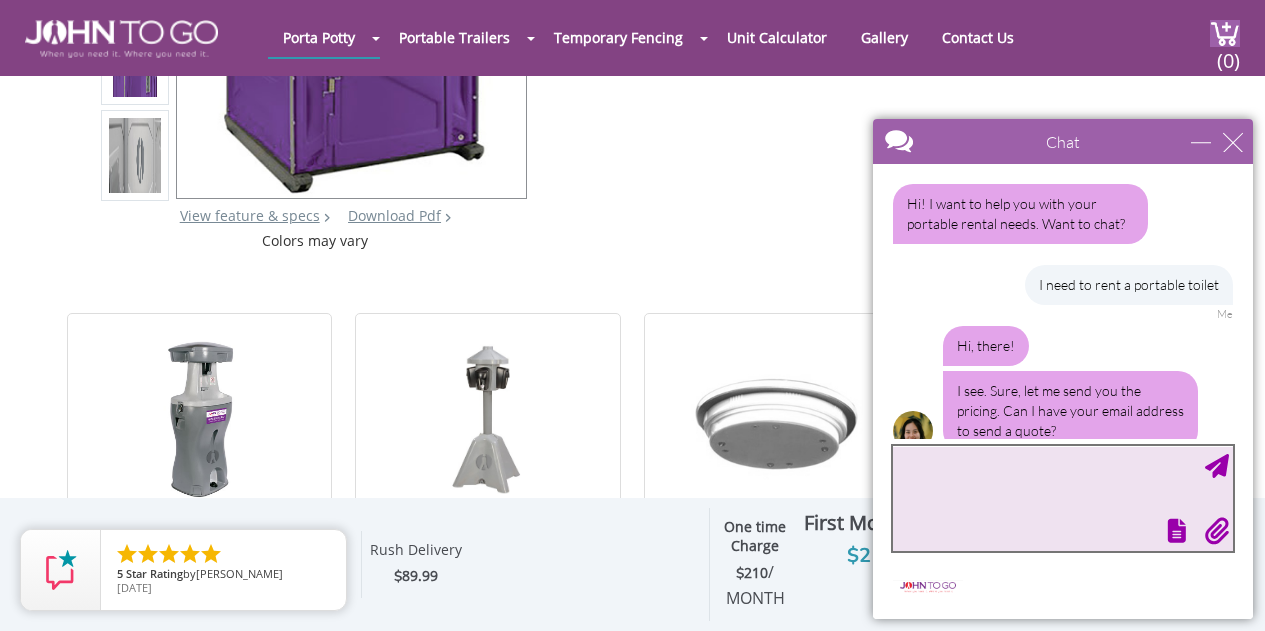 scroll, scrollTop: 32, scrollLeft: 0, axis: vertical 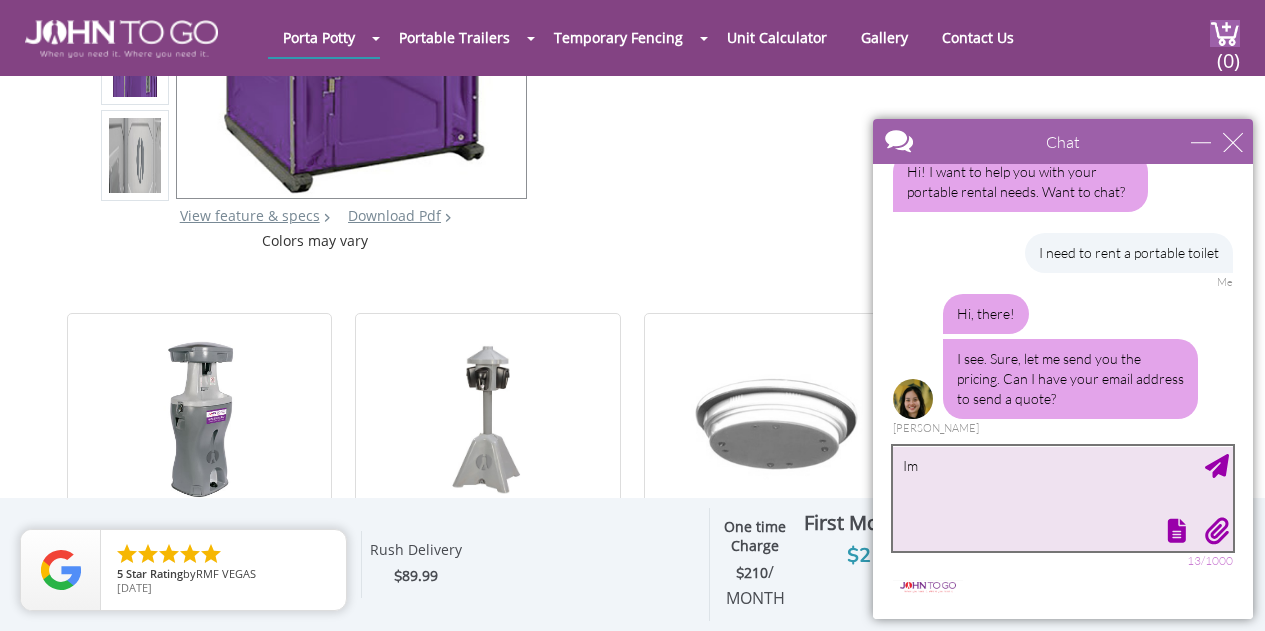 type on "I" 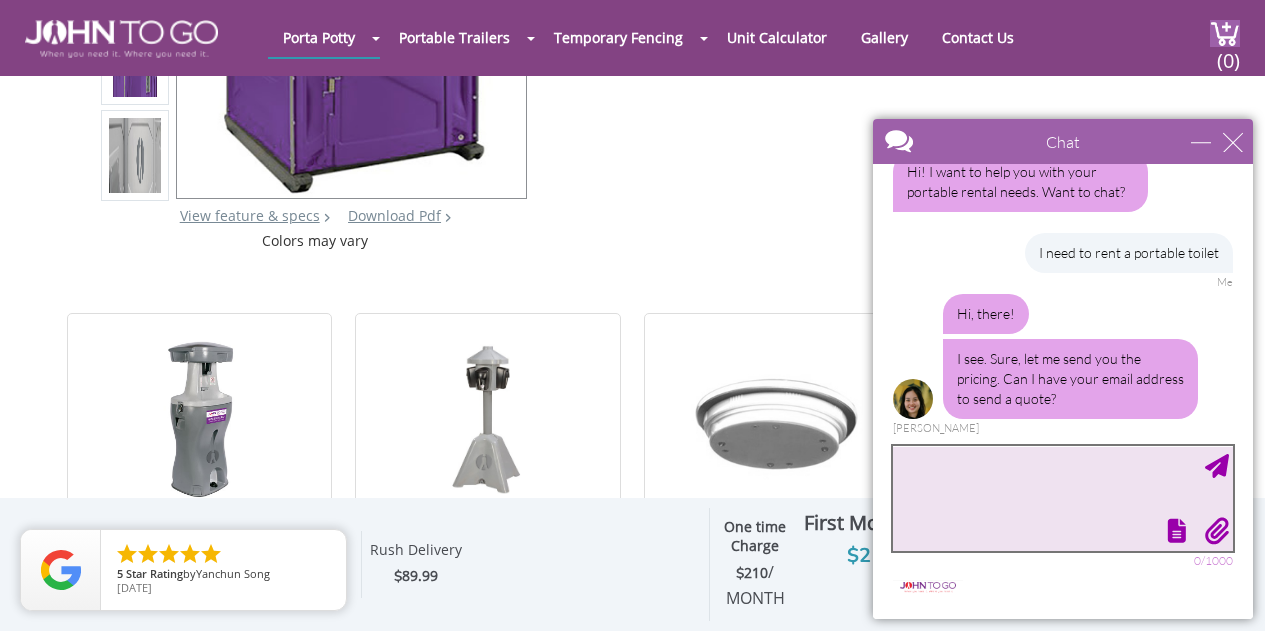 click at bounding box center [1063, 498] 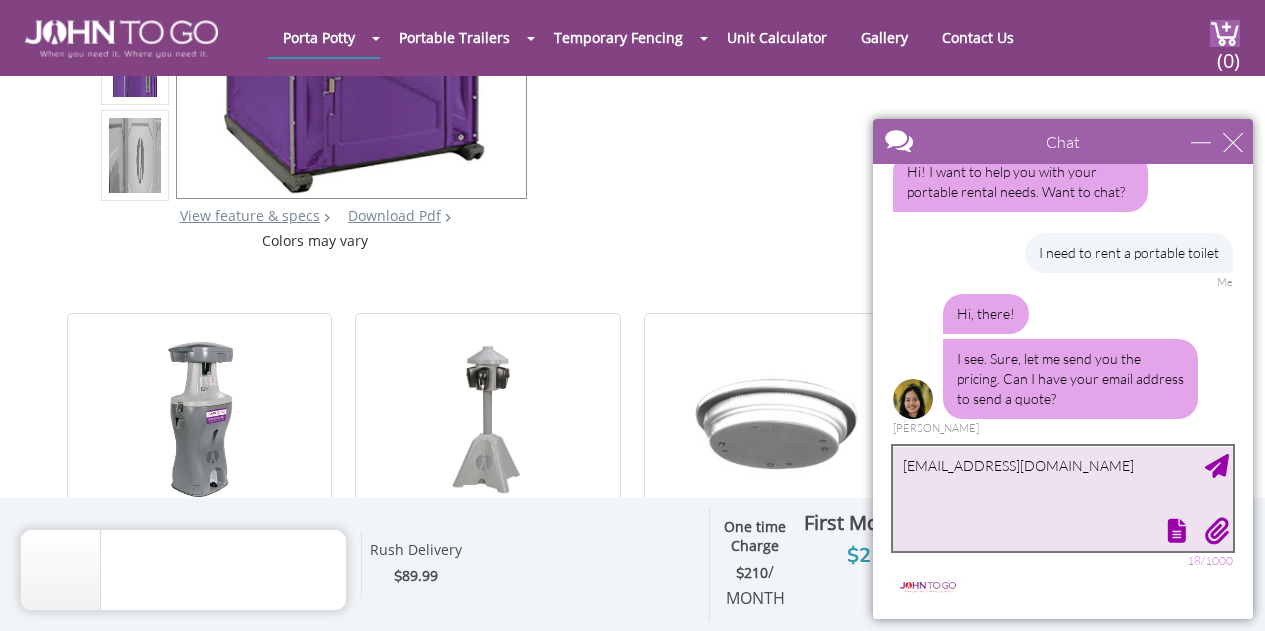 type on "[EMAIL_ADDRESS][DOMAIN_NAME]" 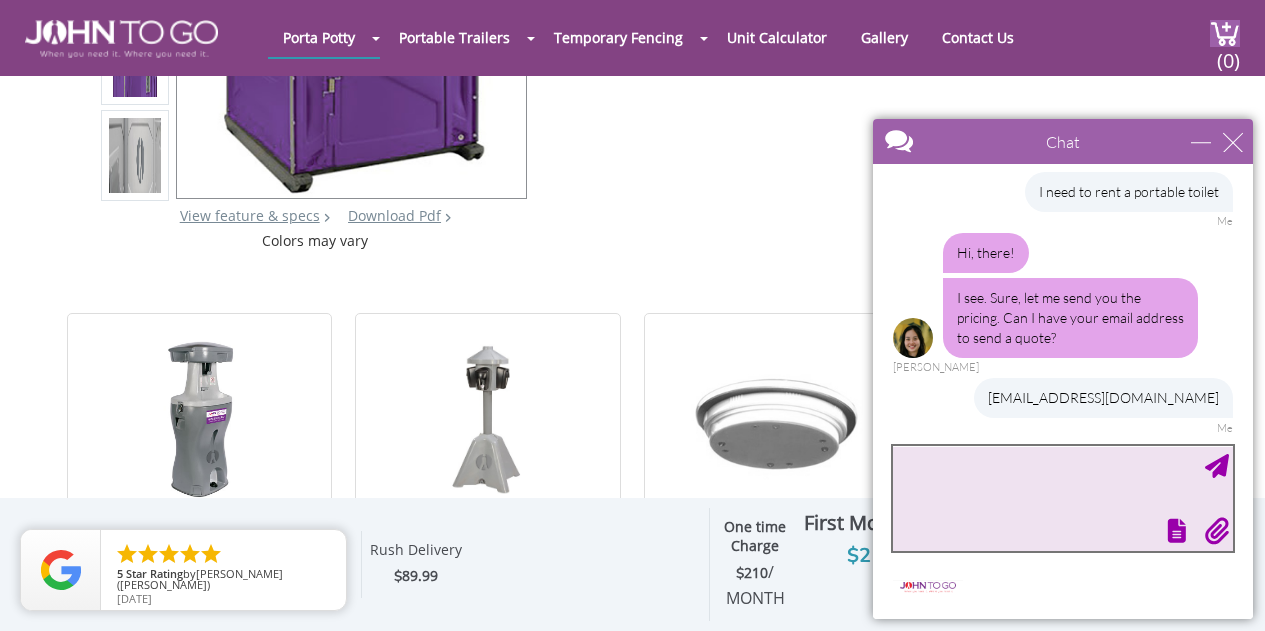scroll, scrollTop: 154, scrollLeft: 0, axis: vertical 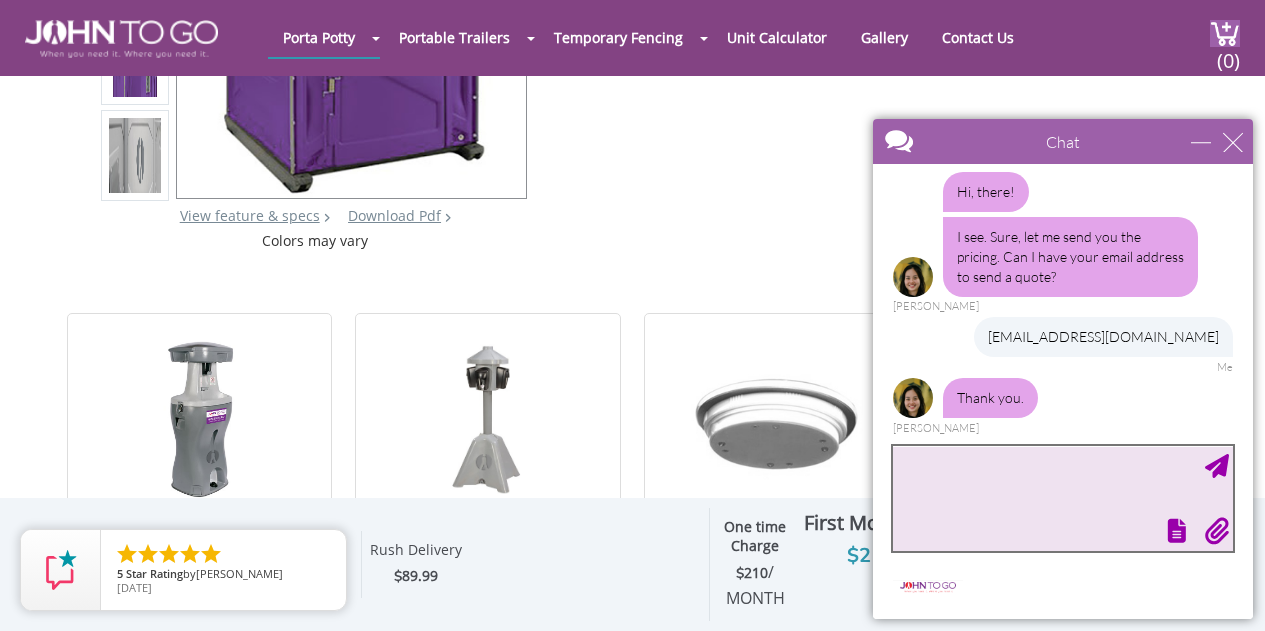 click at bounding box center (1063, 498) 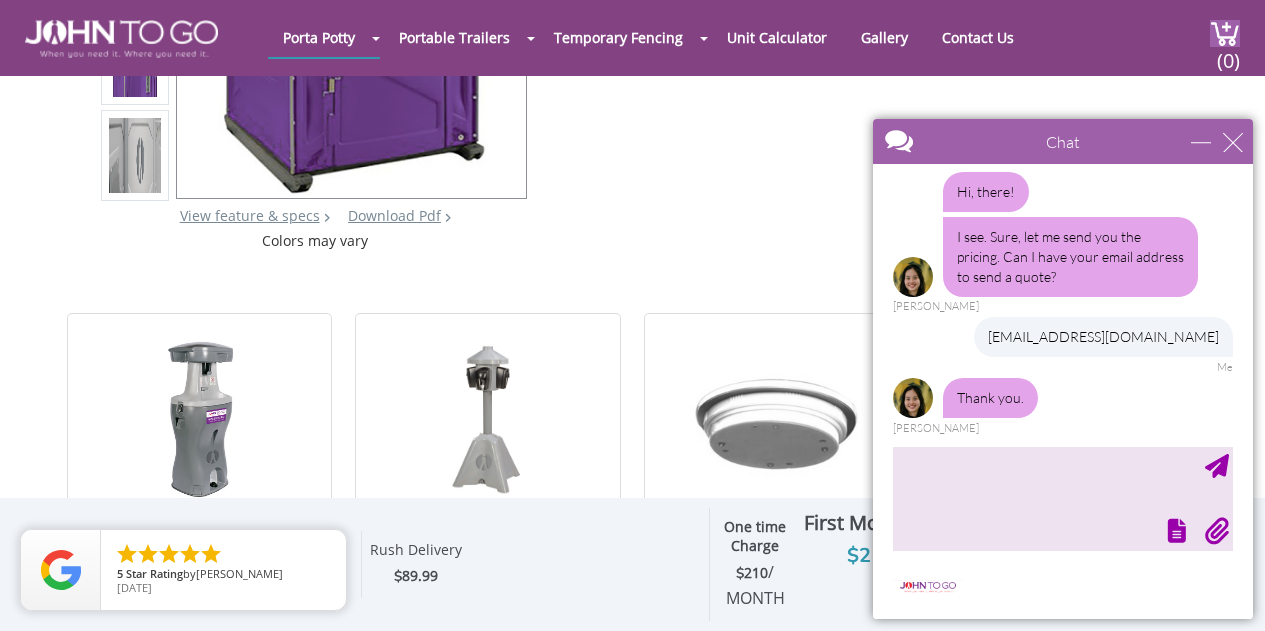 scroll, scrollTop: 239, scrollLeft: 0, axis: vertical 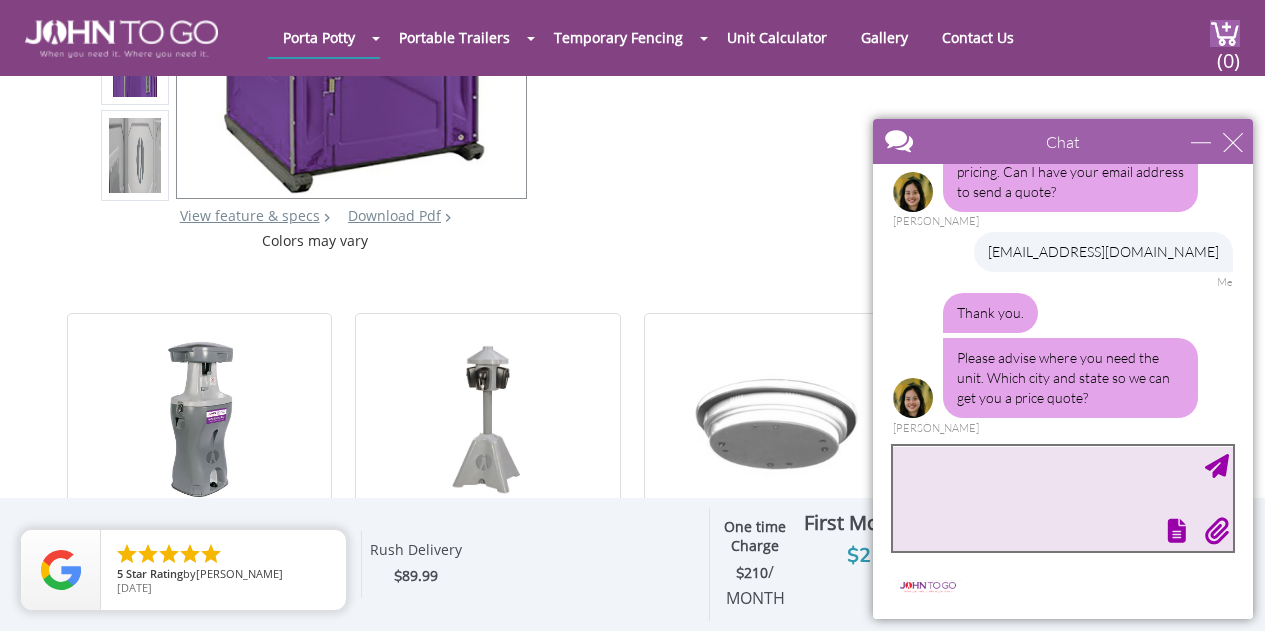 drag, startPoint x: 1037, startPoint y: 507, endPoint x: 846, endPoint y: 443, distance: 201.43733 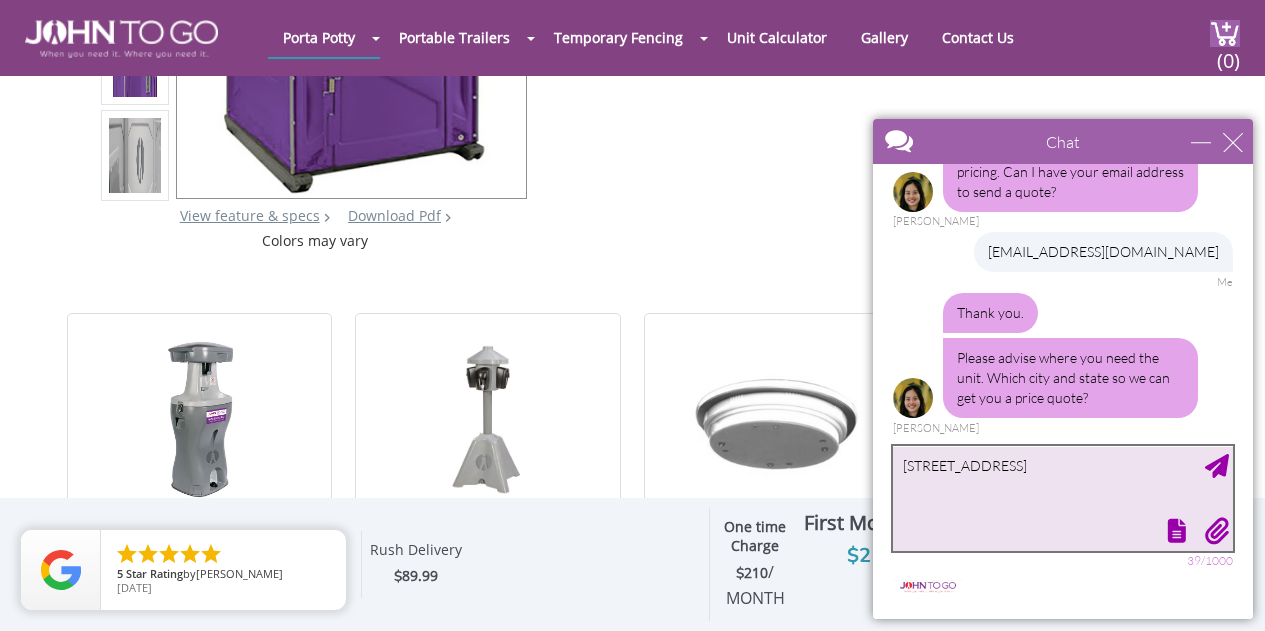 type on "1257 SW 1st TER, Pompano Beach, FL, 33060" 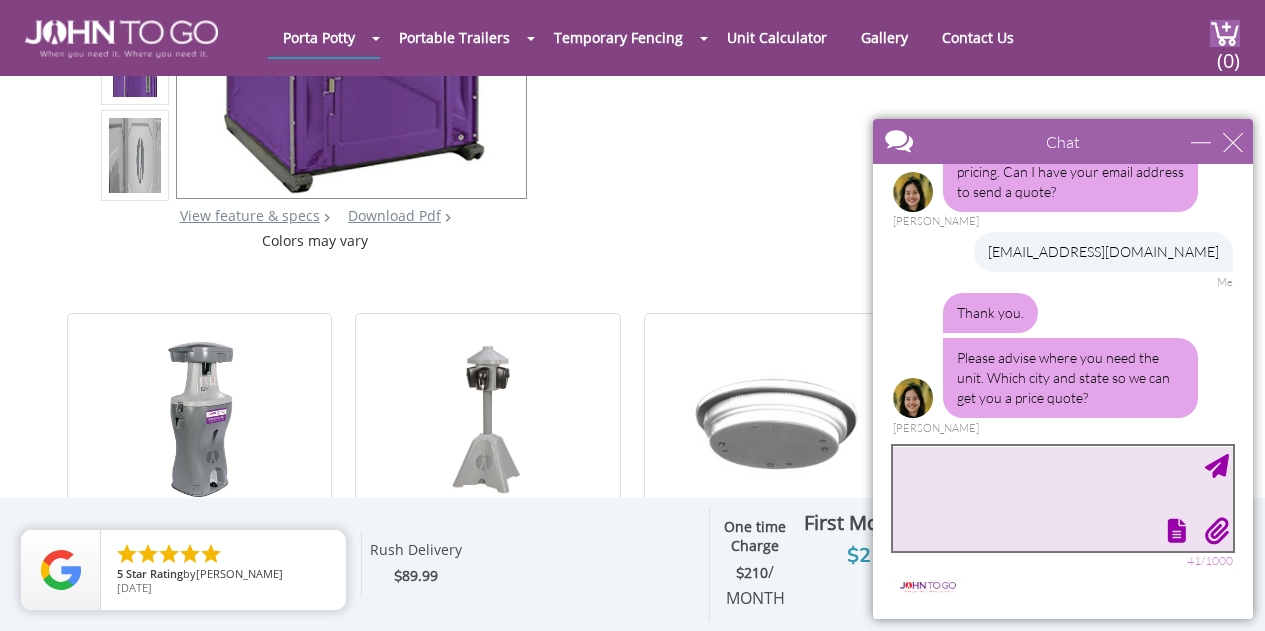 scroll, scrollTop: 320, scrollLeft: 0, axis: vertical 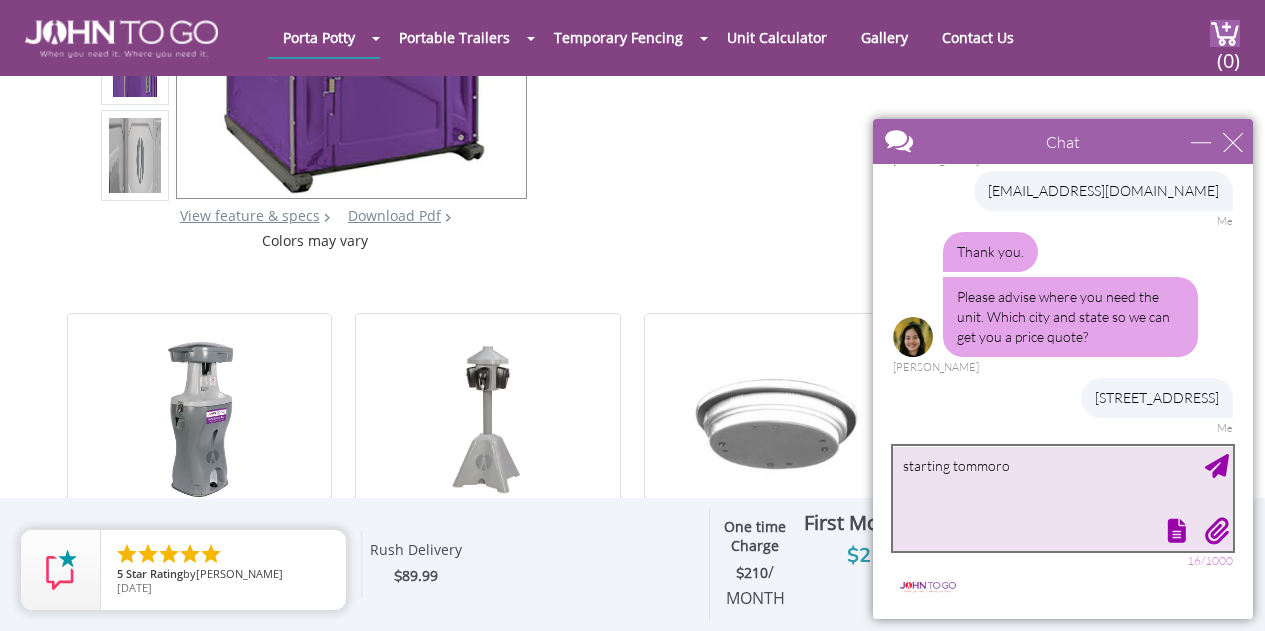 type on "starting tommorow" 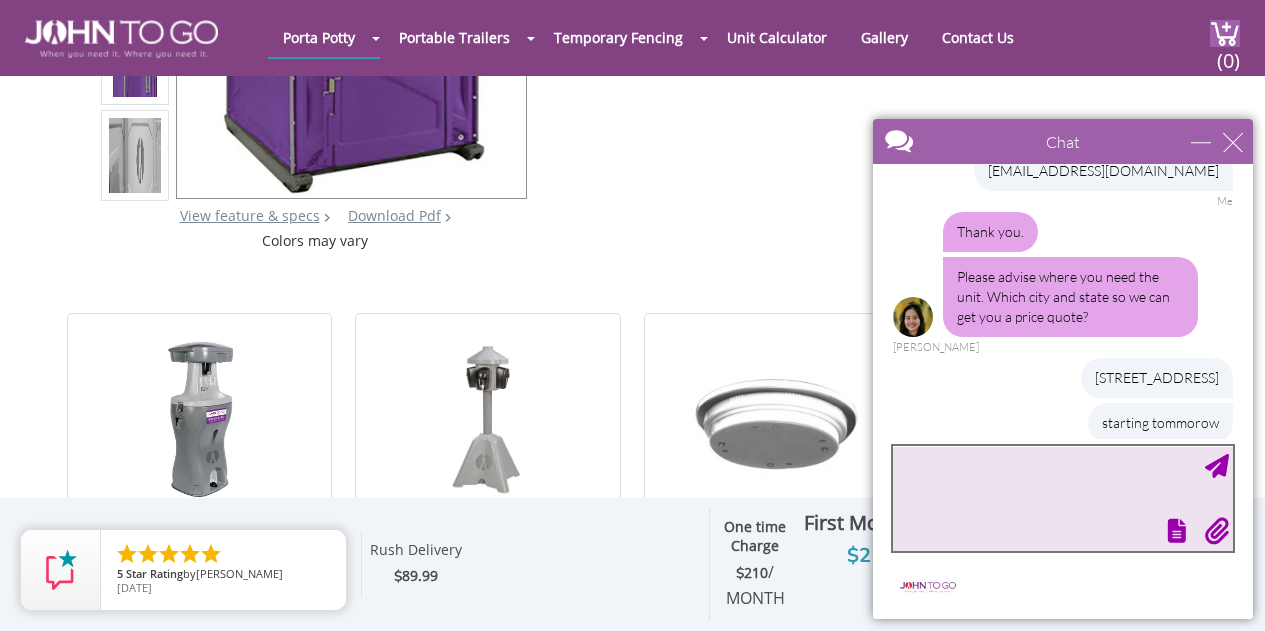 scroll, scrollTop: 365, scrollLeft: 0, axis: vertical 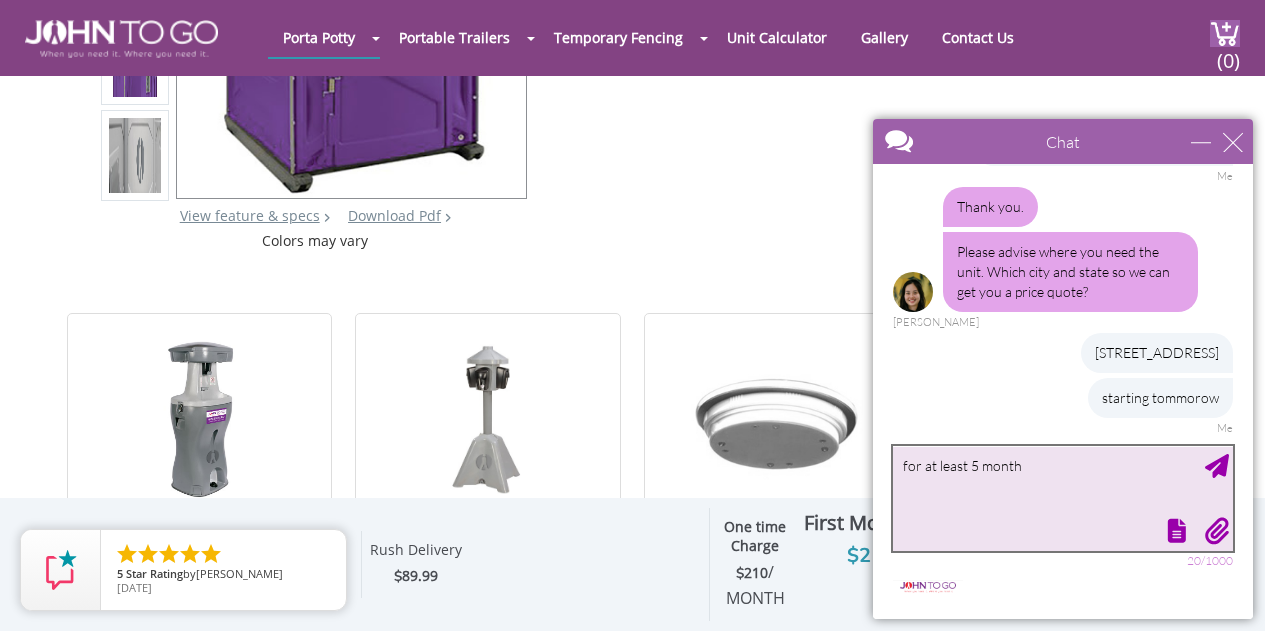 type on "for at least 5 months" 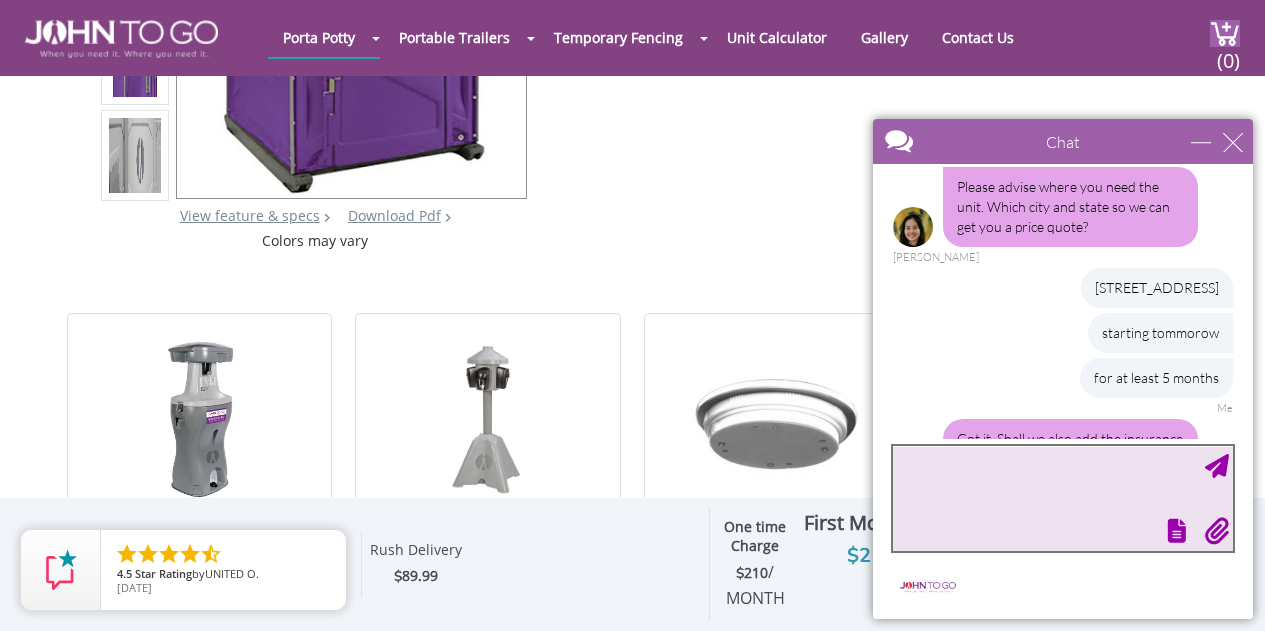 scroll, scrollTop: 530, scrollLeft: 0, axis: vertical 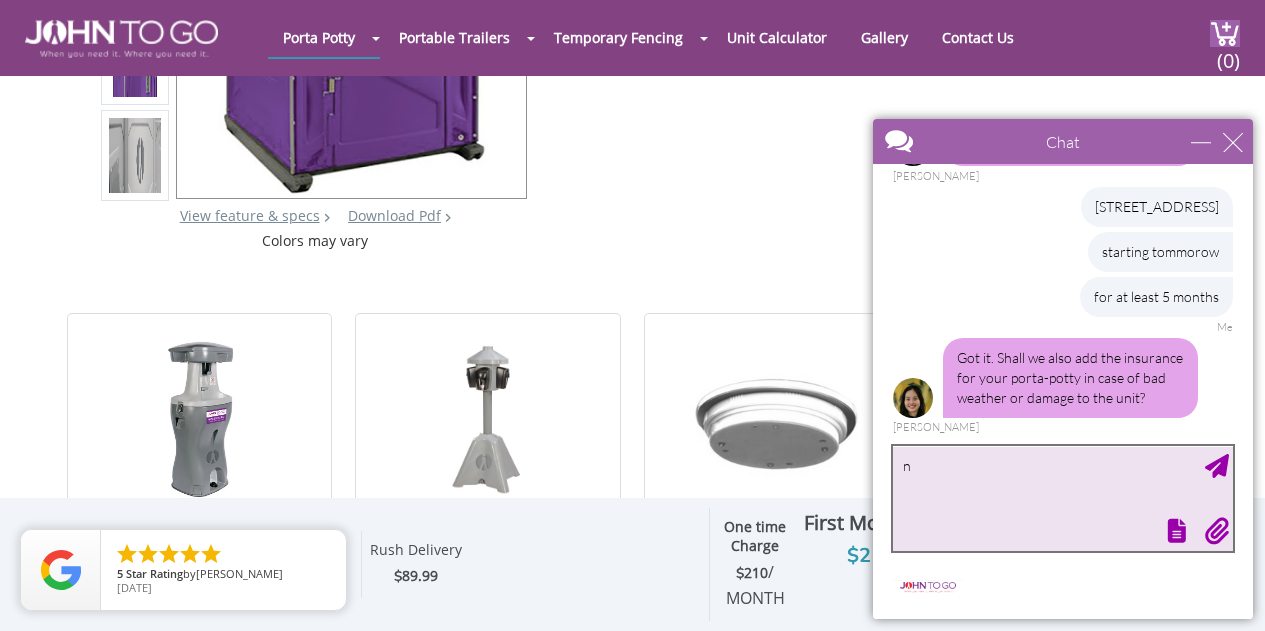 type on "no" 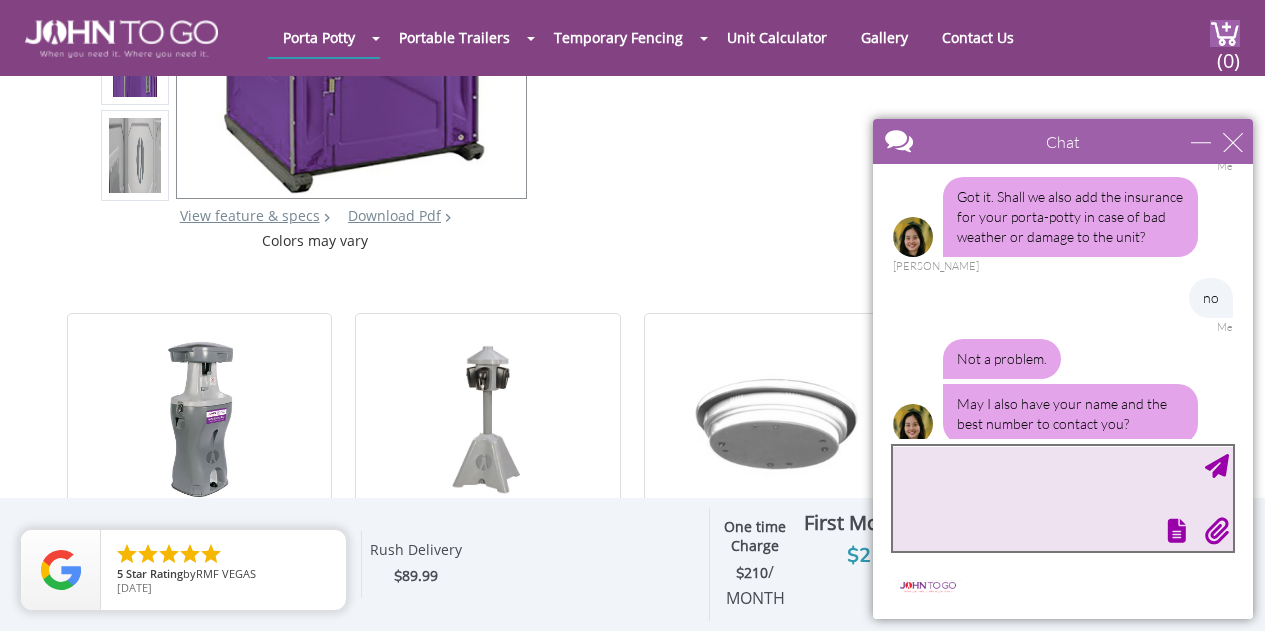 scroll, scrollTop: 717, scrollLeft: 0, axis: vertical 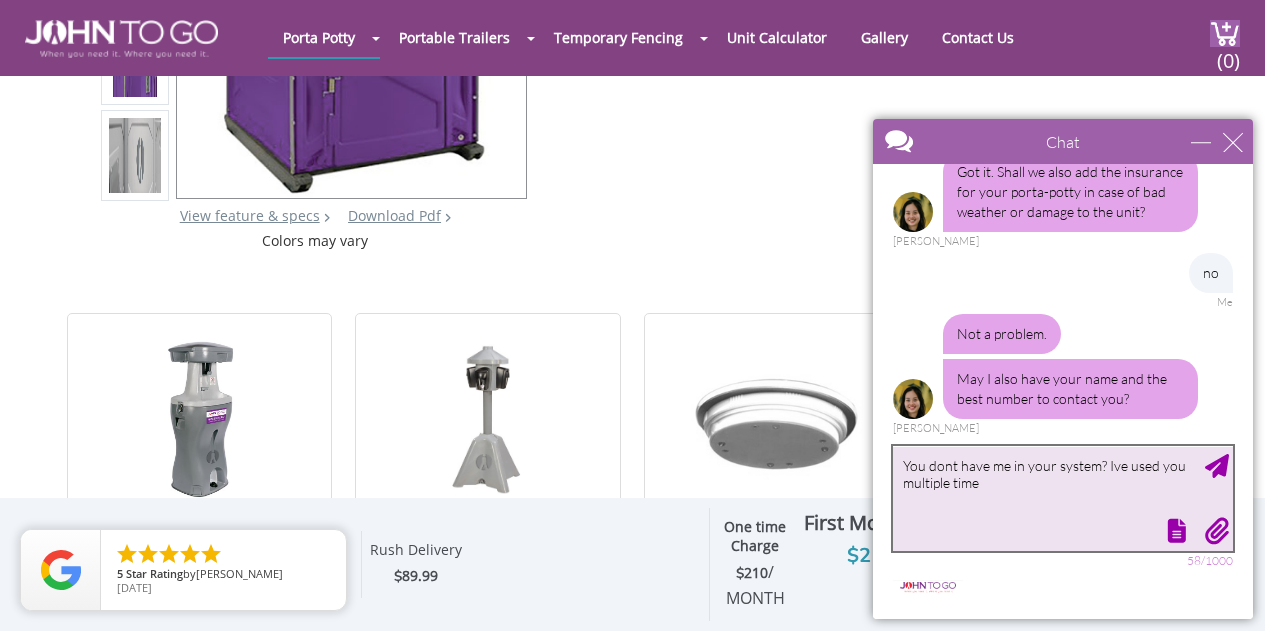 type on "You dont have me in your system? Ive used you multiple times" 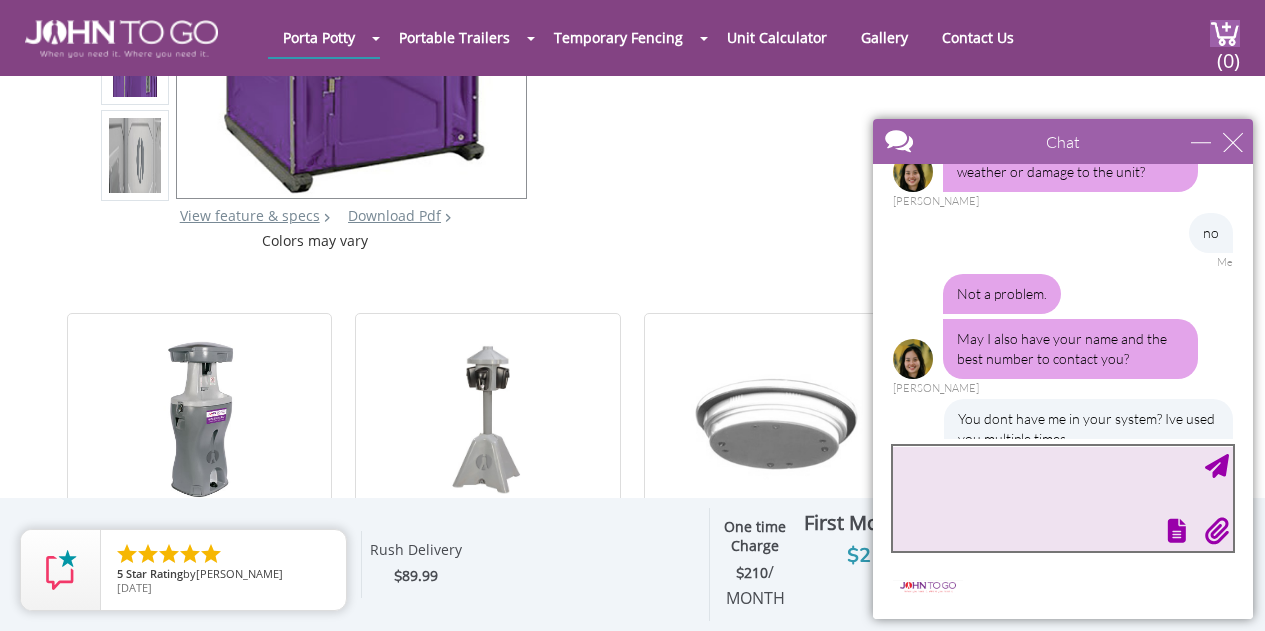 scroll, scrollTop: 798, scrollLeft: 0, axis: vertical 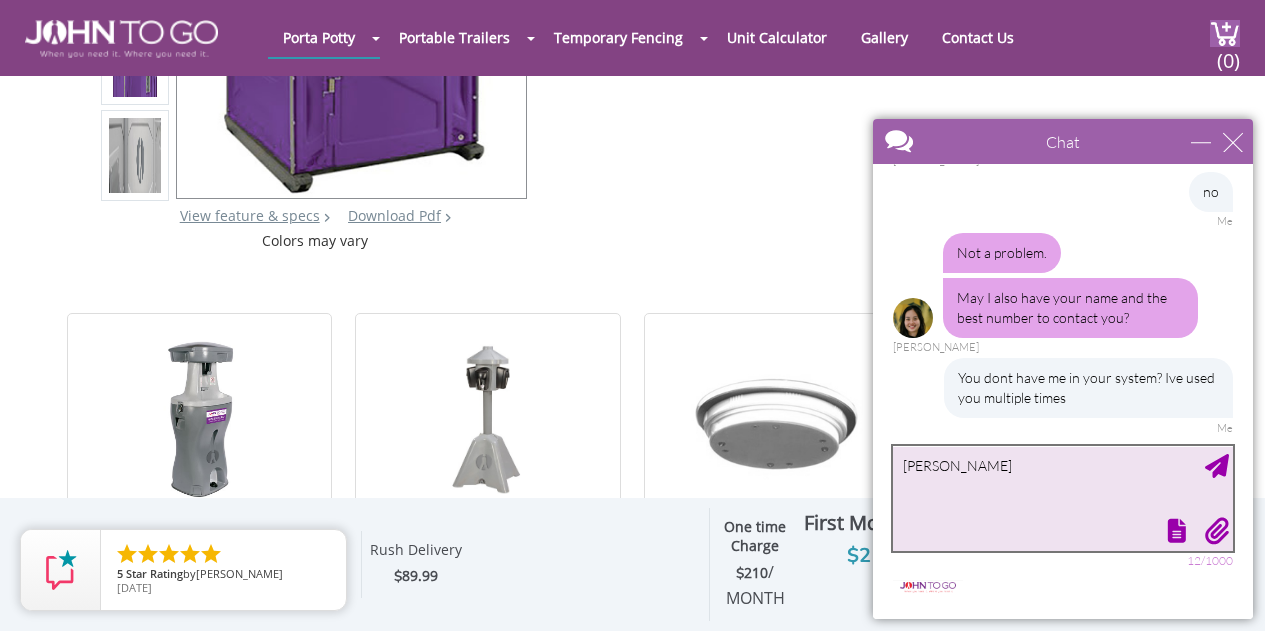 type on "Michal Hladky" 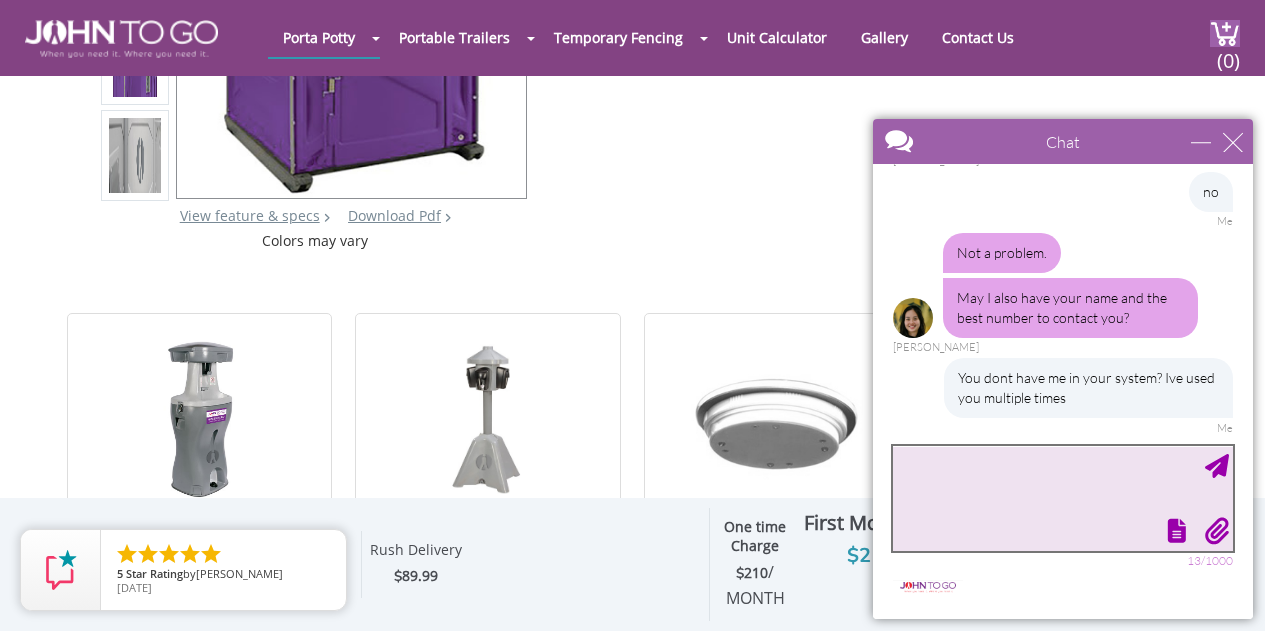 scroll, scrollTop: 843, scrollLeft: 0, axis: vertical 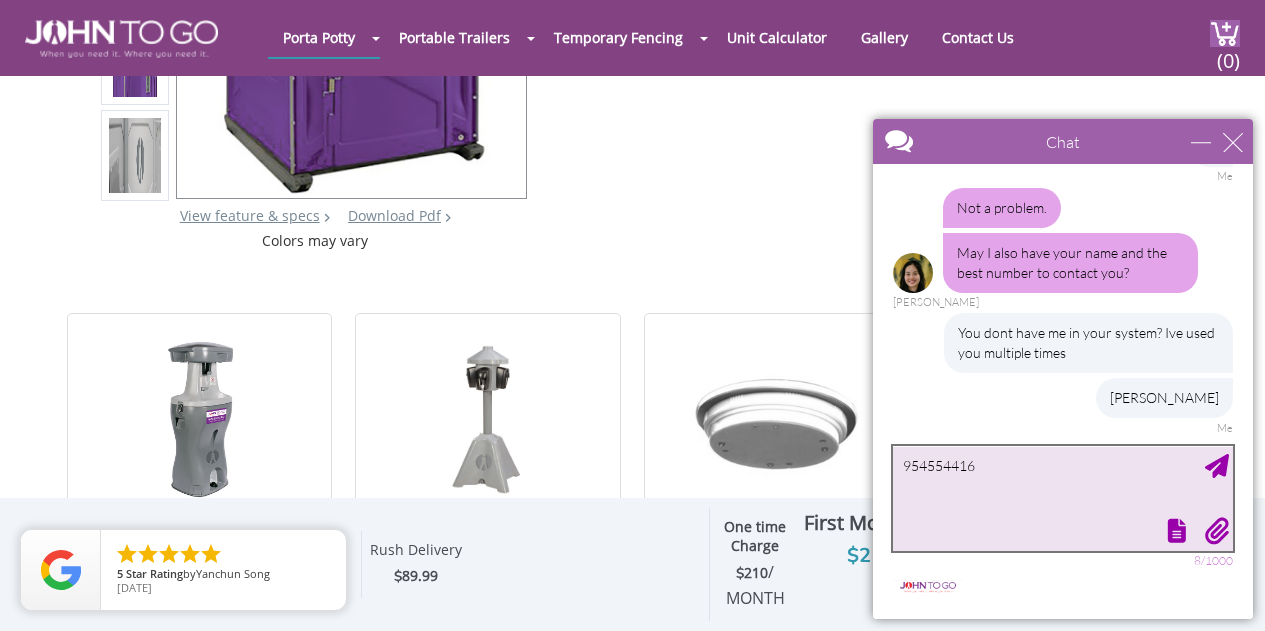 type on "9545544164" 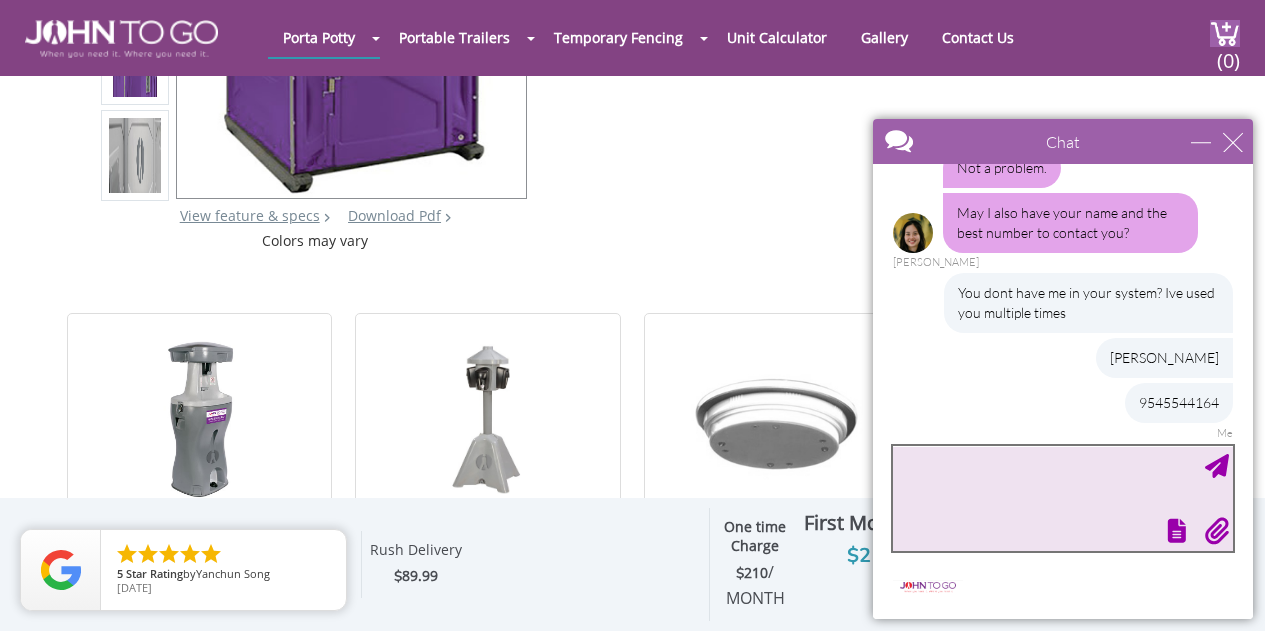 scroll, scrollTop: 888, scrollLeft: 0, axis: vertical 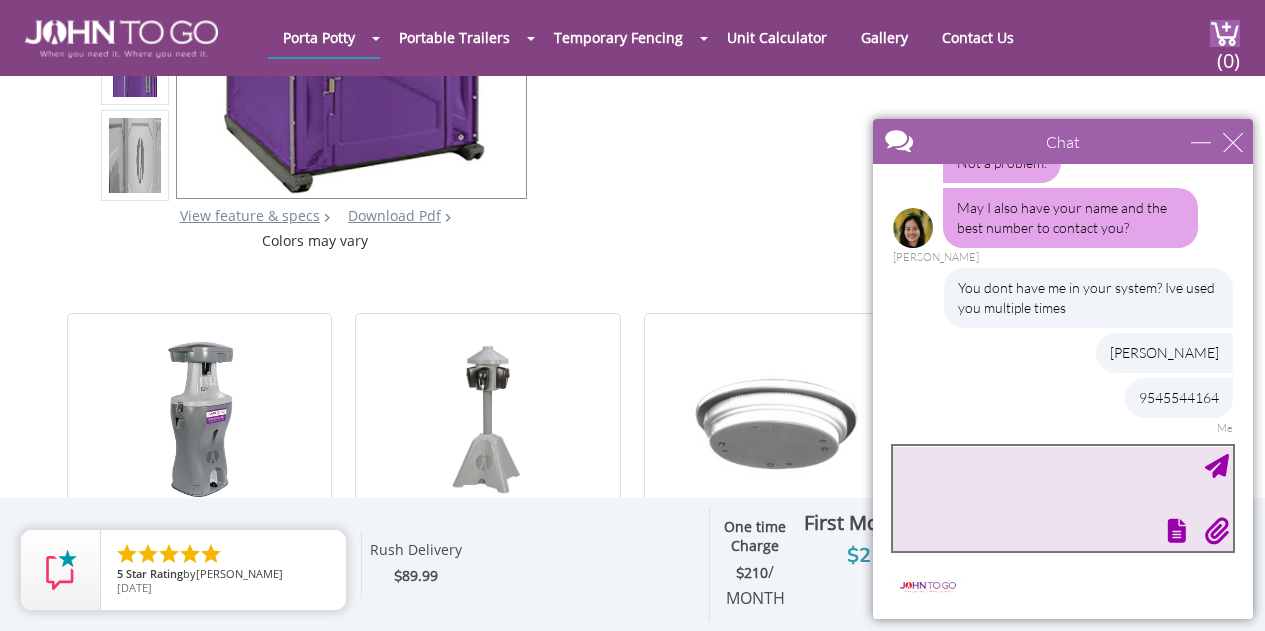 click at bounding box center [1063, 498] 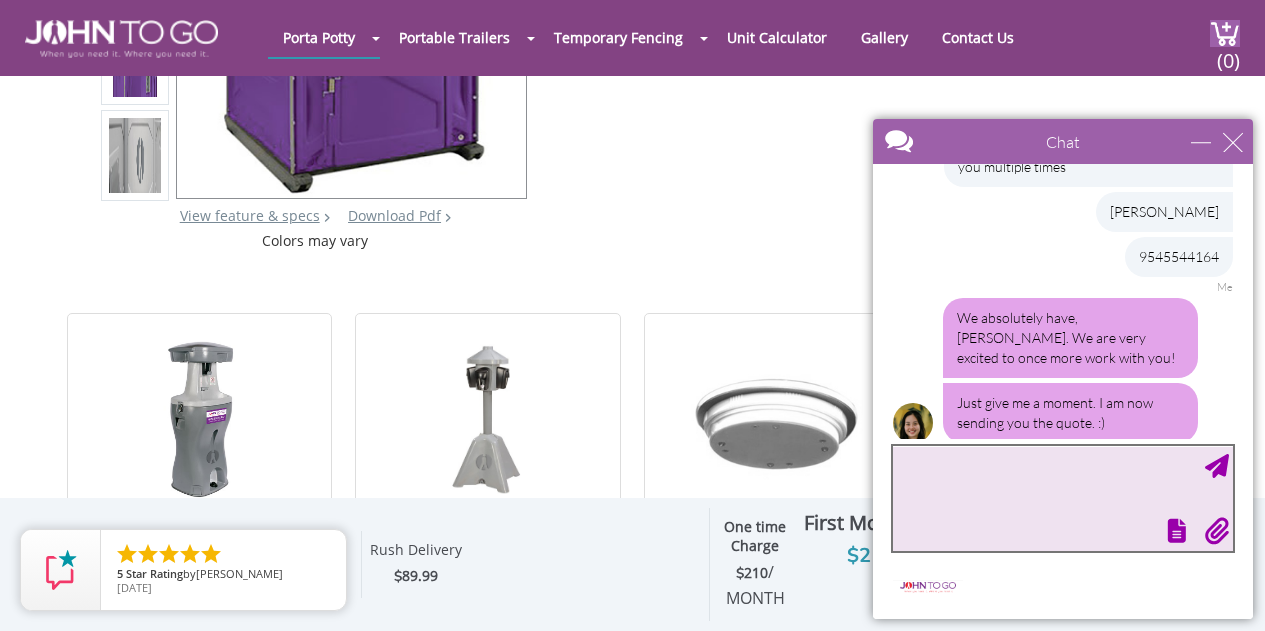 scroll, scrollTop: 1054, scrollLeft: 0, axis: vertical 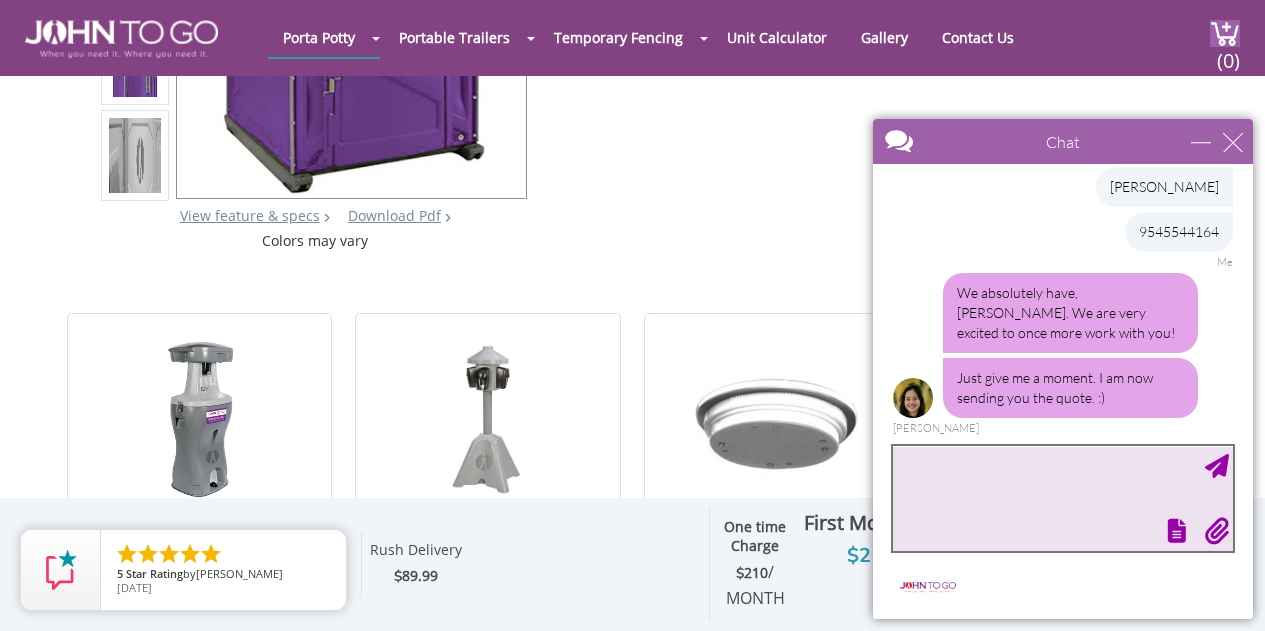 click at bounding box center (1063, 498) 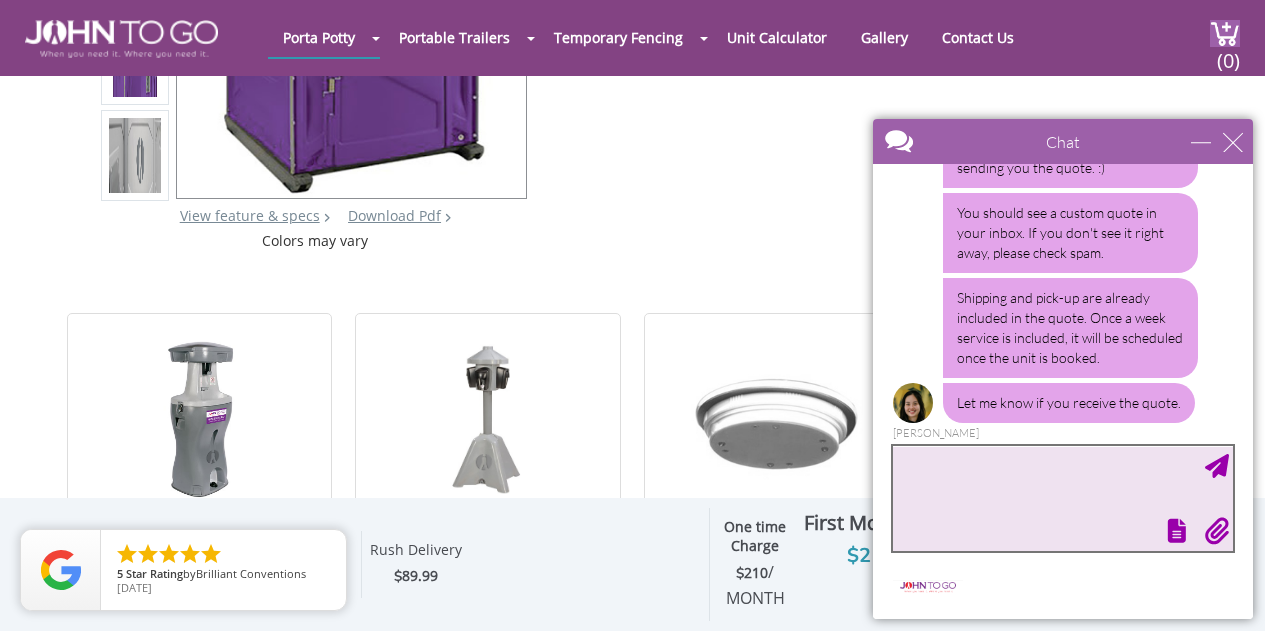 scroll, scrollTop: 1289, scrollLeft: 0, axis: vertical 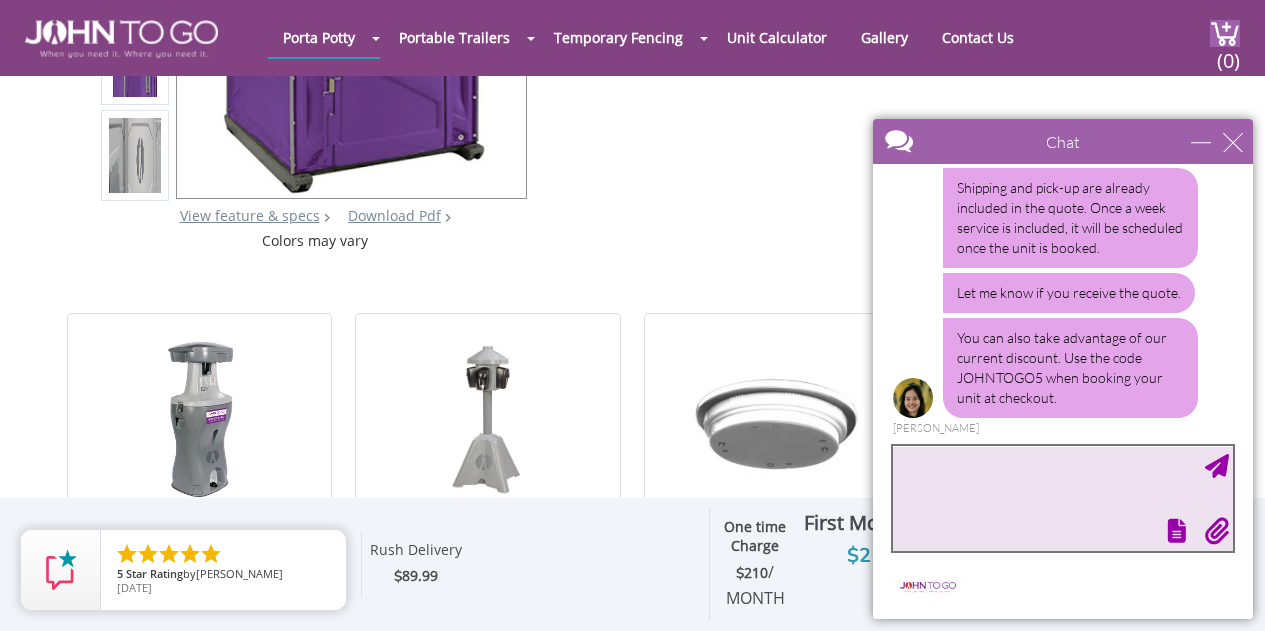 drag, startPoint x: 1026, startPoint y: 479, endPoint x: 708, endPoint y: 395, distance: 328.9073 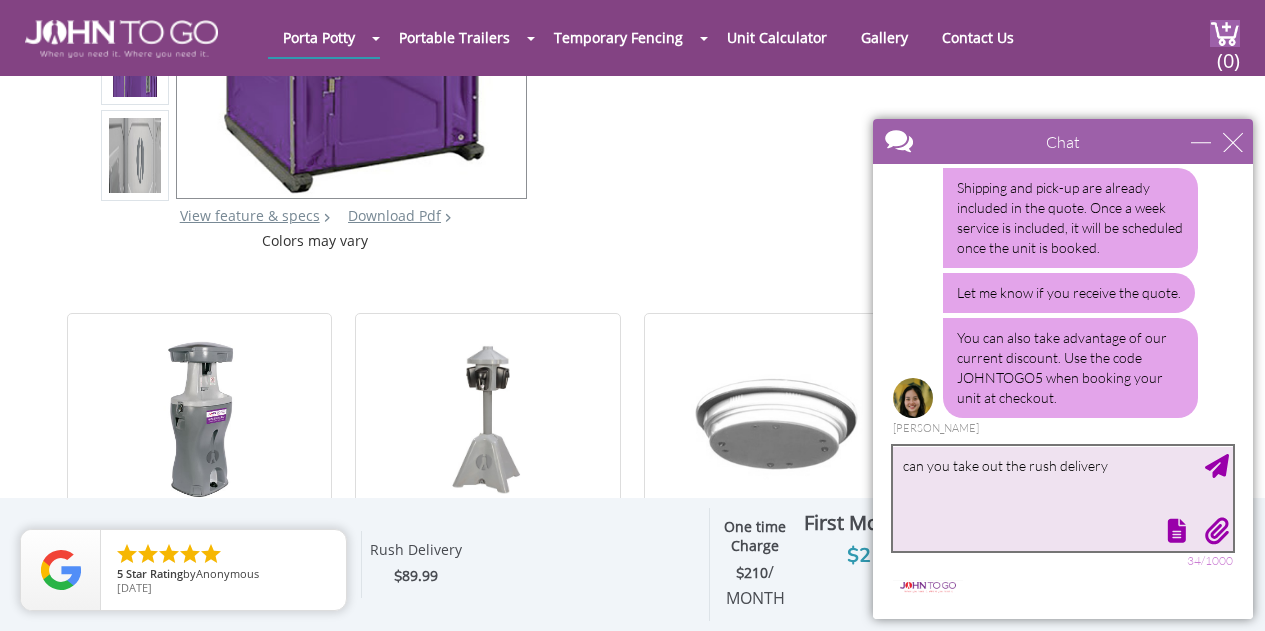 type on "can you take out the rush delivery?" 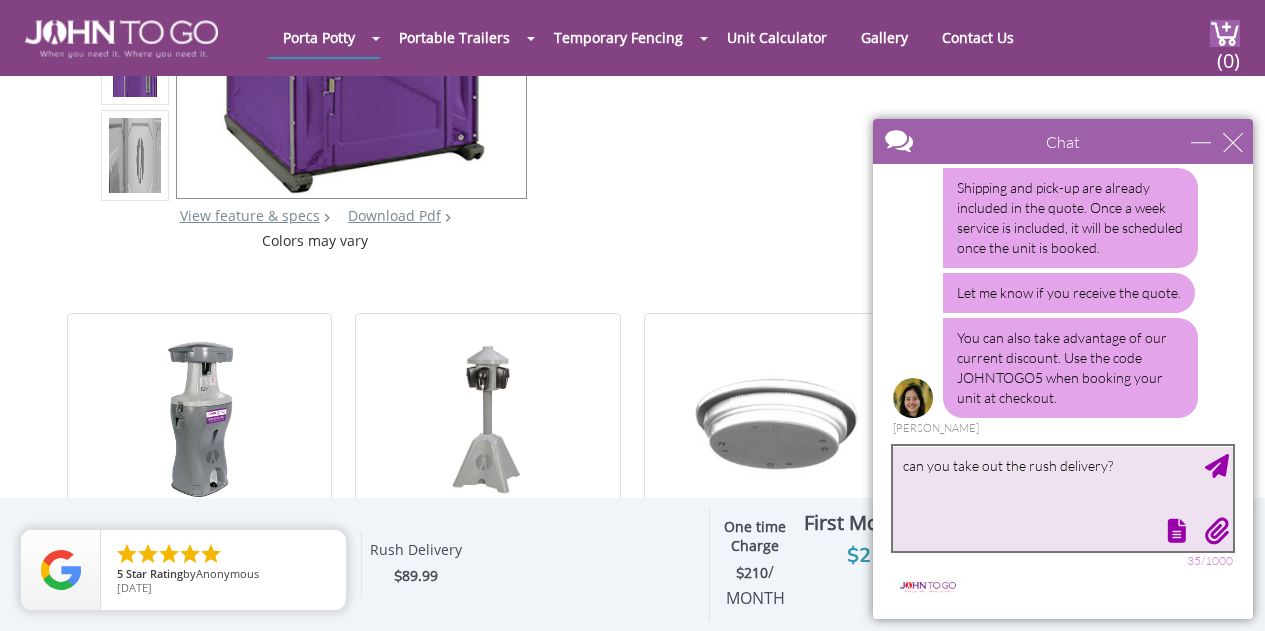 type 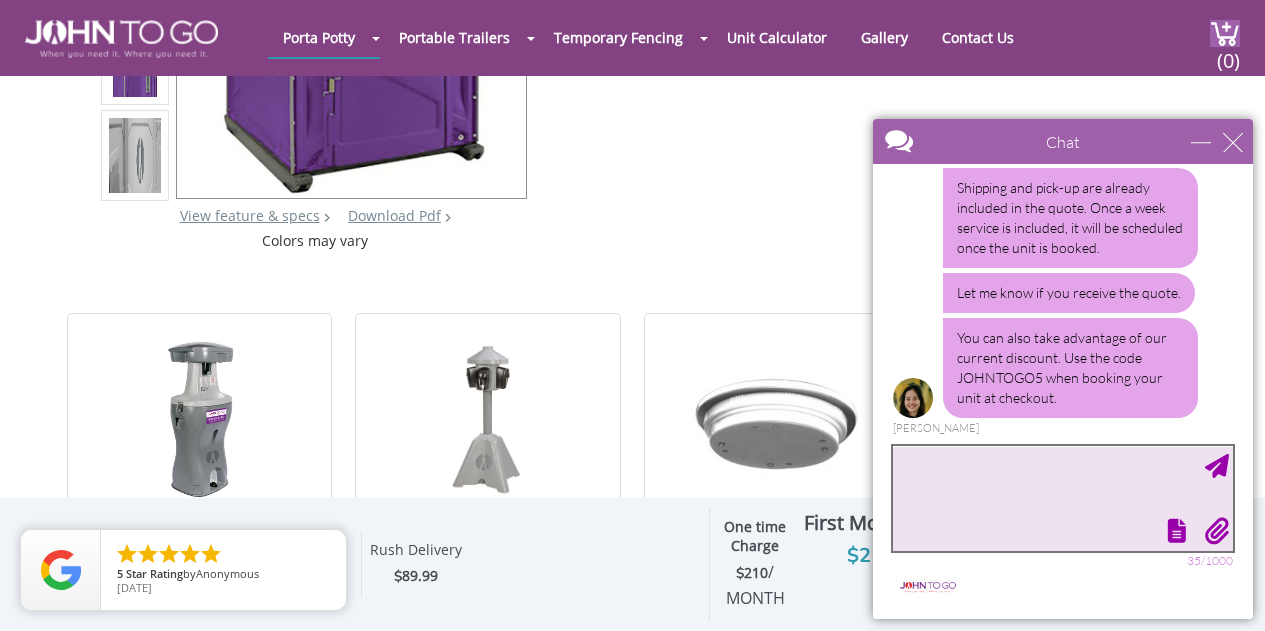 scroll, scrollTop: 1454, scrollLeft: 0, axis: vertical 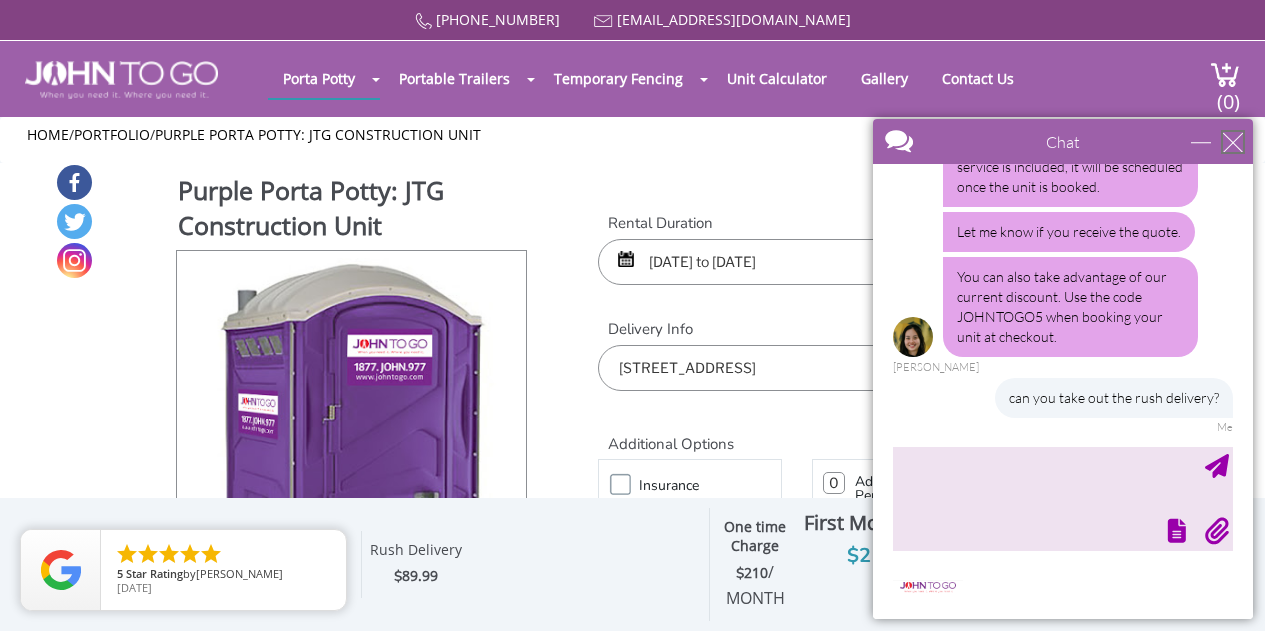 click at bounding box center [1233, 142] 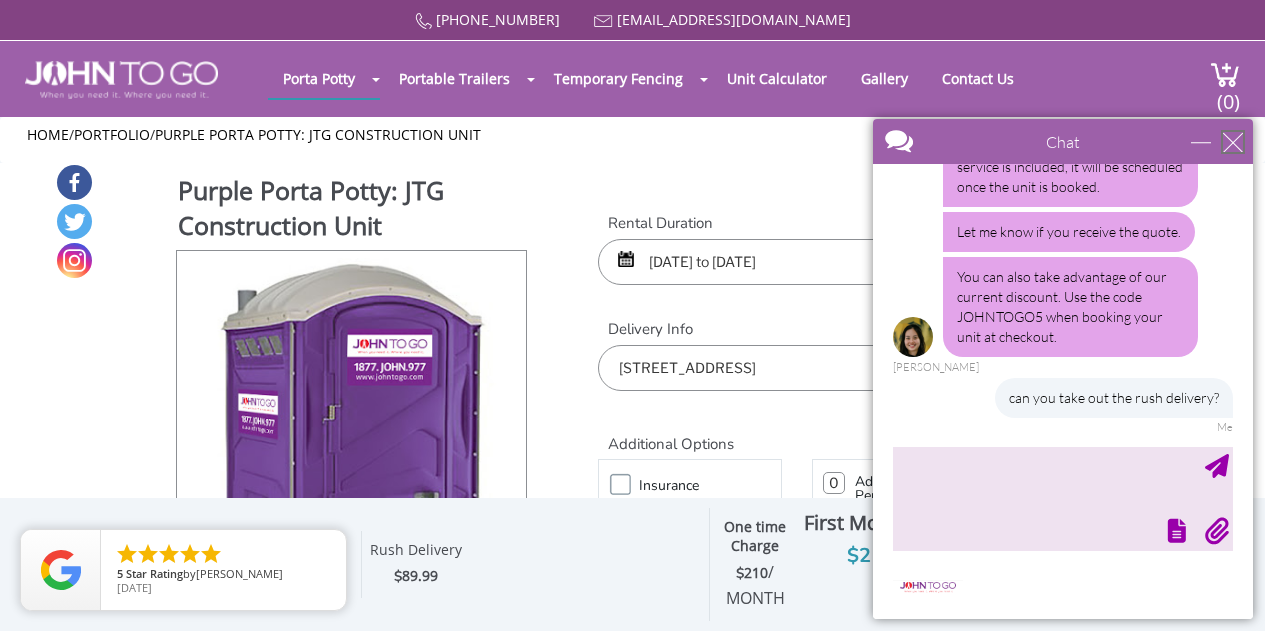 type on "Continue Chat" 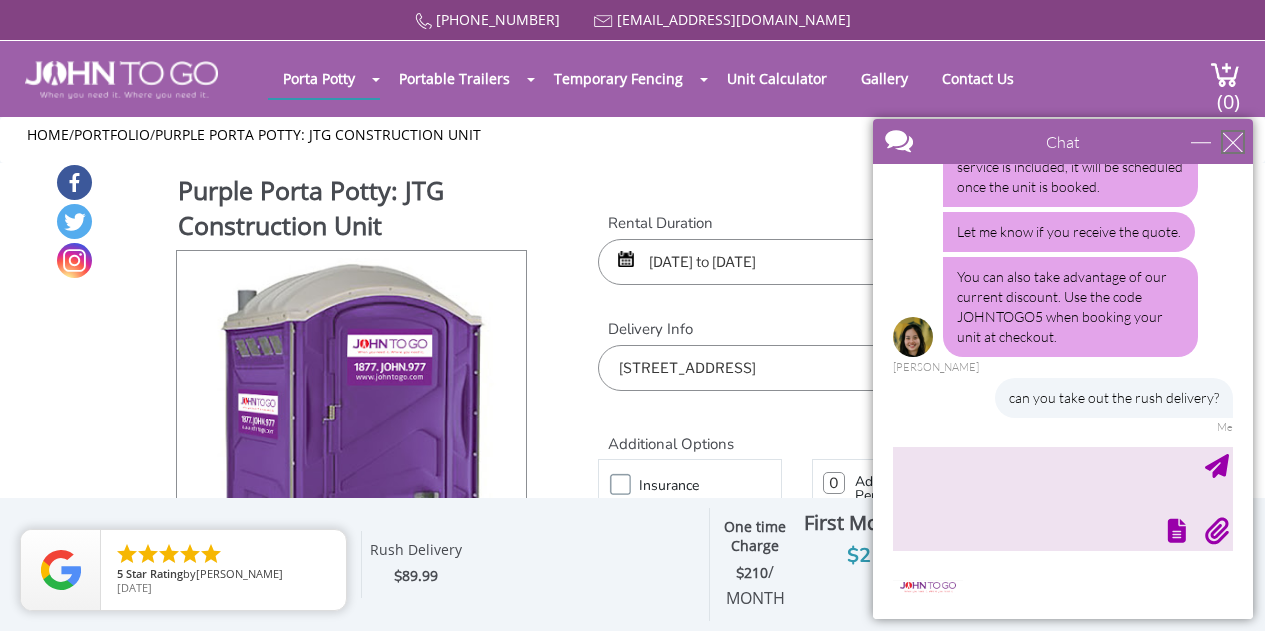 type on "End Chat" 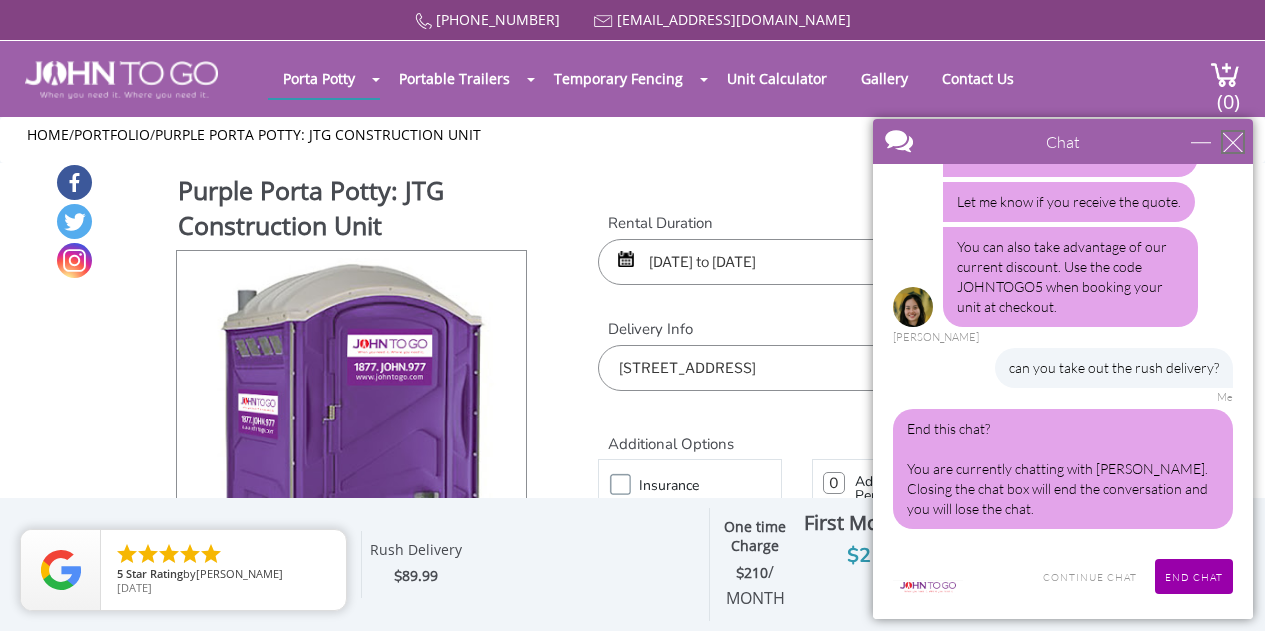 scroll, scrollTop: 1484, scrollLeft: 0, axis: vertical 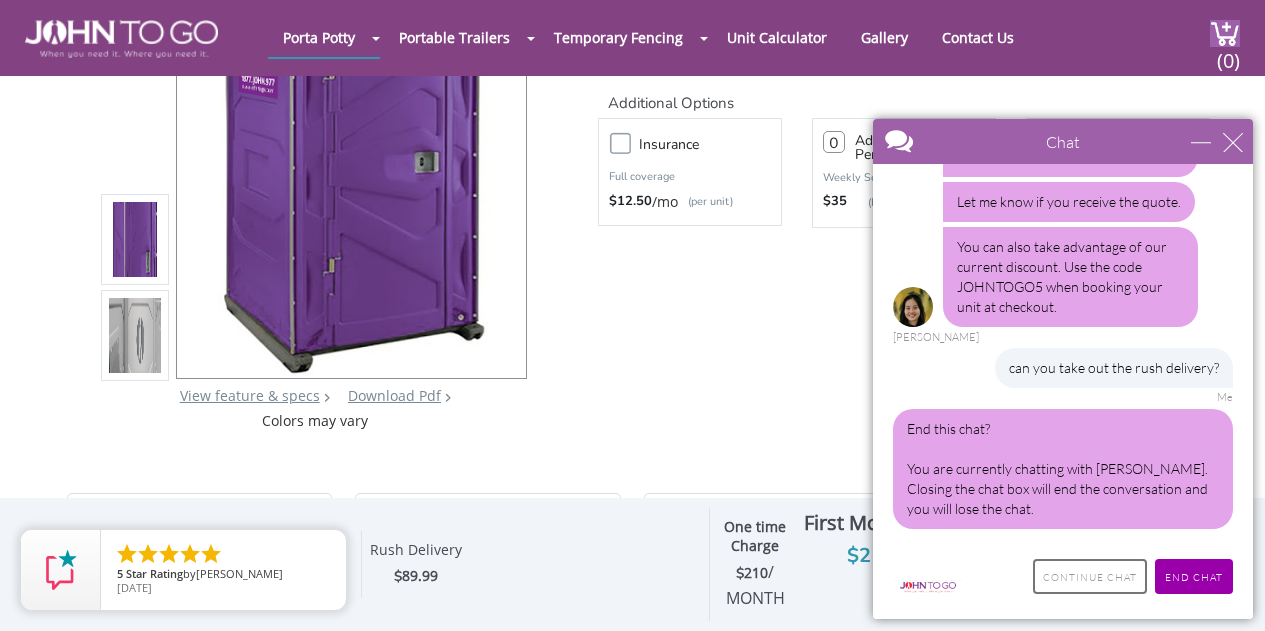click on "Continue Chat" at bounding box center [1090, 576] 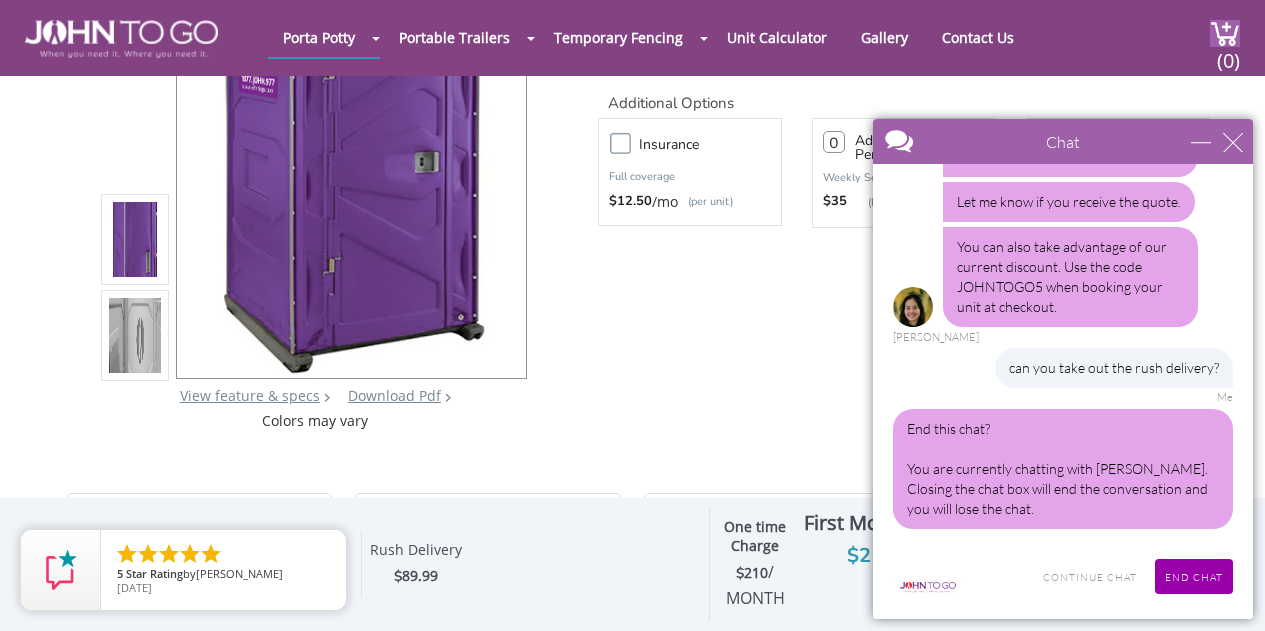 scroll, scrollTop: 1454, scrollLeft: 0, axis: vertical 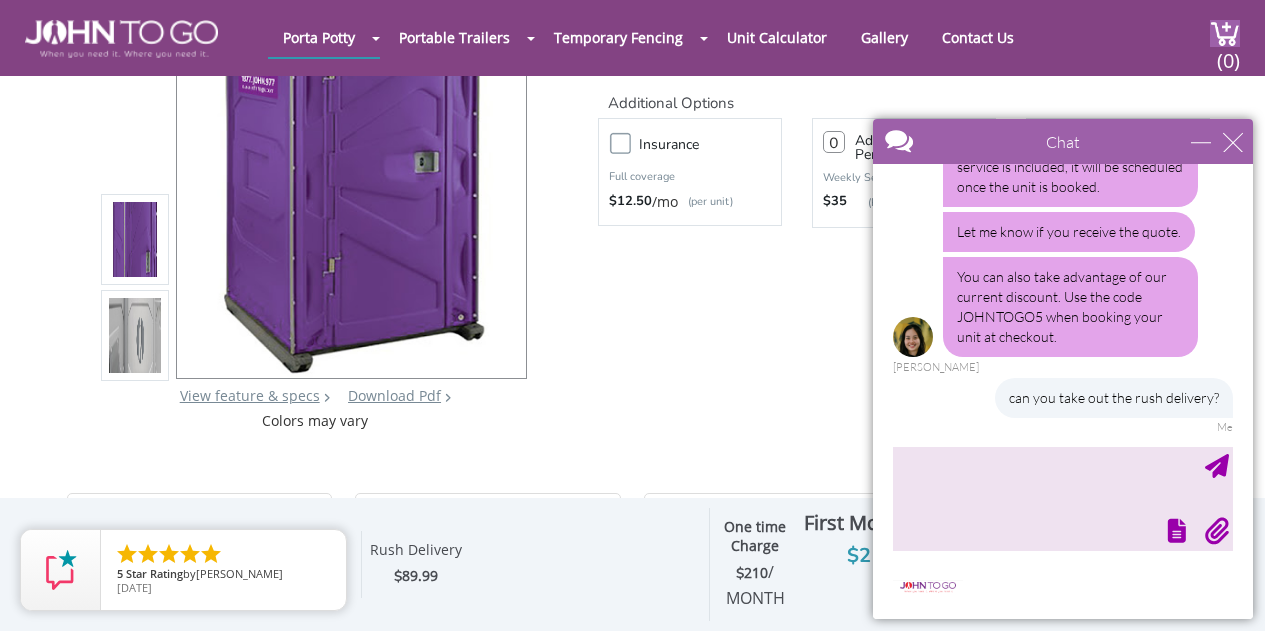 click on "Purple Porta Potty: JTG Construction Unit
View feature & specs
Download Pdf
Product PDF
Addon PDF
Colors may vary
Rental Duration
07/14/2025 to 07/14/2025
Quantity
1
2 (5% discount)" at bounding box center [632, 126] 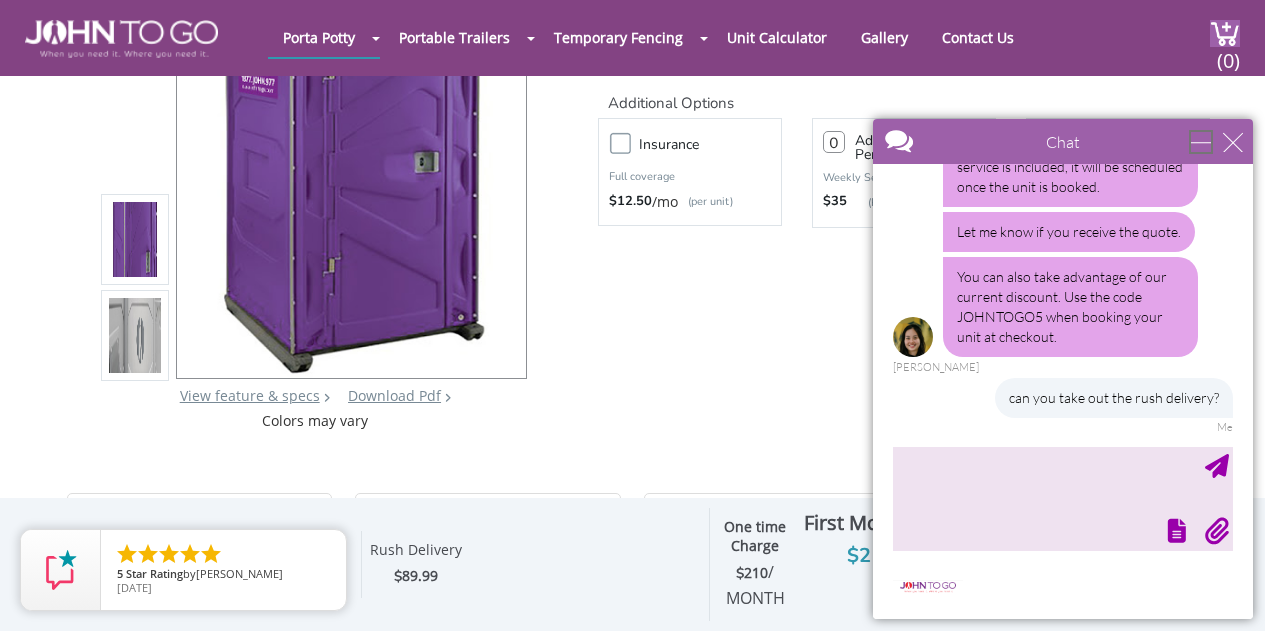 click at bounding box center [1201, 142] 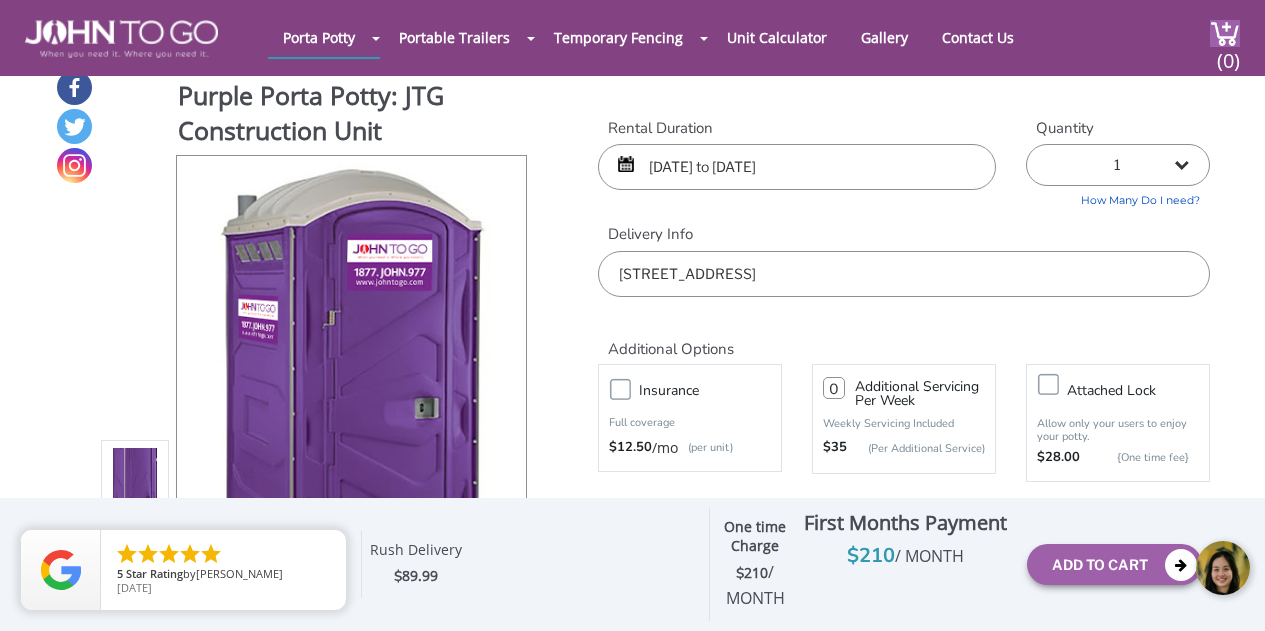 scroll, scrollTop: 18, scrollLeft: 0, axis: vertical 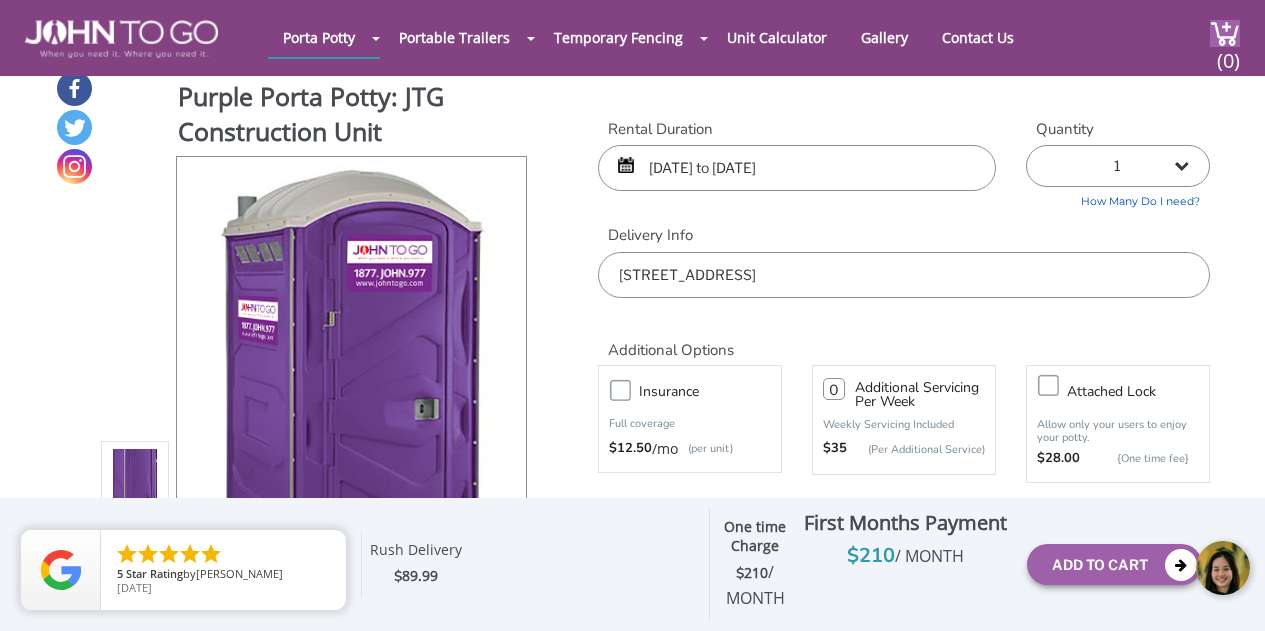 click on "07/14/2025 to 07/14/2025" at bounding box center (797, 168) 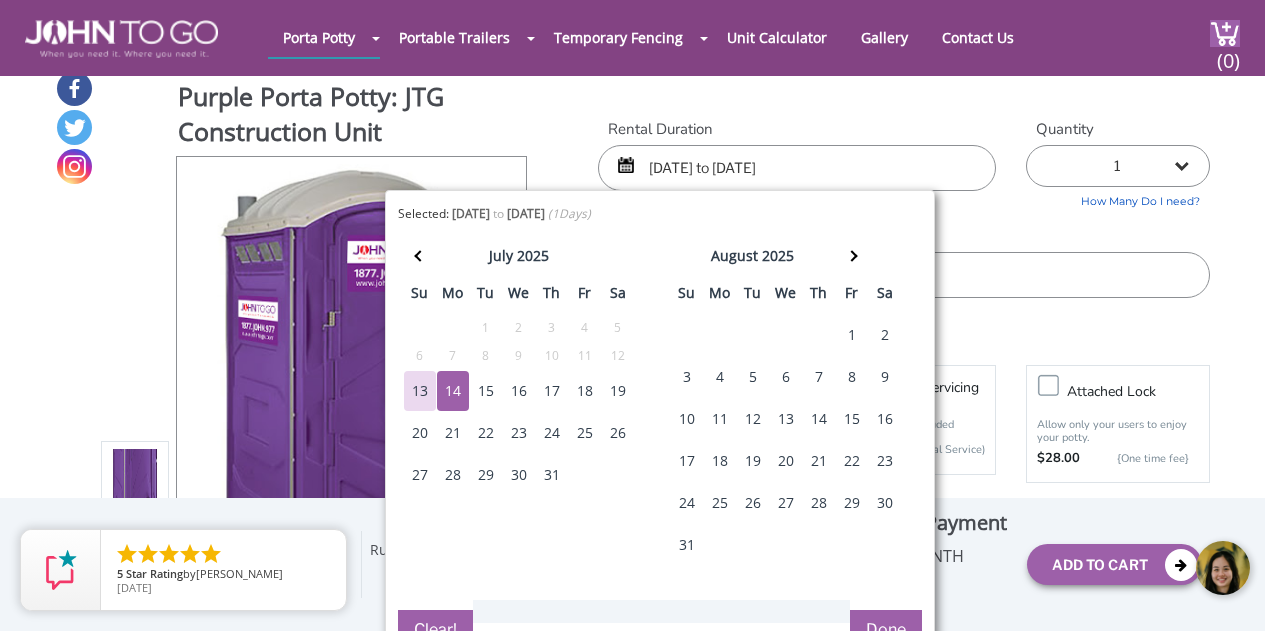 click on "15" at bounding box center (486, 391) 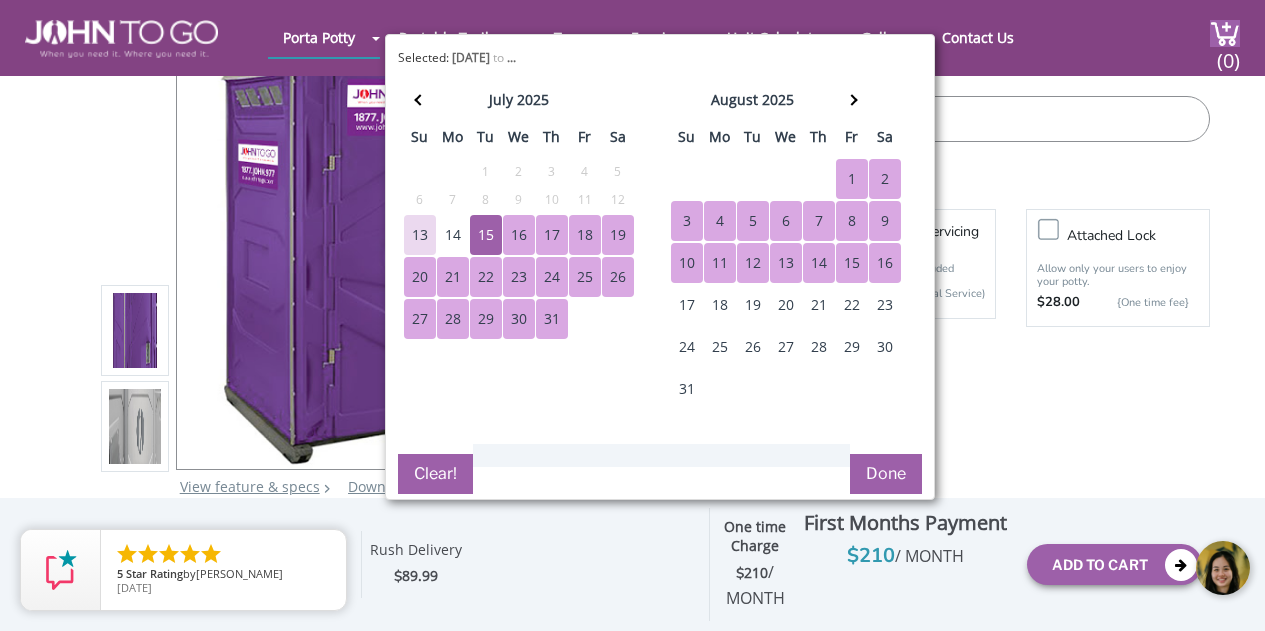 scroll, scrollTop: 65, scrollLeft: 0, axis: vertical 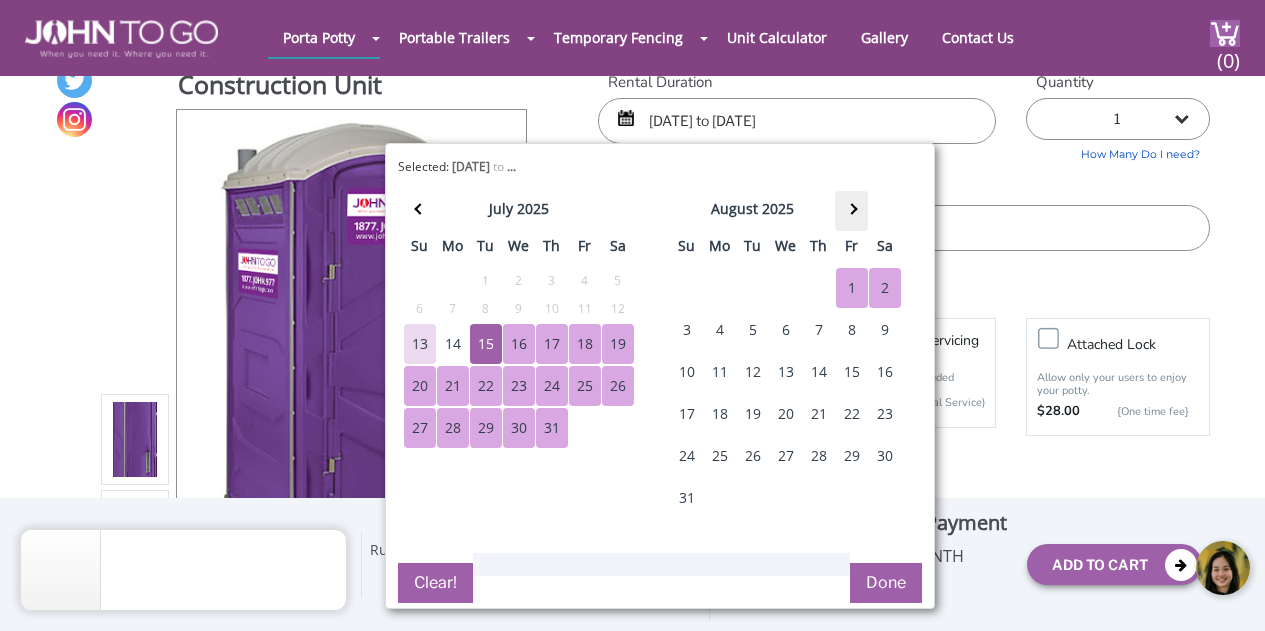 click at bounding box center [851, 208] 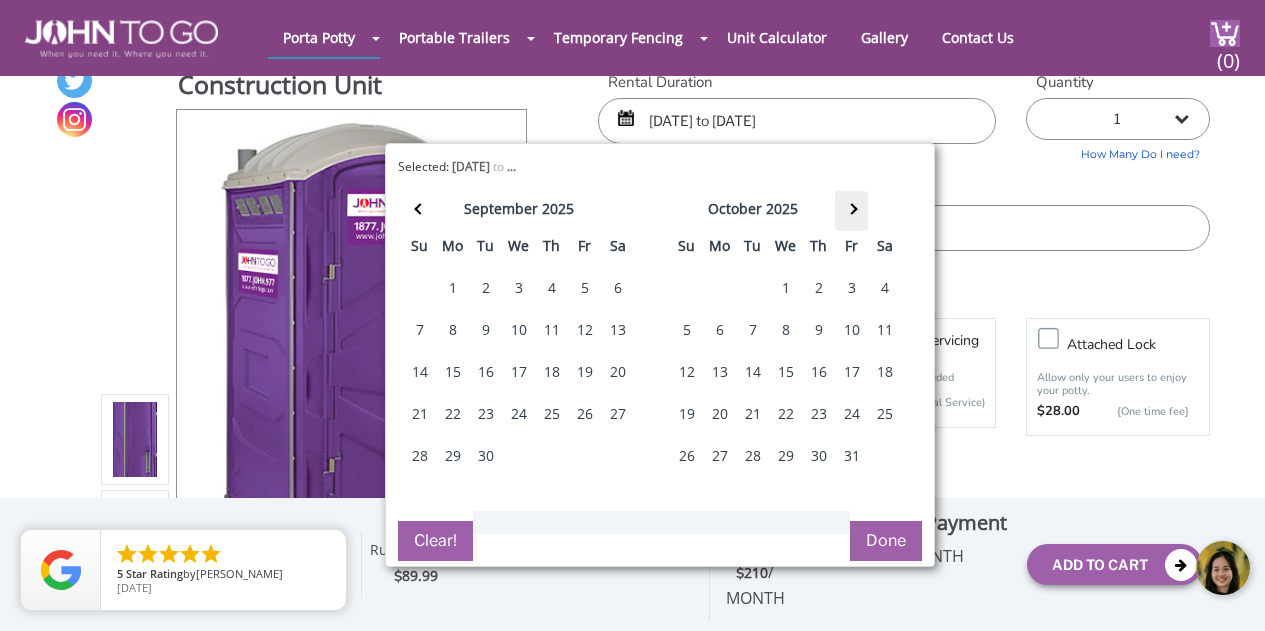 click at bounding box center [851, 208] 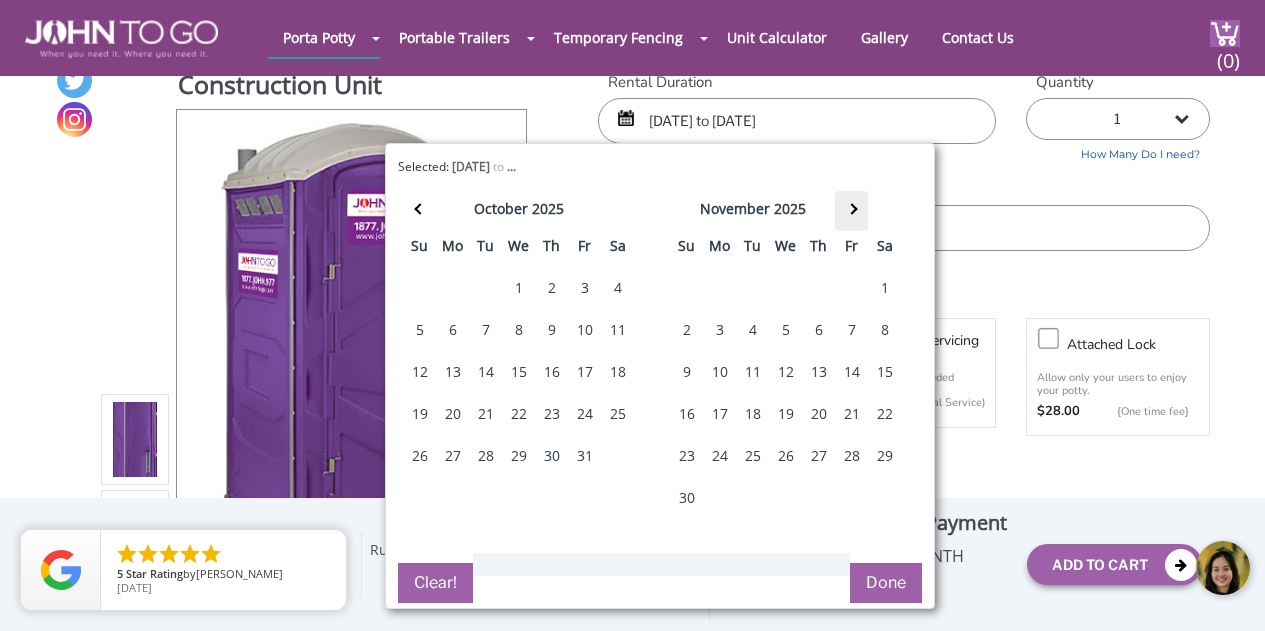 click at bounding box center (851, 208) 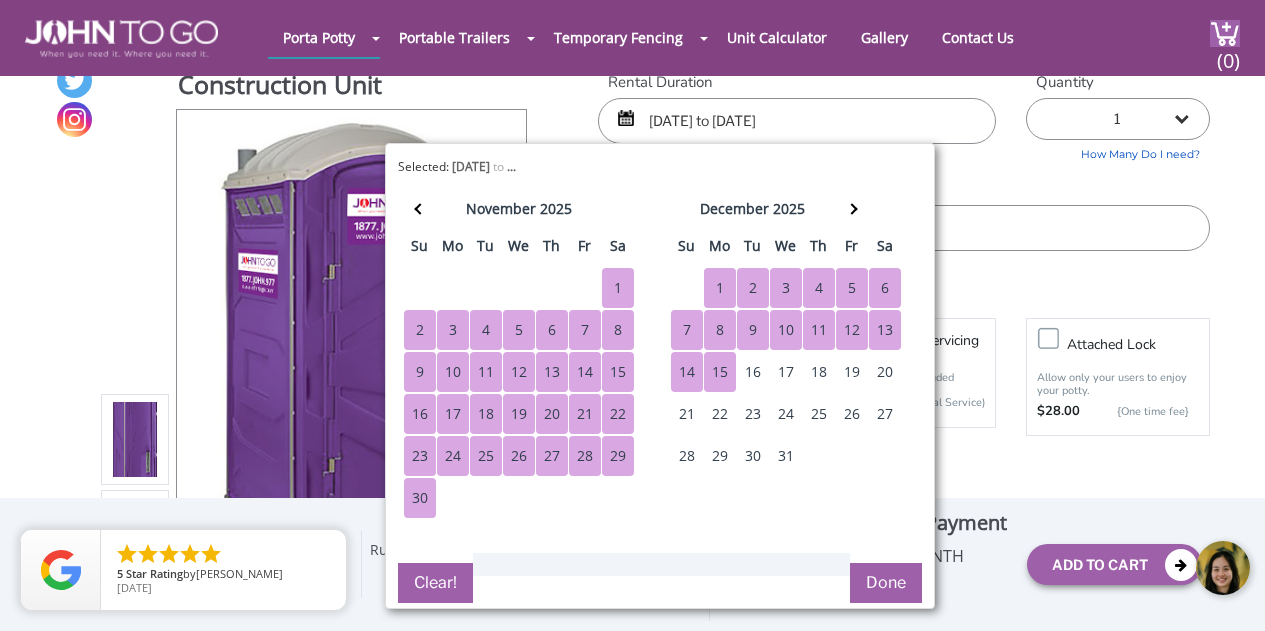 click on "15" at bounding box center (720, 372) 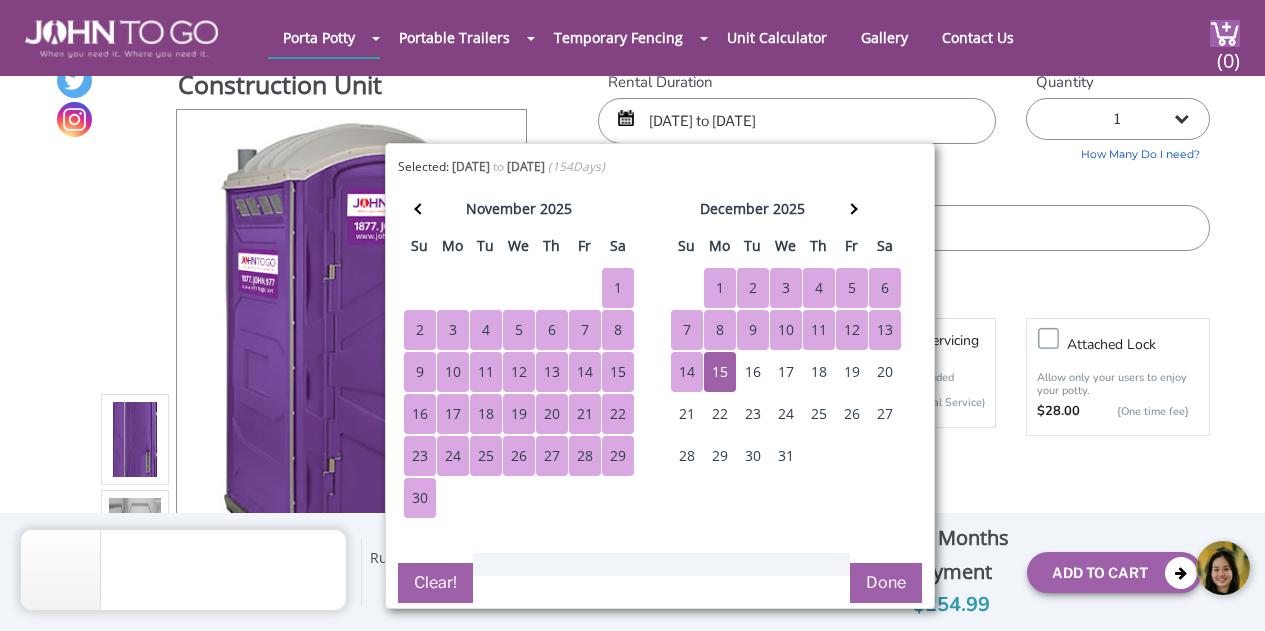 click on "Additional Options" at bounding box center (904, 292) 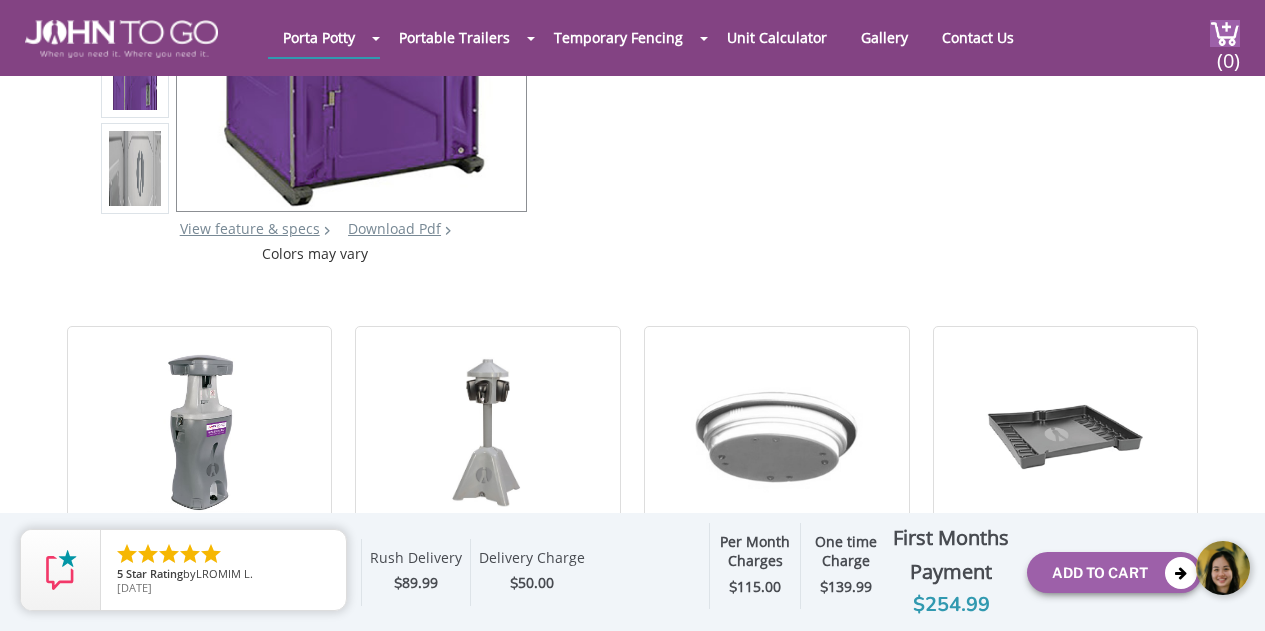 scroll, scrollTop: 325, scrollLeft: 0, axis: vertical 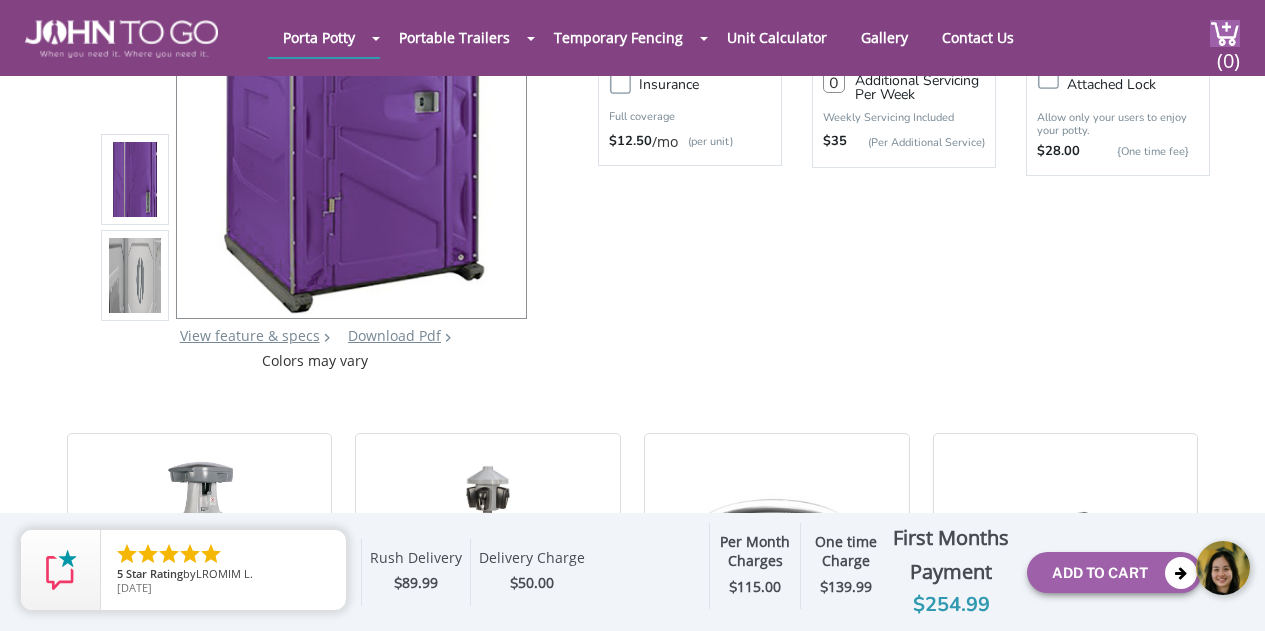click on "Purple Porta Potty: JTG Construction Unit
View feature & specs
Download Pdf
Product PDF
Addon PDF
Colors may vary
Rental Duration
07/15/2025 to 12/15/2025
Quantity
1
2 (5% discount)" at bounding box center [632, 66] 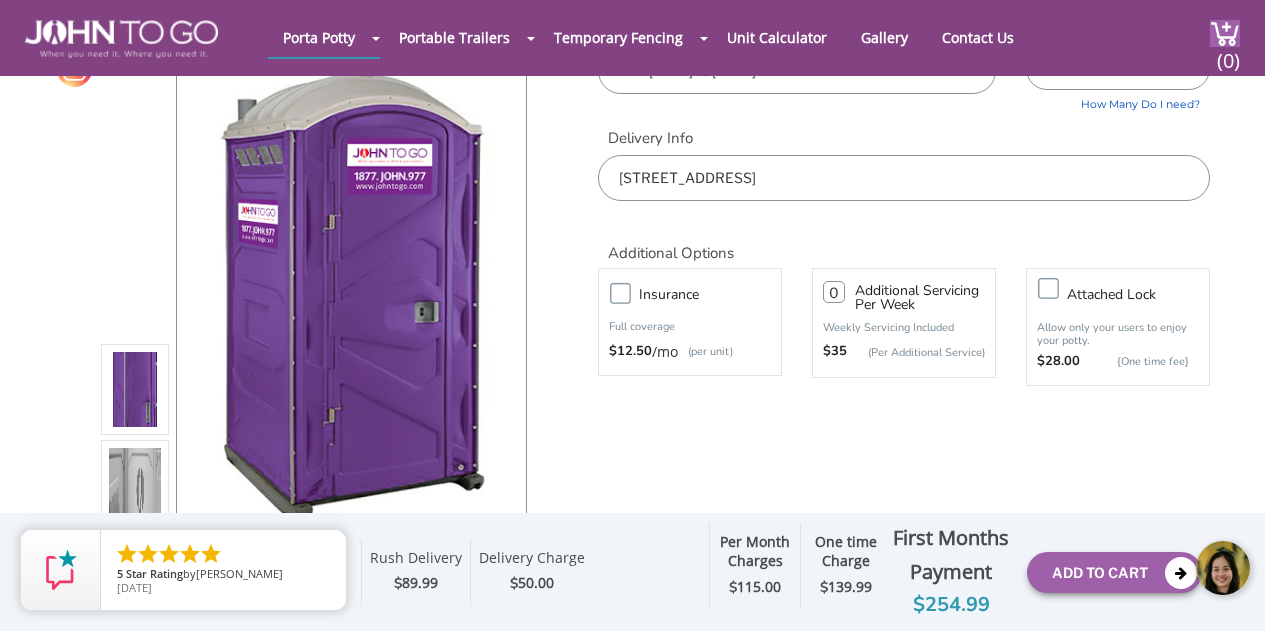 scroll, scrollTop: 0, scrollLeft: 0, axis: both 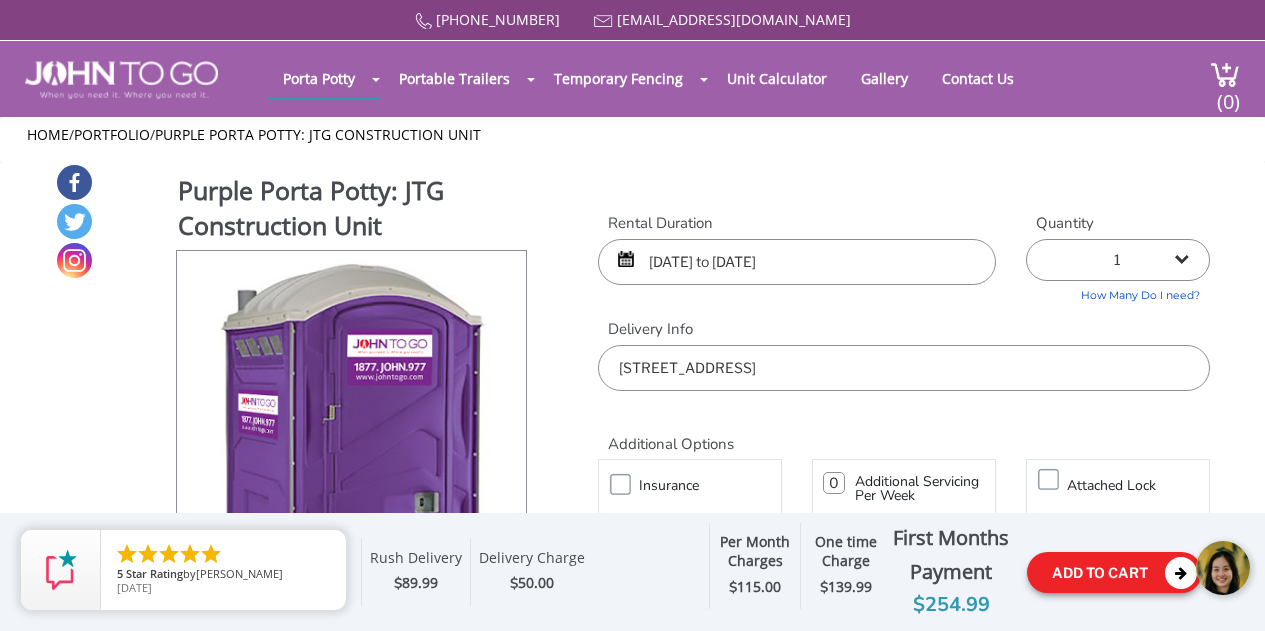 click on "Add To Cart" at bounding box center (1114, 572) 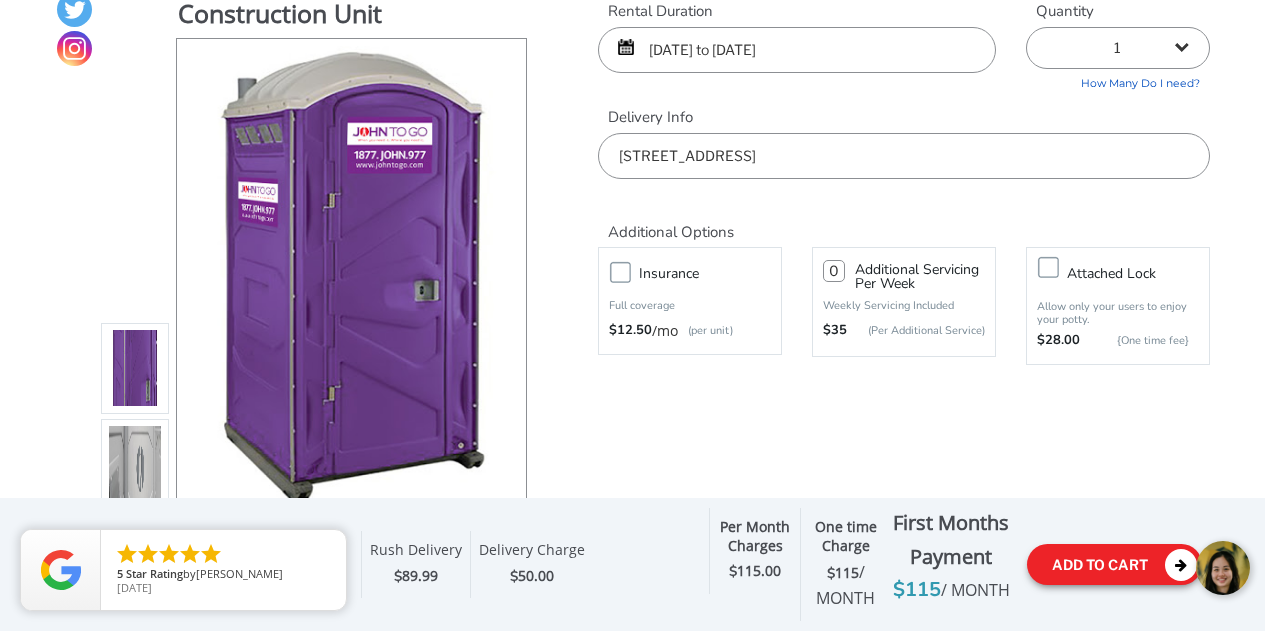 scroll, scrollTop: 0, scrollLeft: 0, axis: both 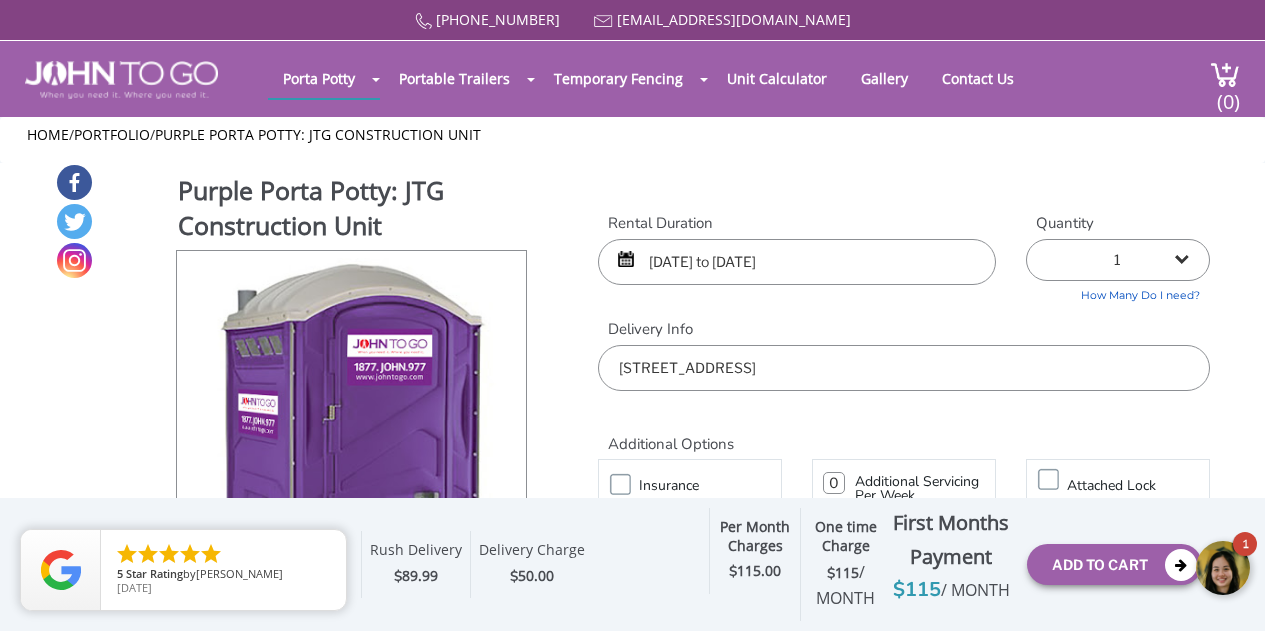 click at bounding box center [1224, 569] 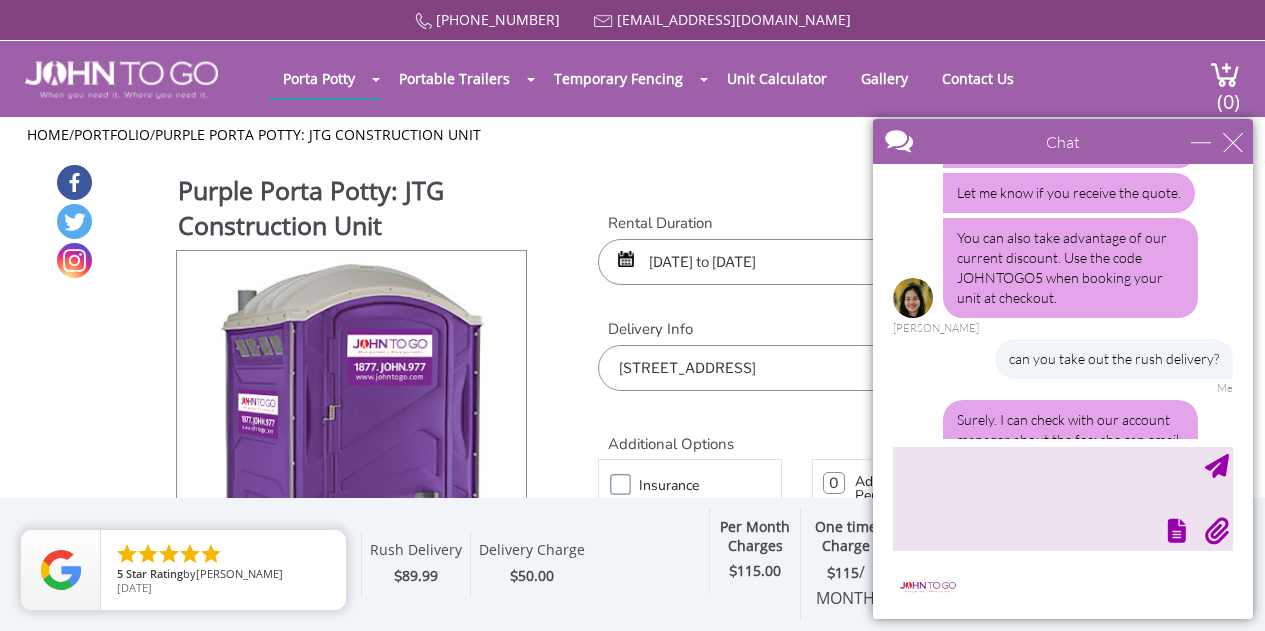 scroll, scrollTop: 1555, scrollLeft: 0, axis: vertical 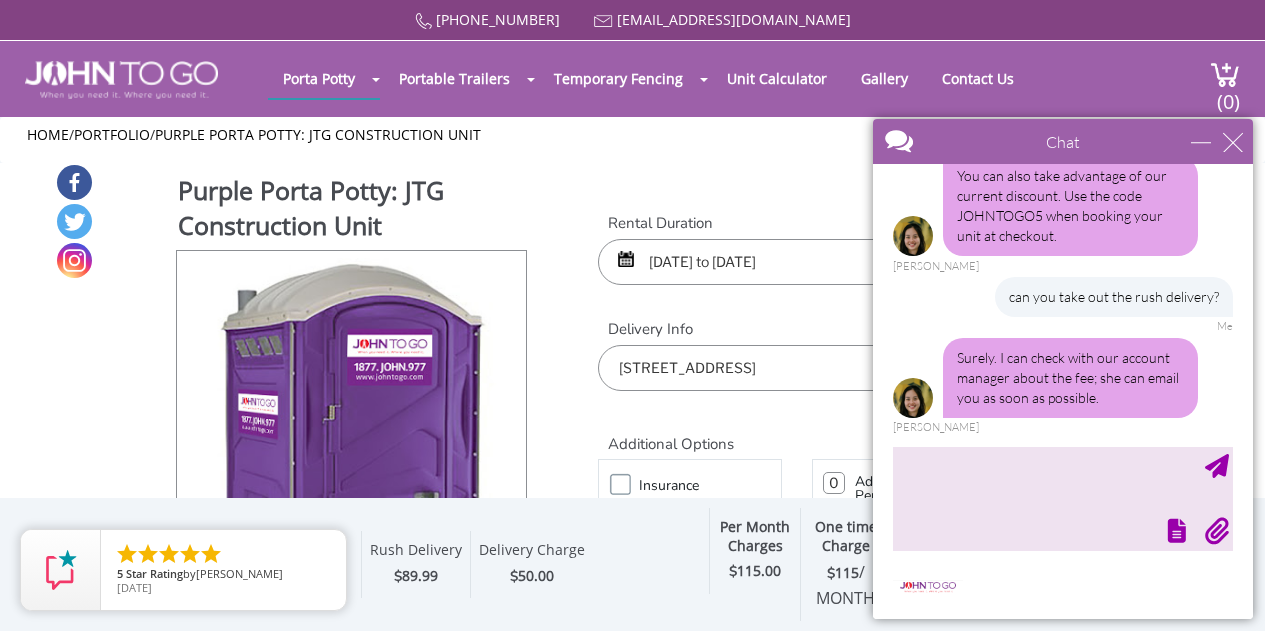 click at bounding box center [1061, 529] 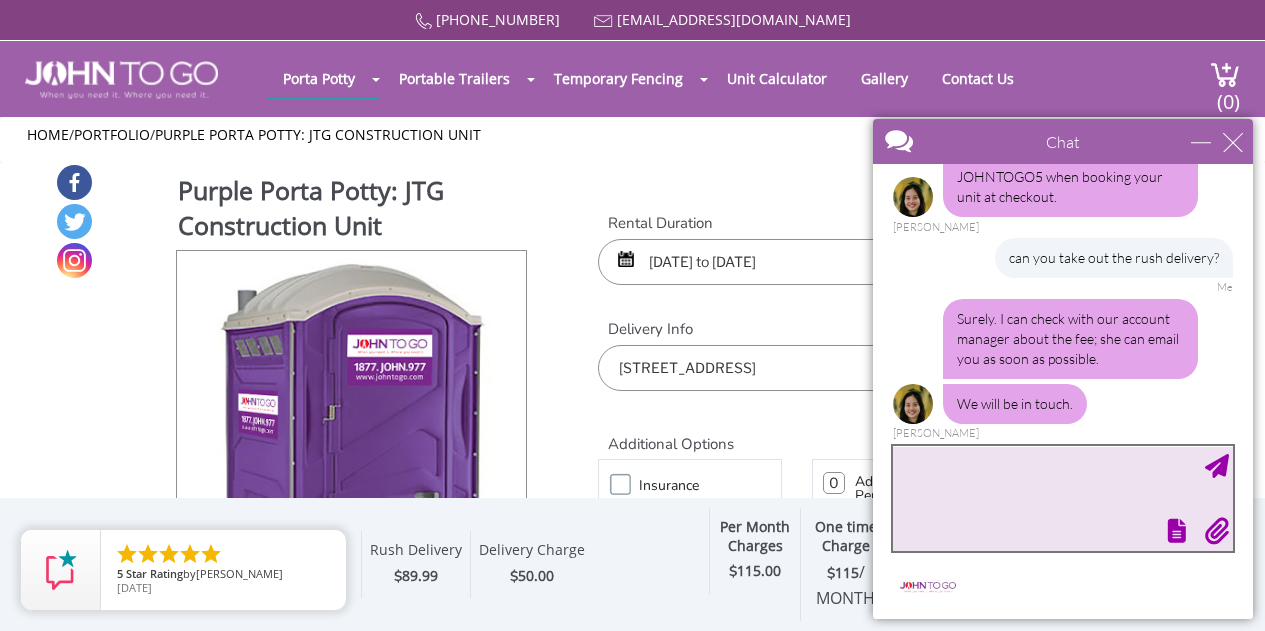 scroll, scrollTop: 1600, scrollLeft: 0, axis: vertical 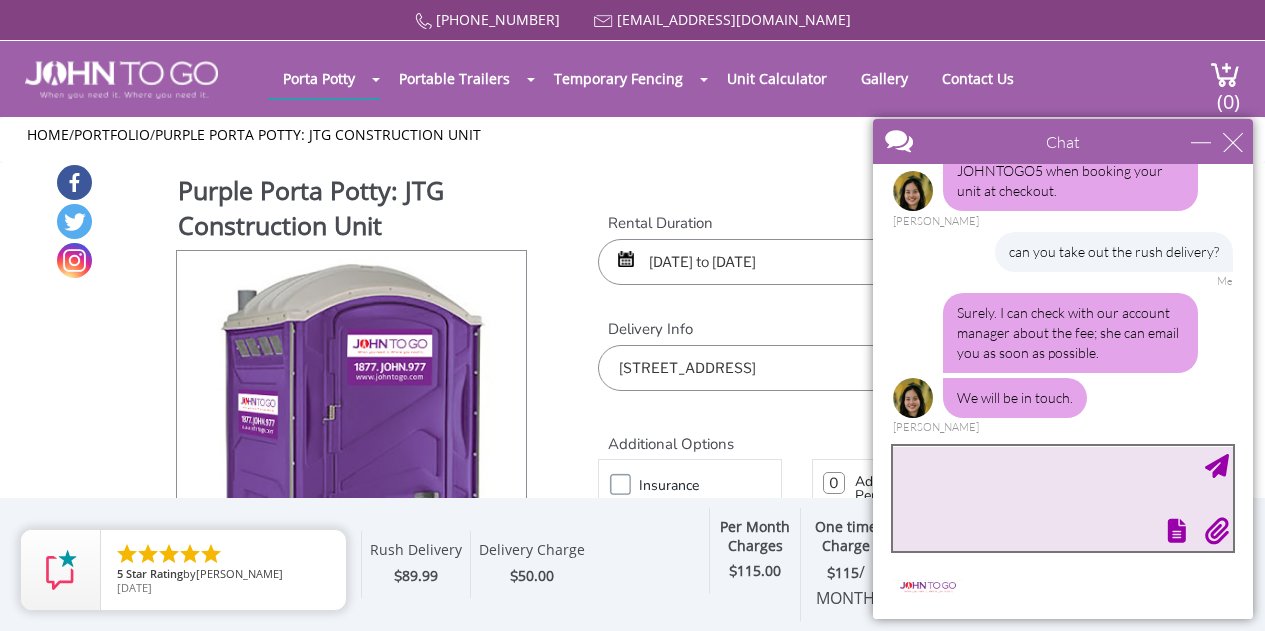 click at bounding box center [1063, 498] 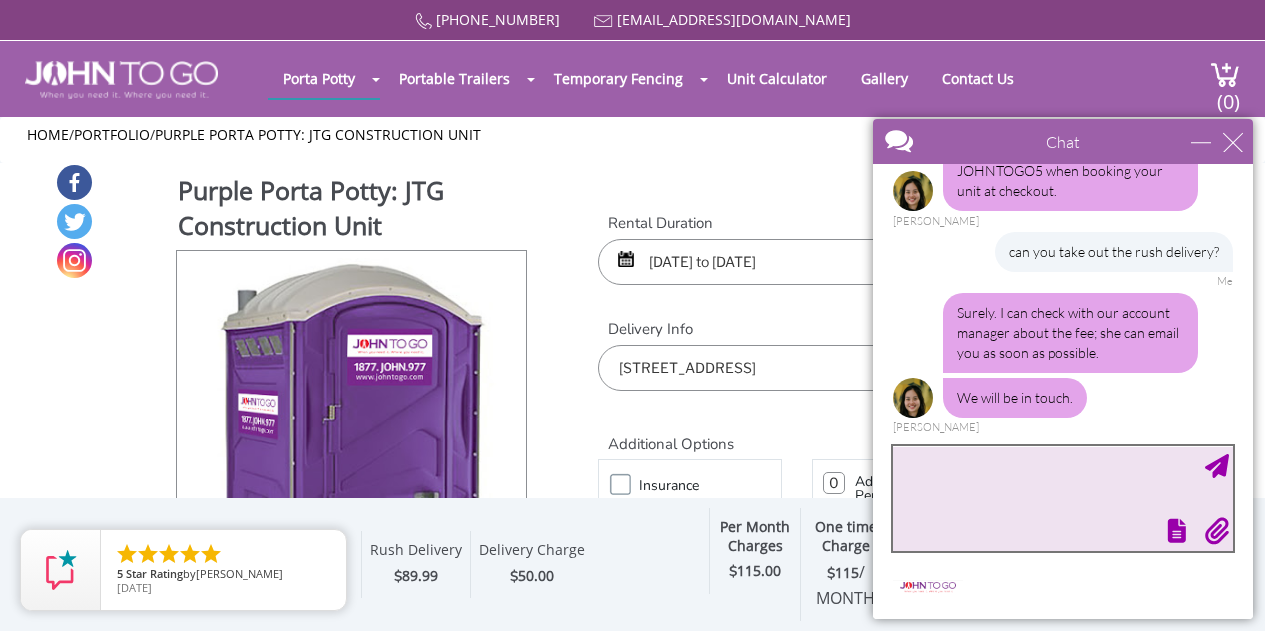 drag, startPoint x: 1007, startPoint y: 483, endPoint x: 815, endPoint y: 443, distance: 196.1224 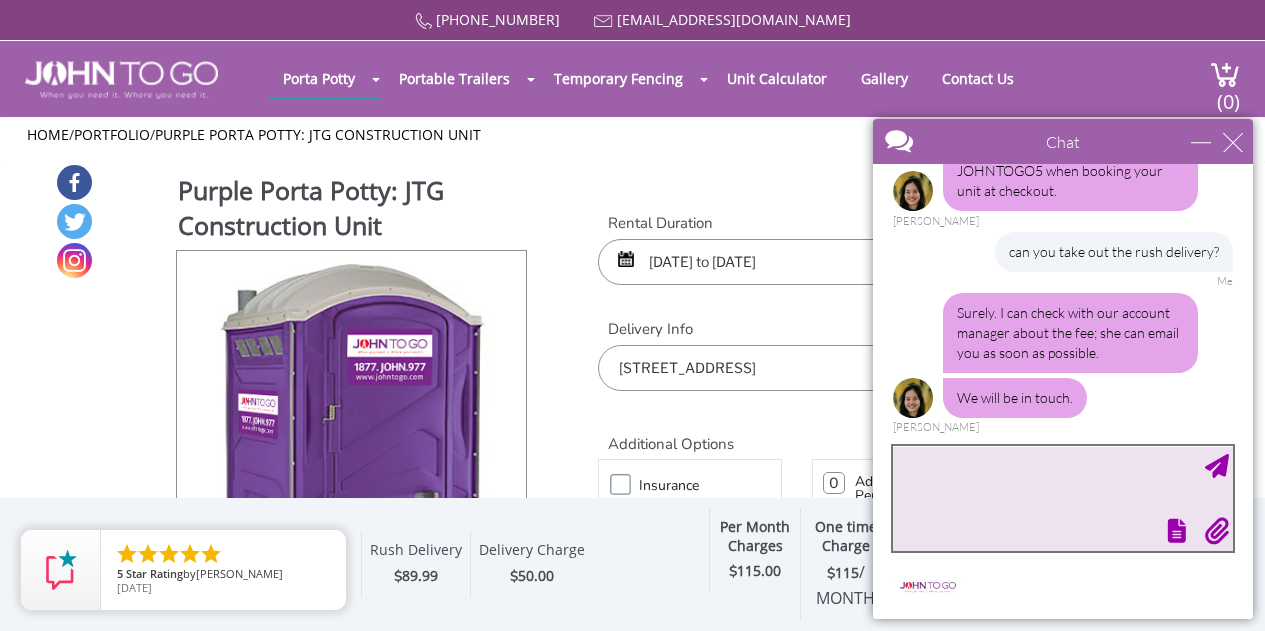click on "Chat Email mhladky@hotmail.com Your Question * Email * mhladky@hotmail.com Your Question * Hi! I want to help you with your portable rental needs. Want to chat? I need to rent a portable toilet Me Hi, there! I see. Sure, let me send you the pricing. Can I have your email address to send a quote? Anne mhladky@hotmail.com Me Thank you. Please advise where you need the unit. Which city and state so we can get you a price quote? Anne 1257 SW 1st TER, Pompano Beach, FL, 33060 starting tommorow for at least 5 months Me Got it. Shall we also add the insurance for your porta-potty in case of bad weather or damage to the unit? Anne no Me Not a problem. May I also have your name and the best number to contact you? Anne You dont have me in your system? Ive used you multiple times Michal Hladky 9545544164 Me We absolutely have, Michal.  We are very excited to once more work with you! Just give me a moment. I am now sending you the quote. :) Let me know if you receive the quote. Anne can you take out the rush delivery? Me" 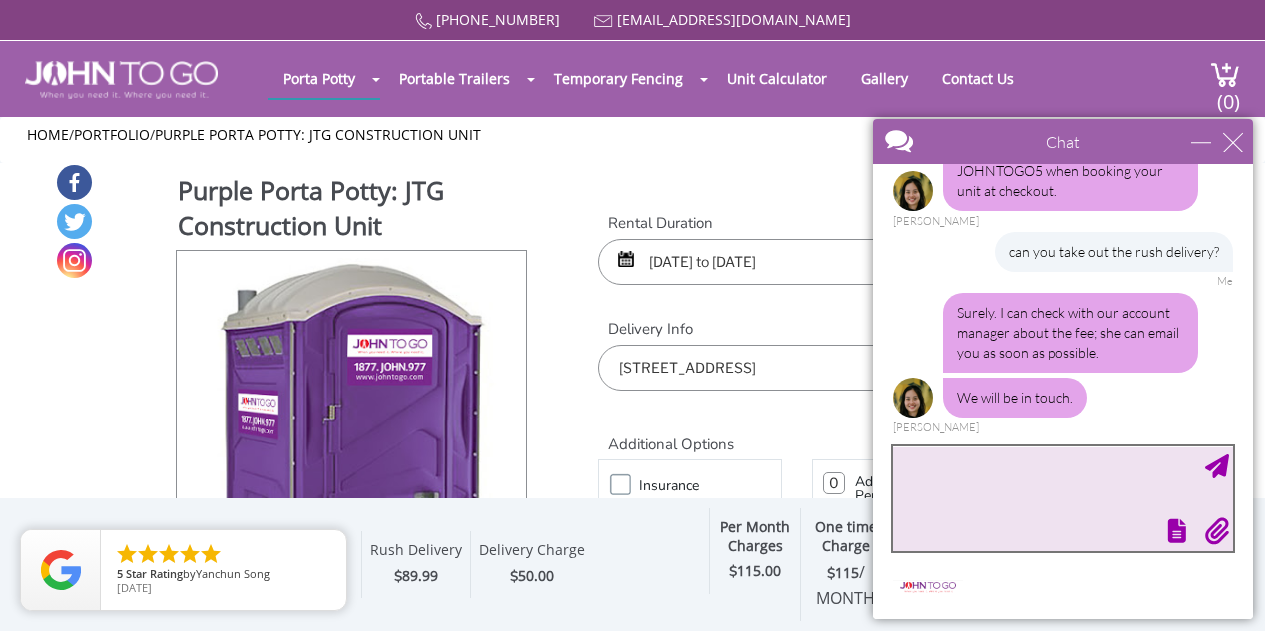 click at bounding box center (1063, 498) 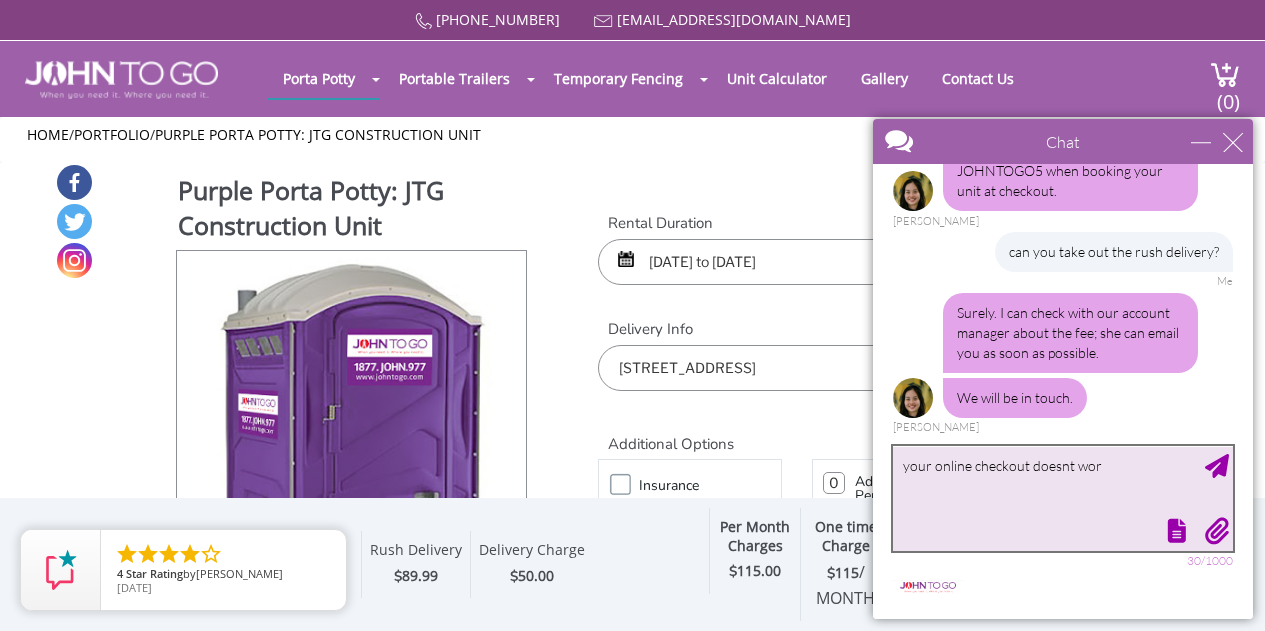 type on "your online checkout doesnt work" 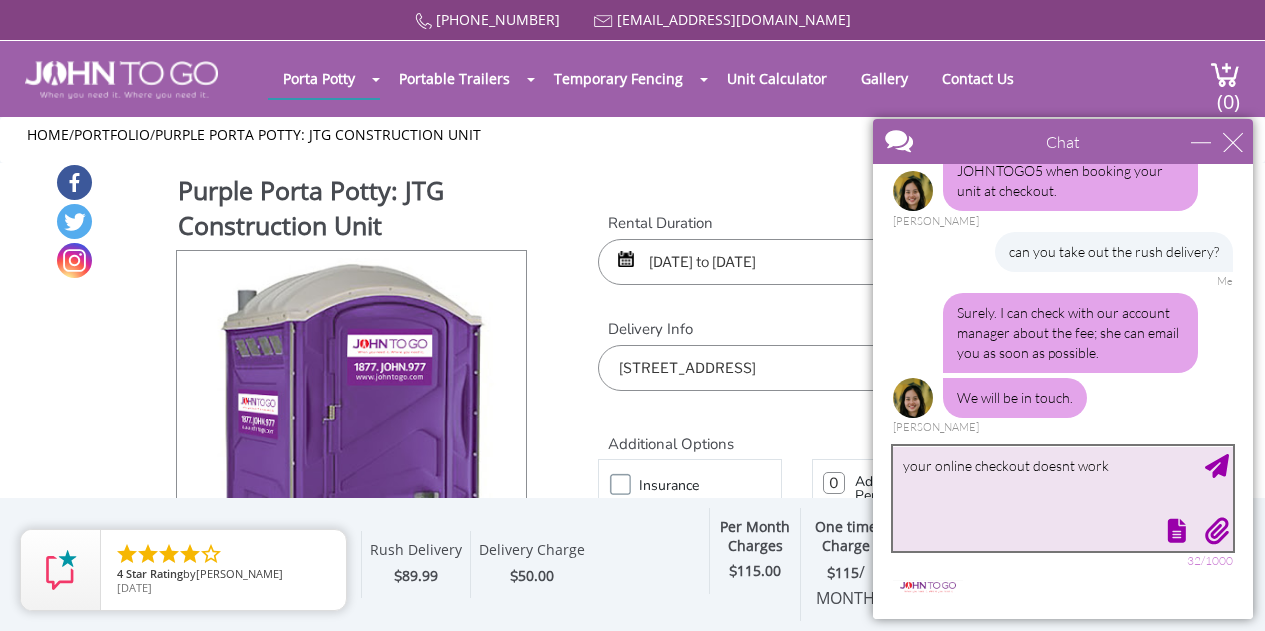 type 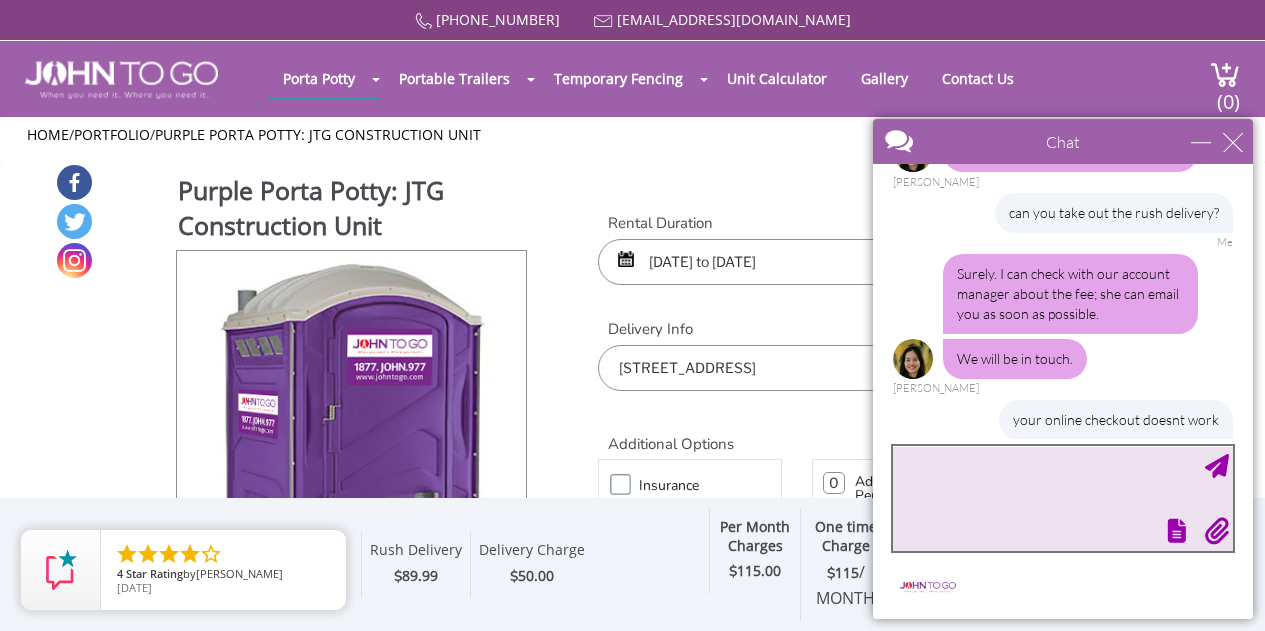 scroll, scrollTop: 1661, scrollLeft: 0, axis: vertical 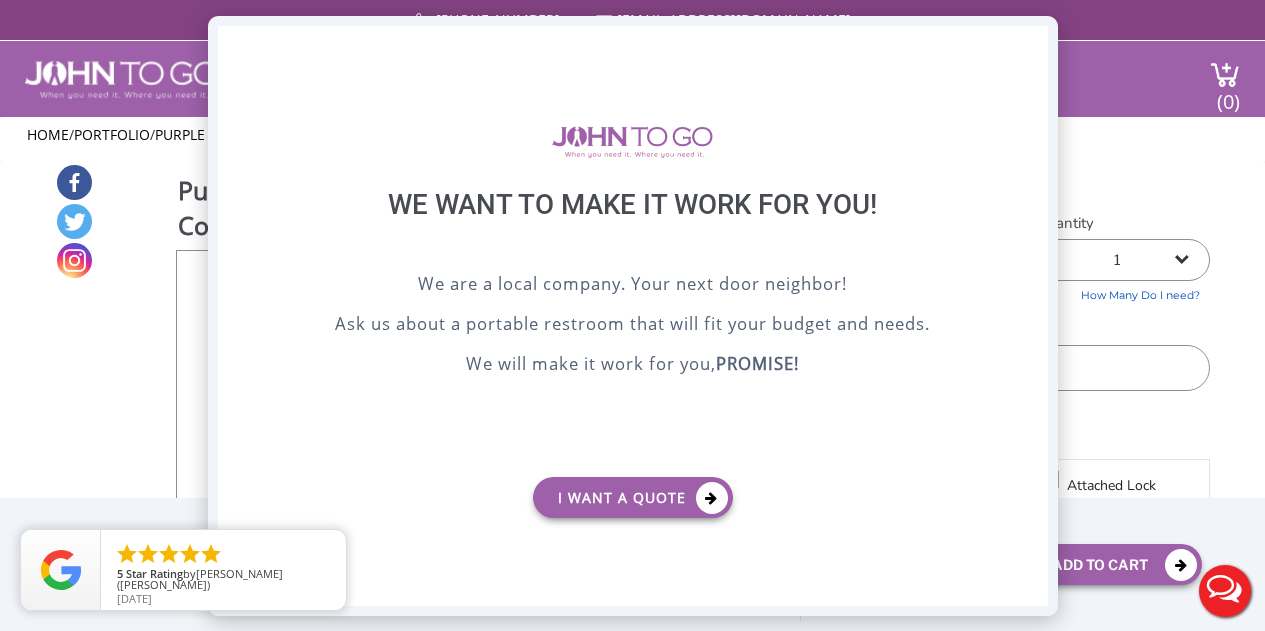 click on "X" at bounding box center [1031, 43] 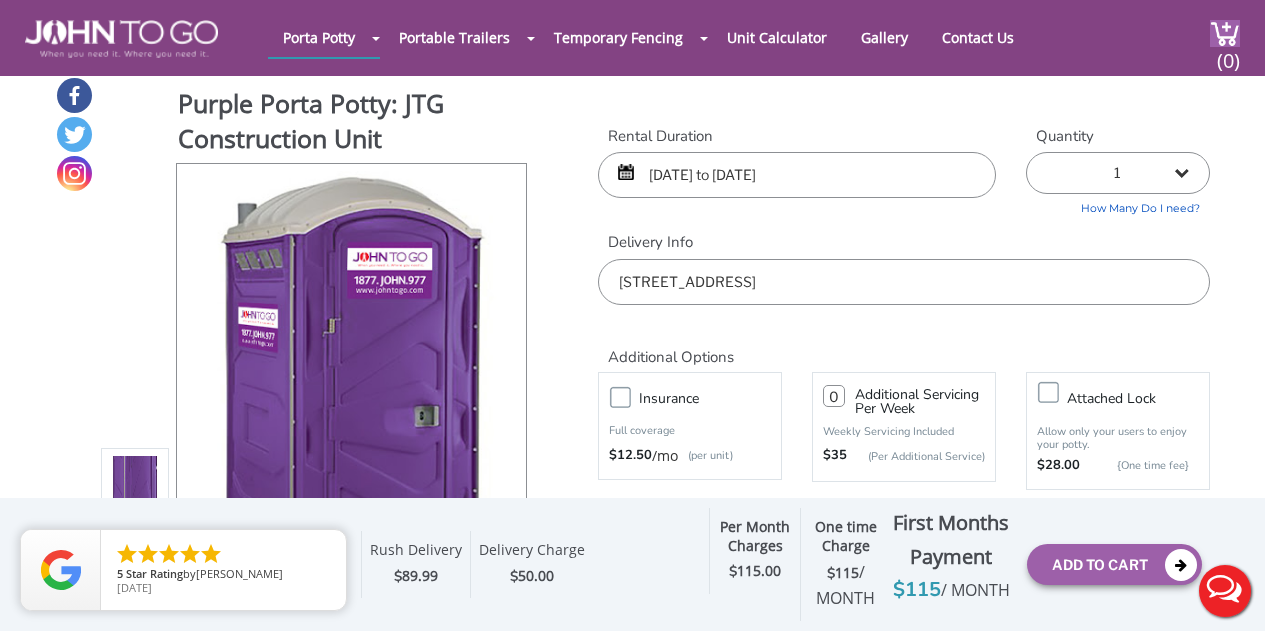 scroll, scrollTop: 0, scrollLeft: 0, axis: both 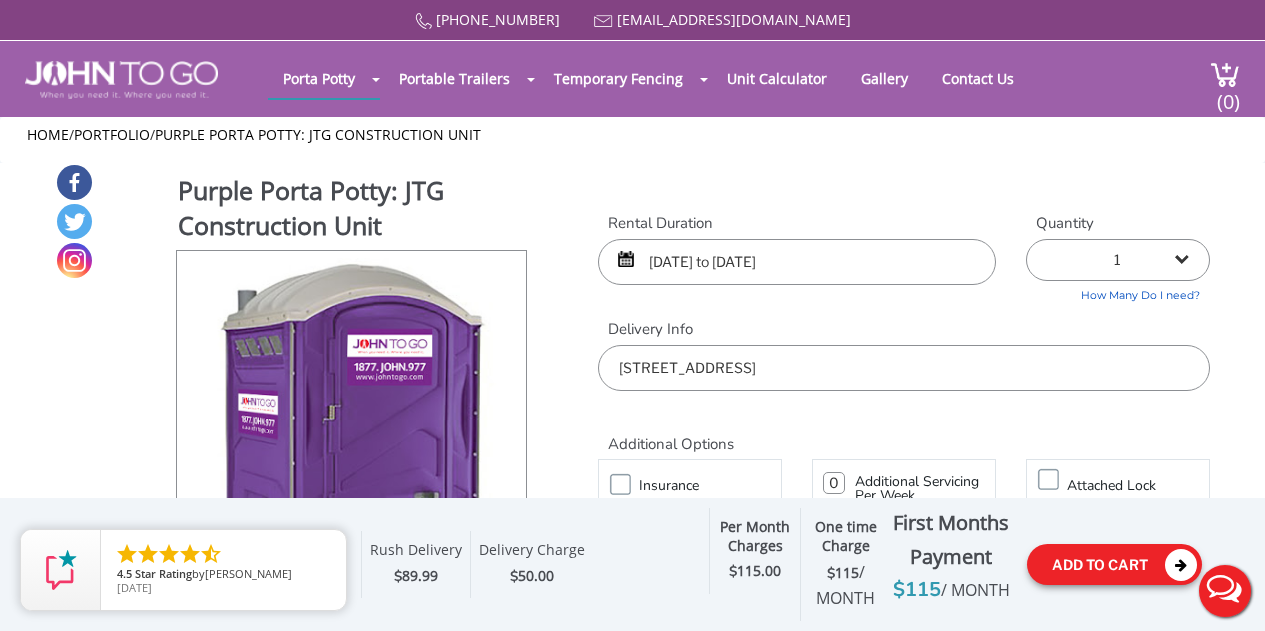 click on "Add To Cart" at bounding box center (1114, 564) 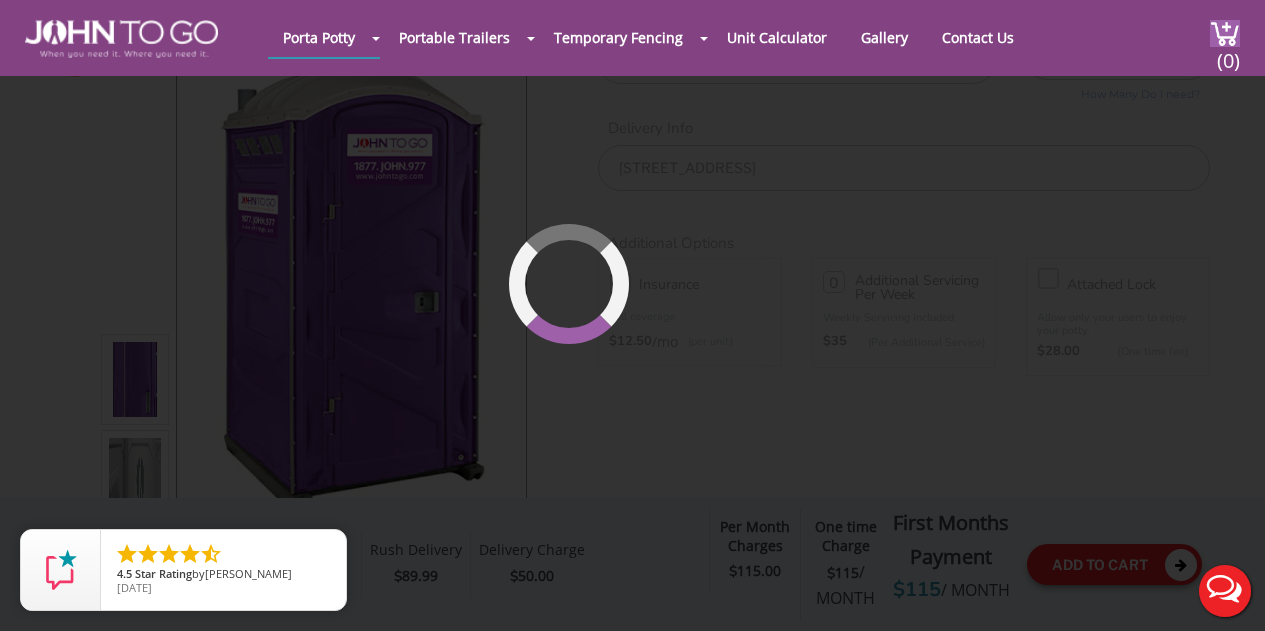scroll, scrollTop: 212, scrollLeft: 0, axis: vertical 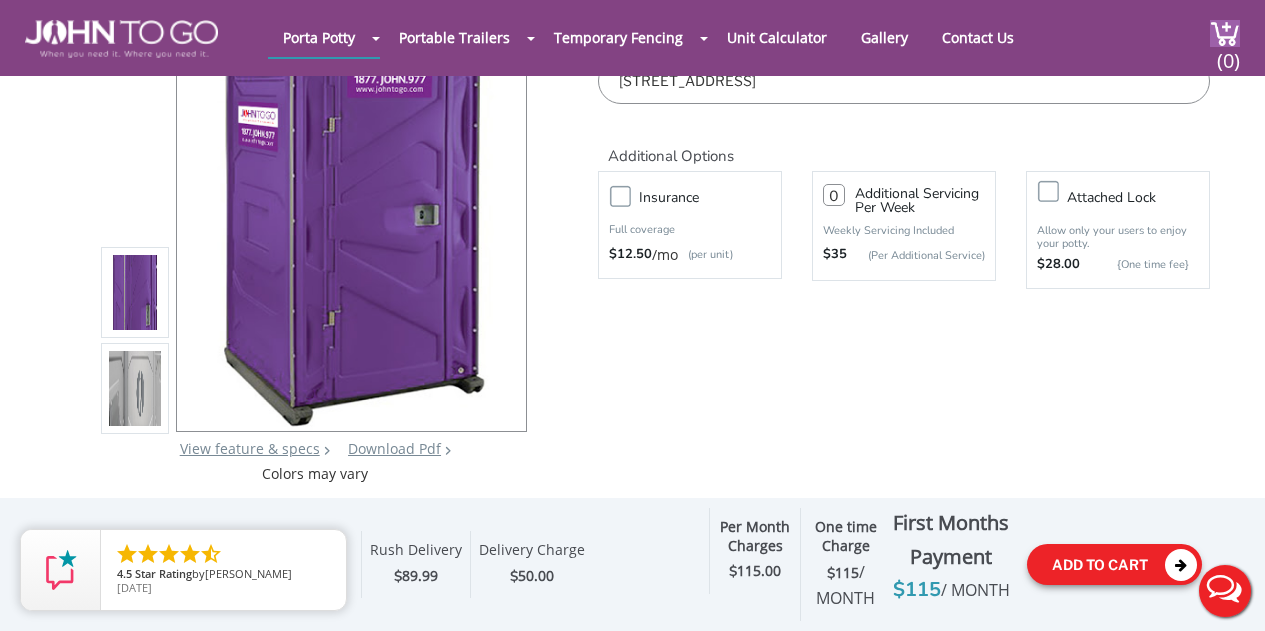 click on "Add To Cart" at bounding box center (1114, 564) 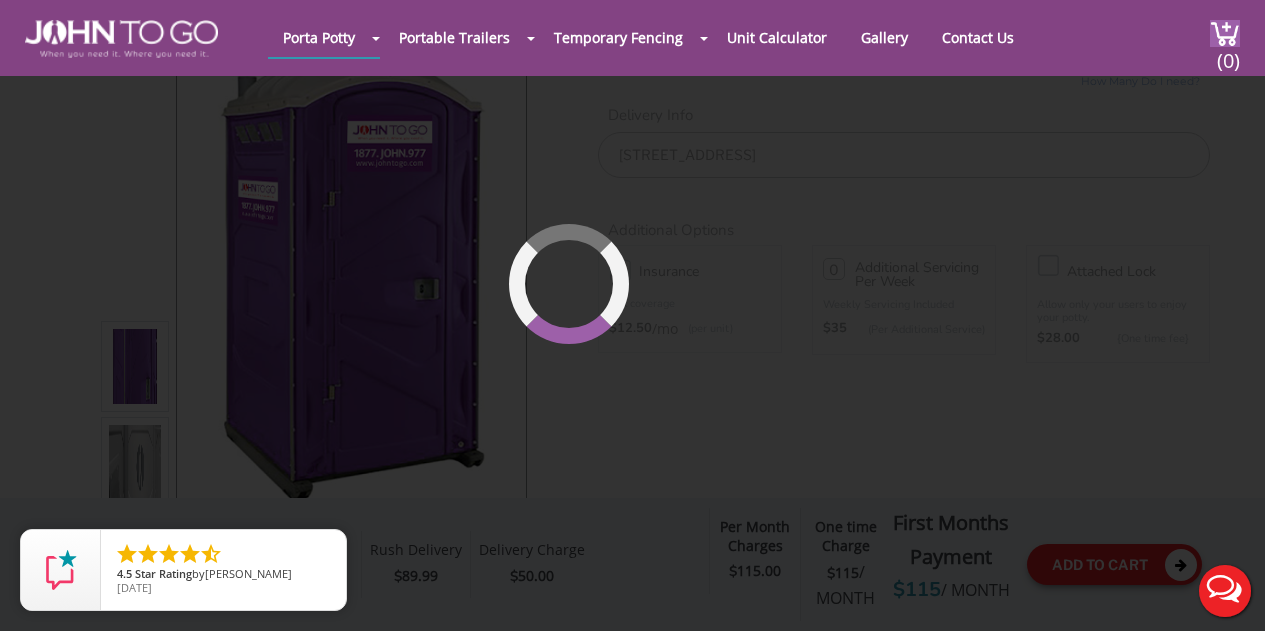 scroll, scrollTop: 136, scrollLeft: 0, axis: vertical 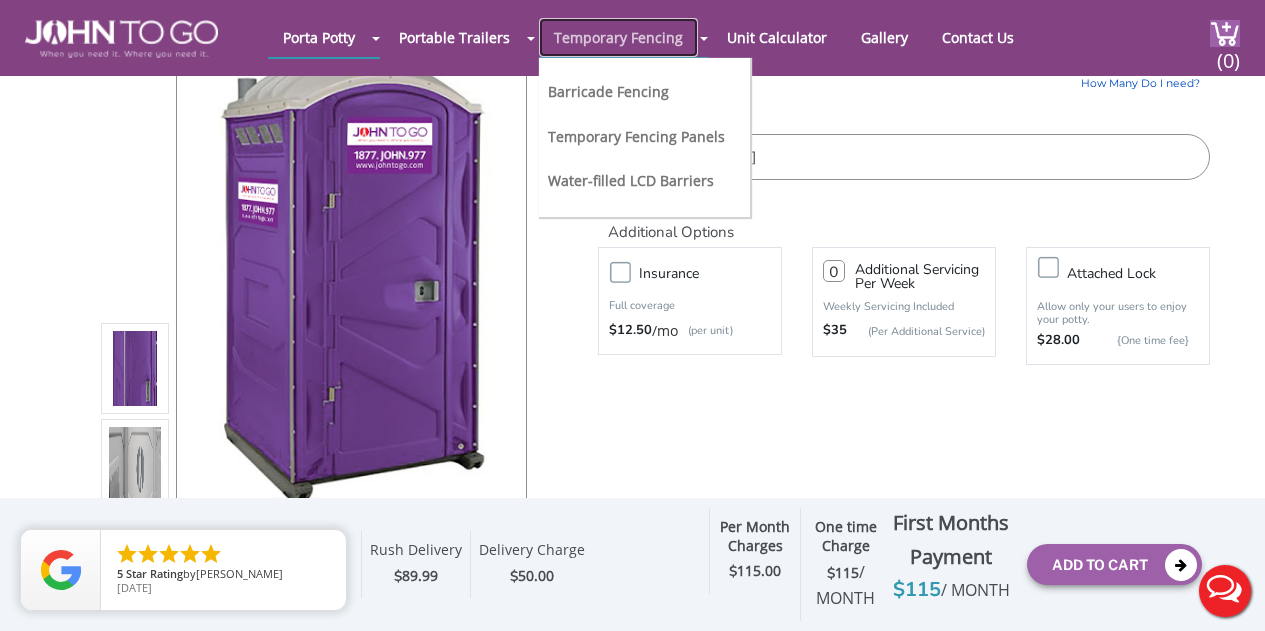 click on "Temporary Fencing" at bounding box center [618, 37] 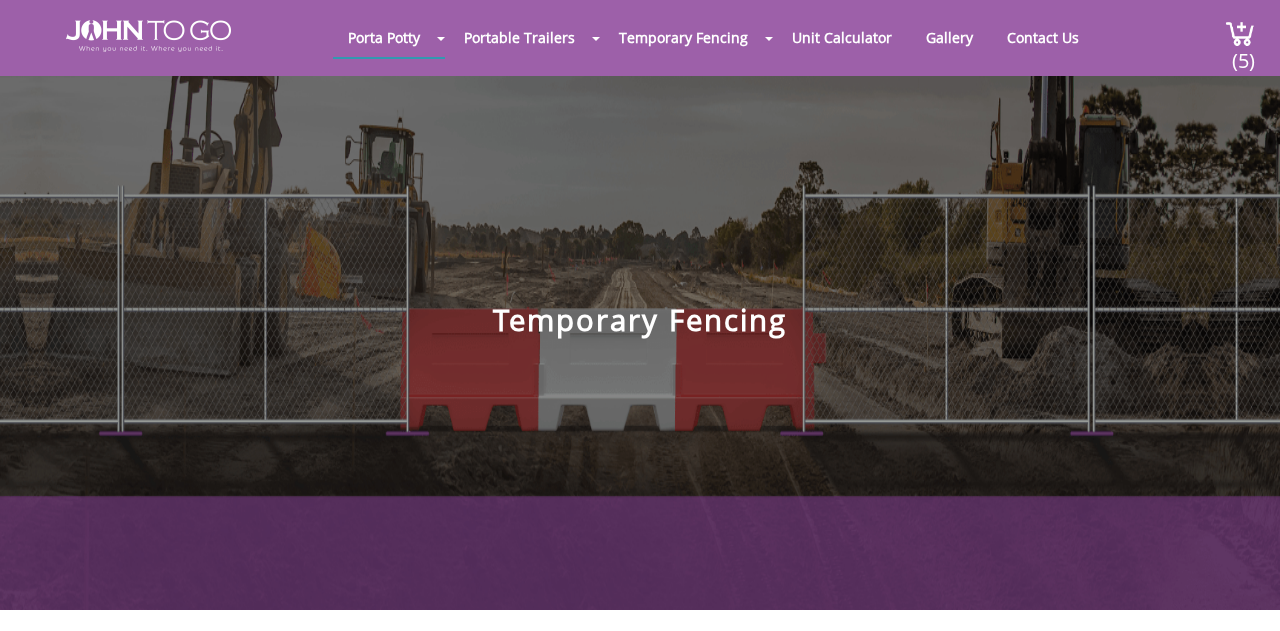 click on "Temporary Fencing" at bounding box center (640, 216) 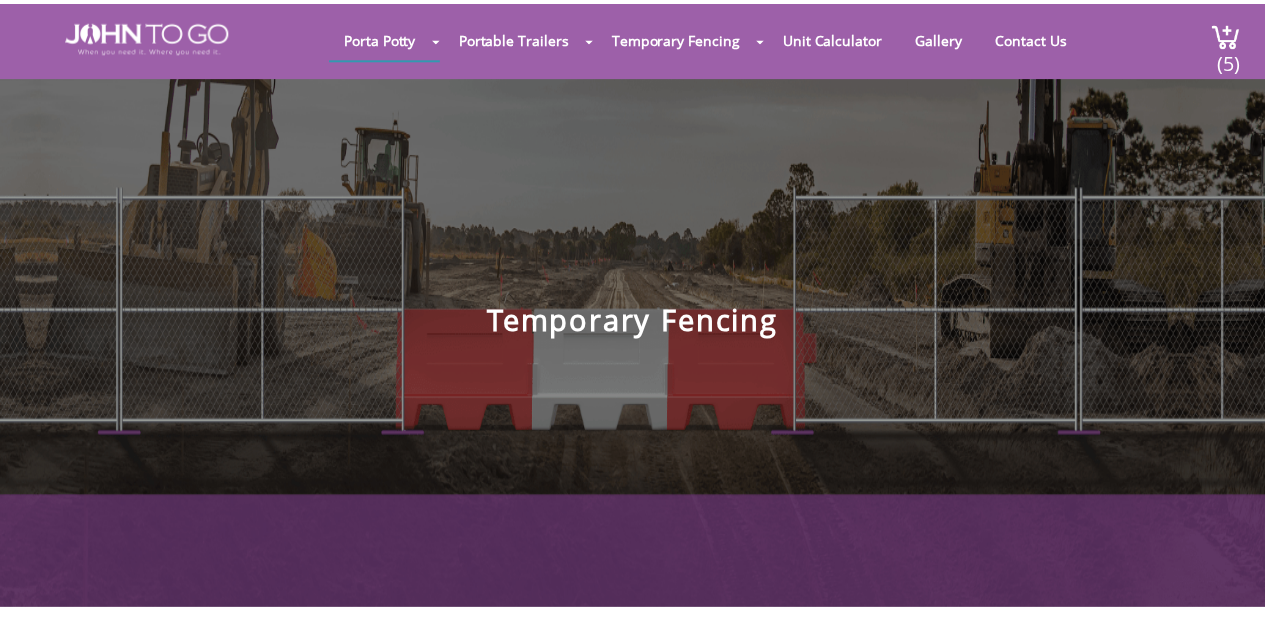 scroll, scrollTop: 0, scrollLeft: 0, axis: both 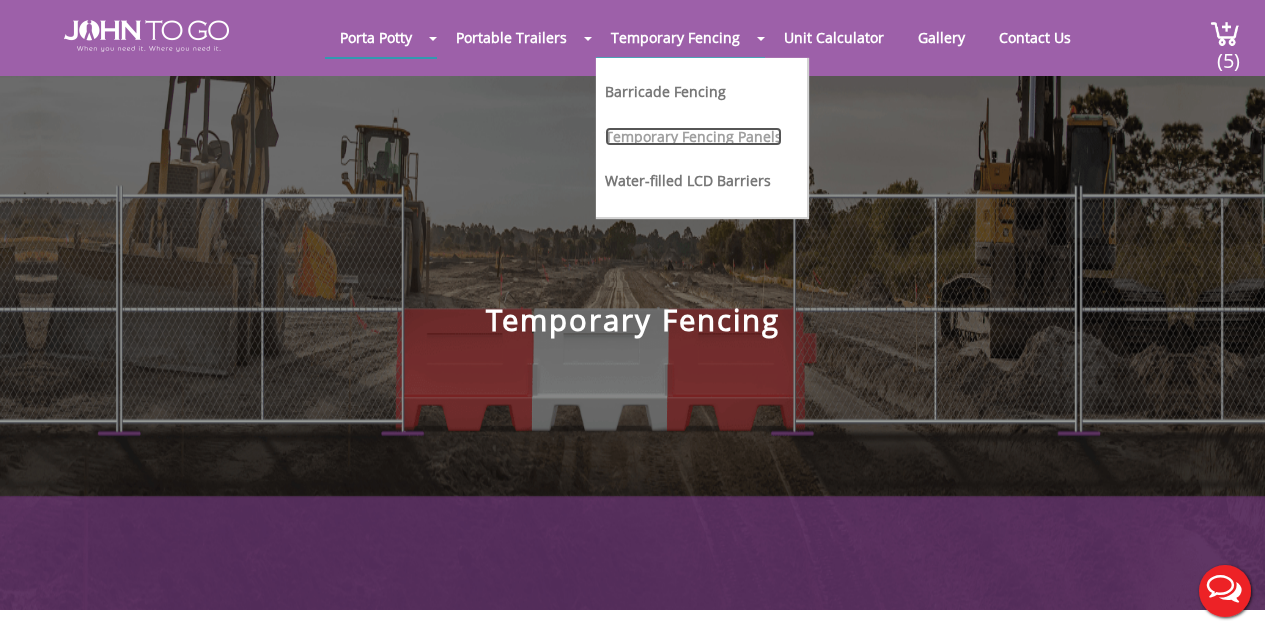 click on "Temporary Fencing Panels" at bounding box center [693, 136] 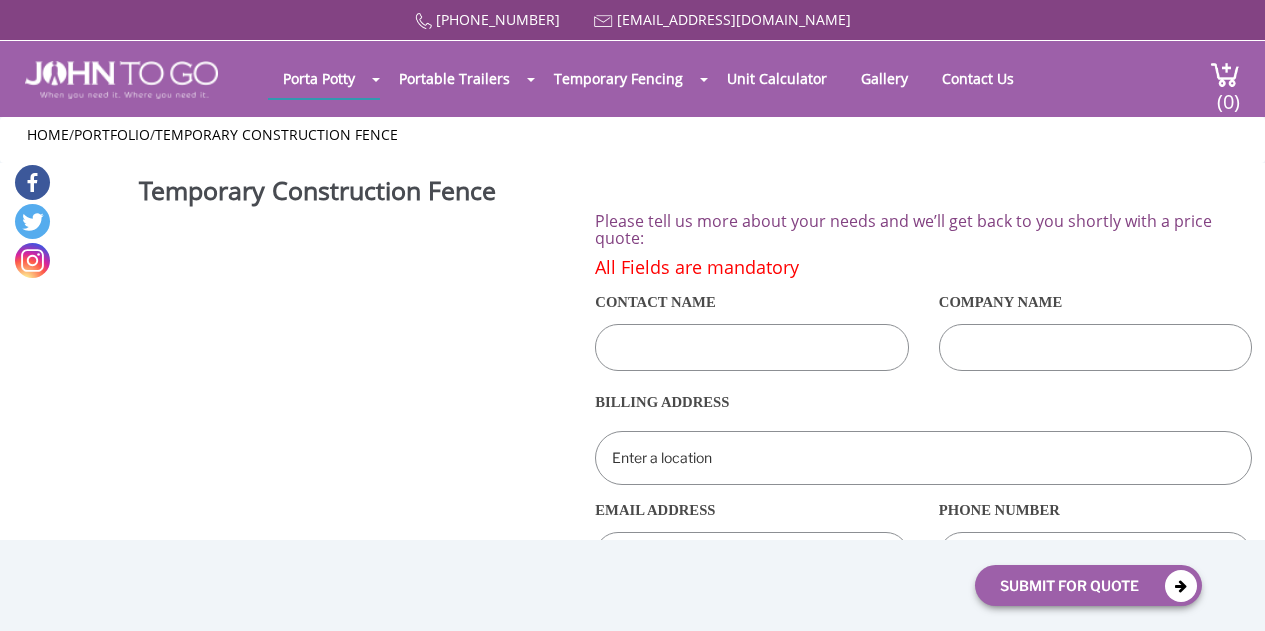 scroll, scrollTop: 0, scrollLeft: 0, axis: both 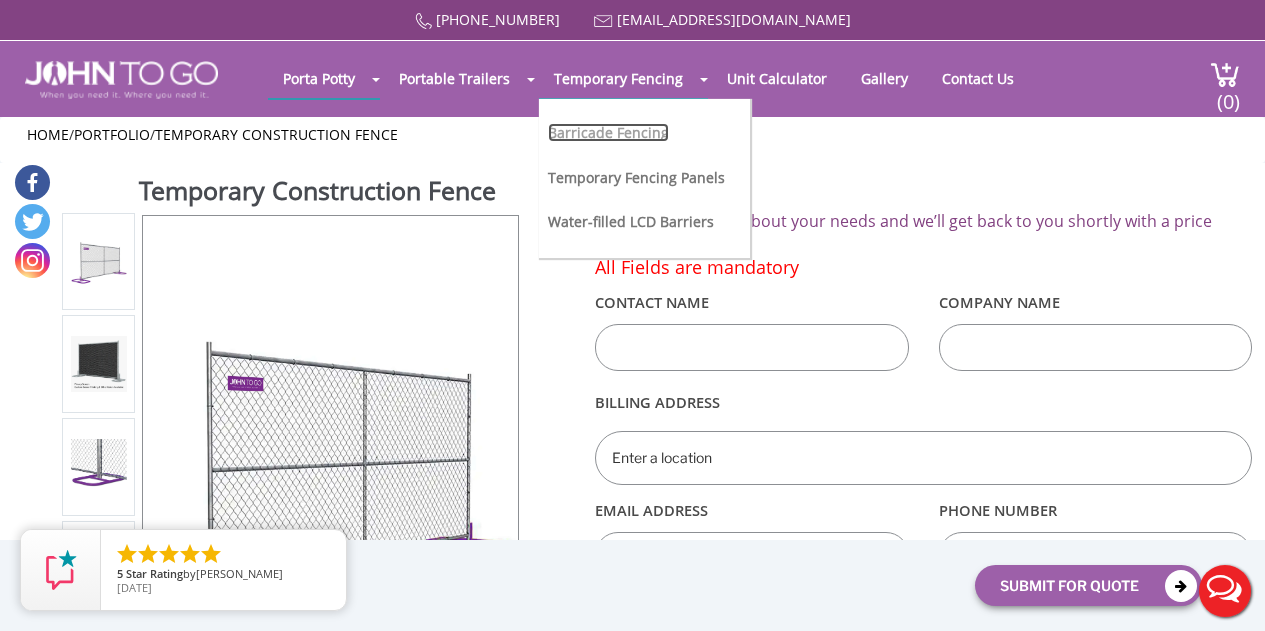 click on "Barricade Fencing" at bounding box center (608, 132) 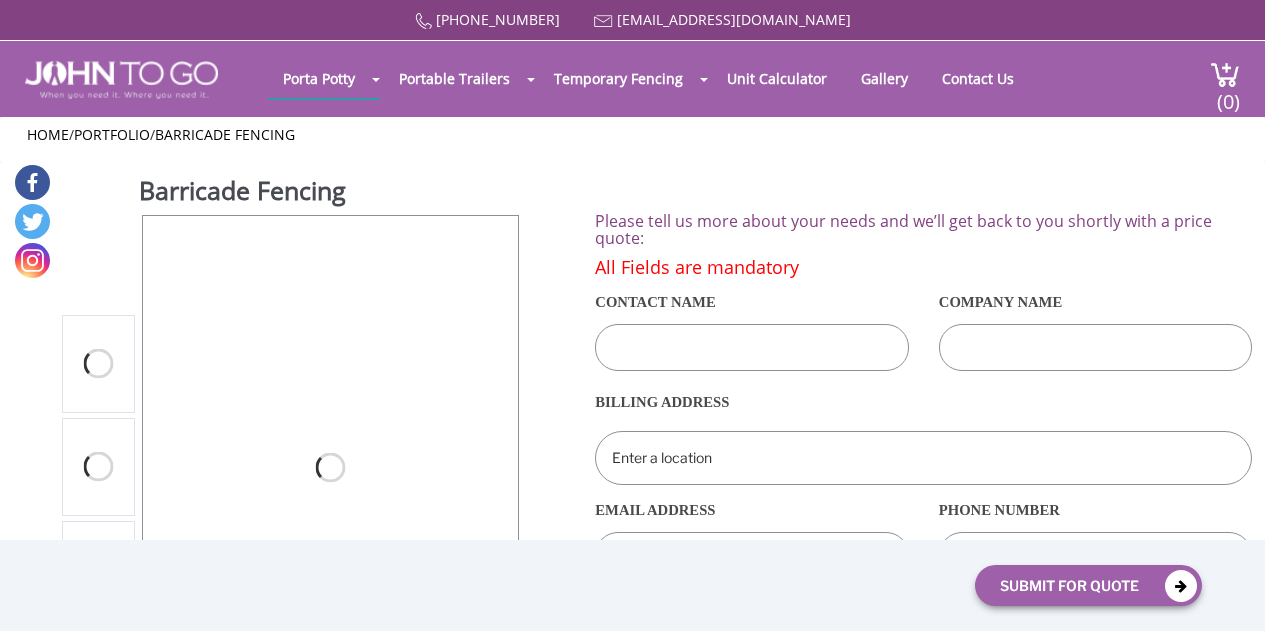 scroll, scrollTop: 0, scrollLeft: 0, axis: both 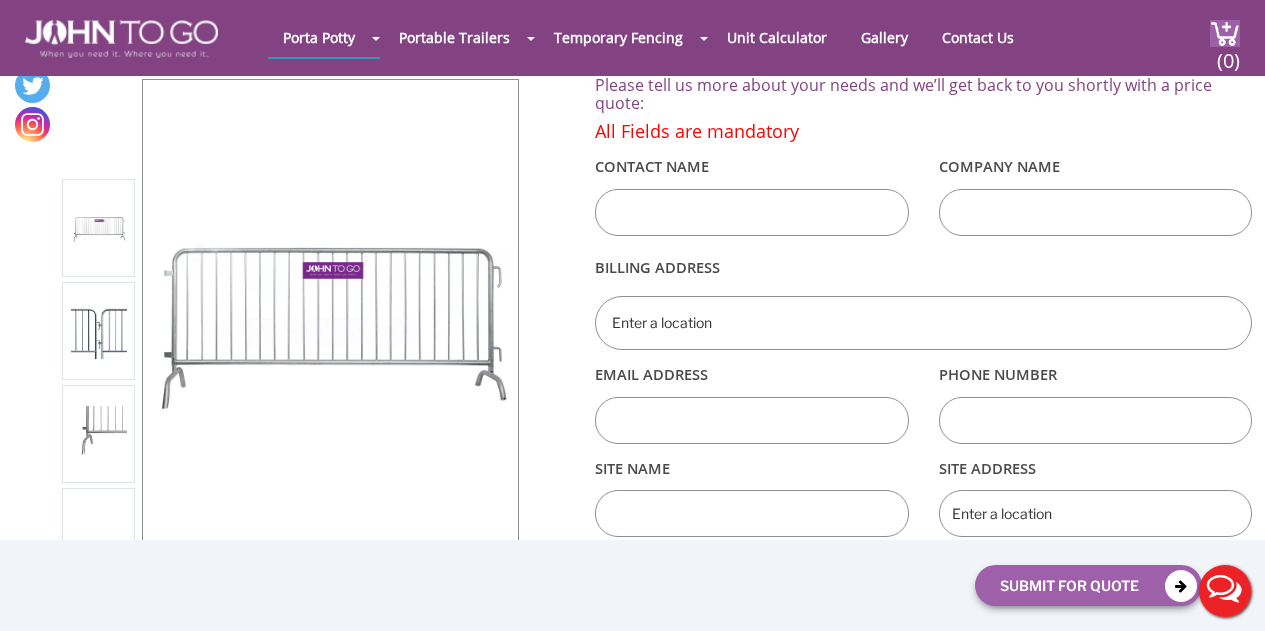 drag, startPoint x: 0, startPoint y: 0, endPoint x: 836, endPoint y: 437, distance: 943.32654 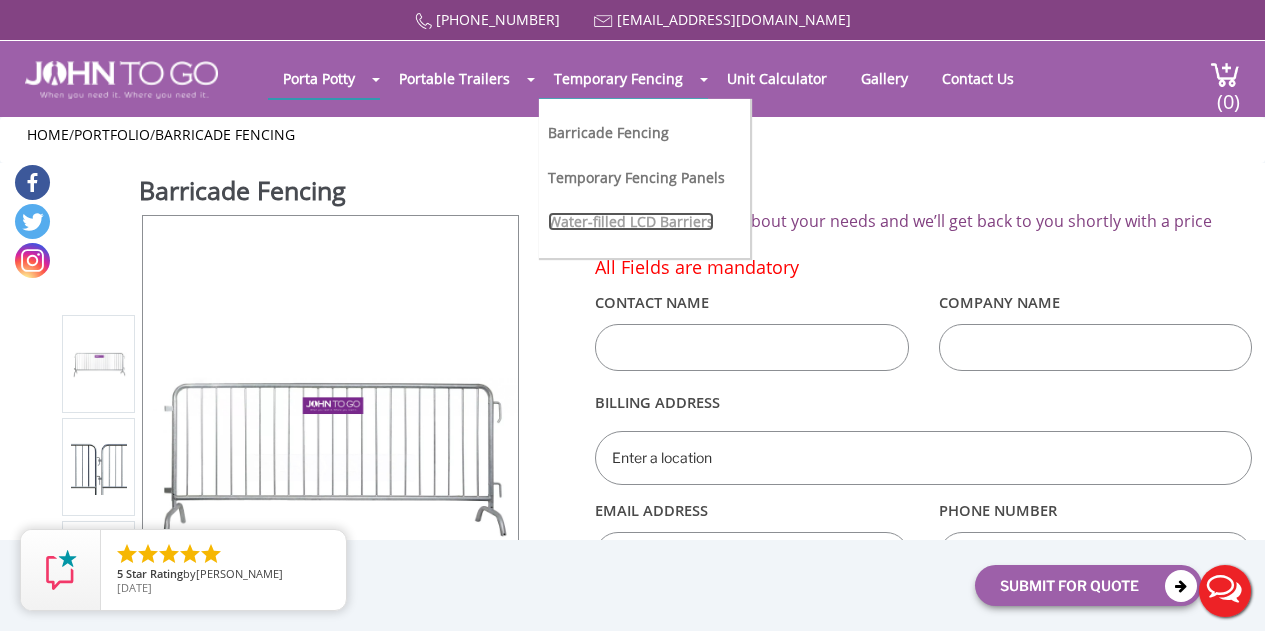 click on "Water-filled LCD Barriers" at bounding box center [631, 221] 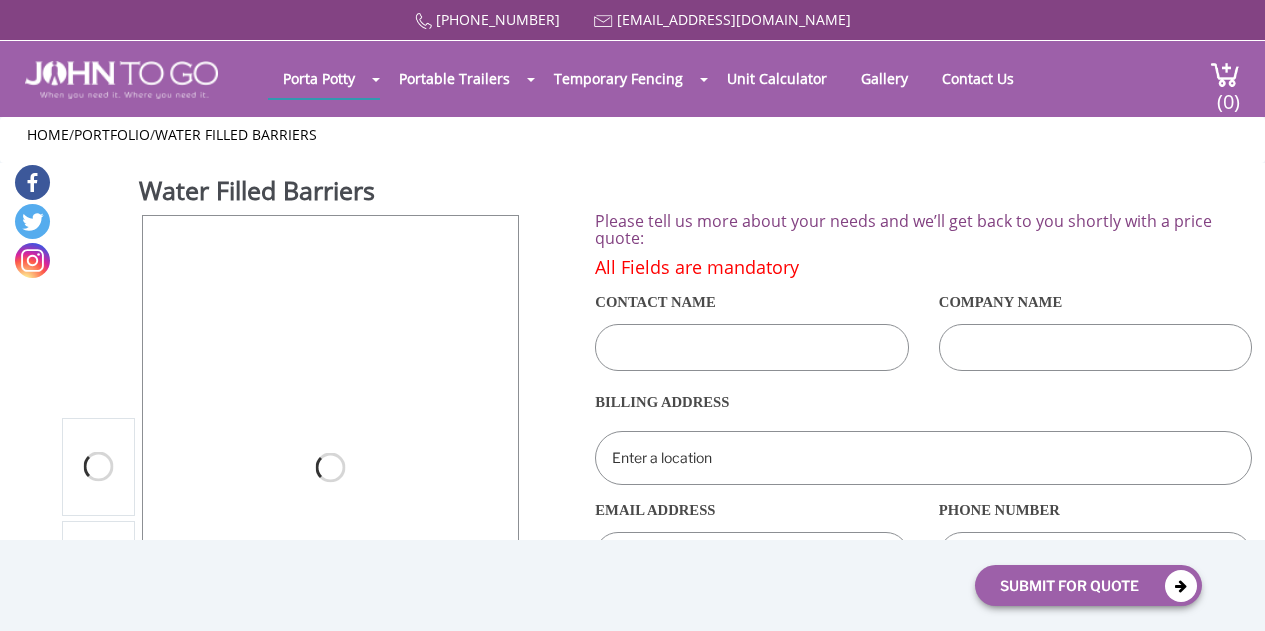 scroll, scrollTop: 0, scrollLeft: 0, axis: both 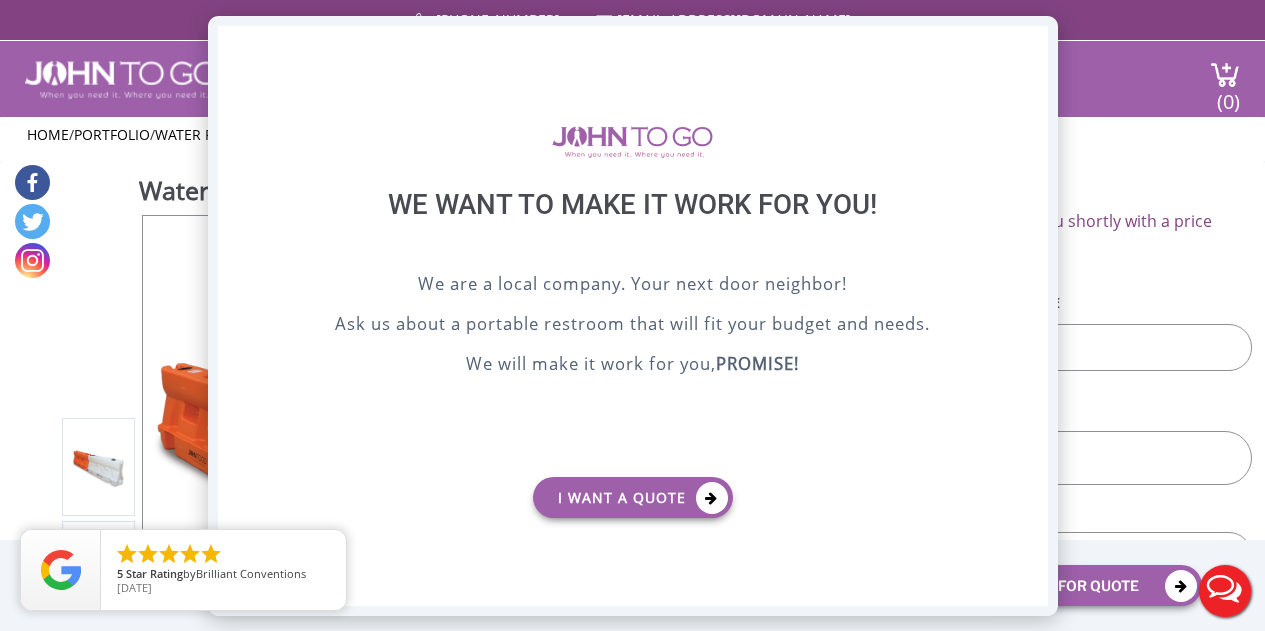 click on "X" at bounding box center (1031, 43) 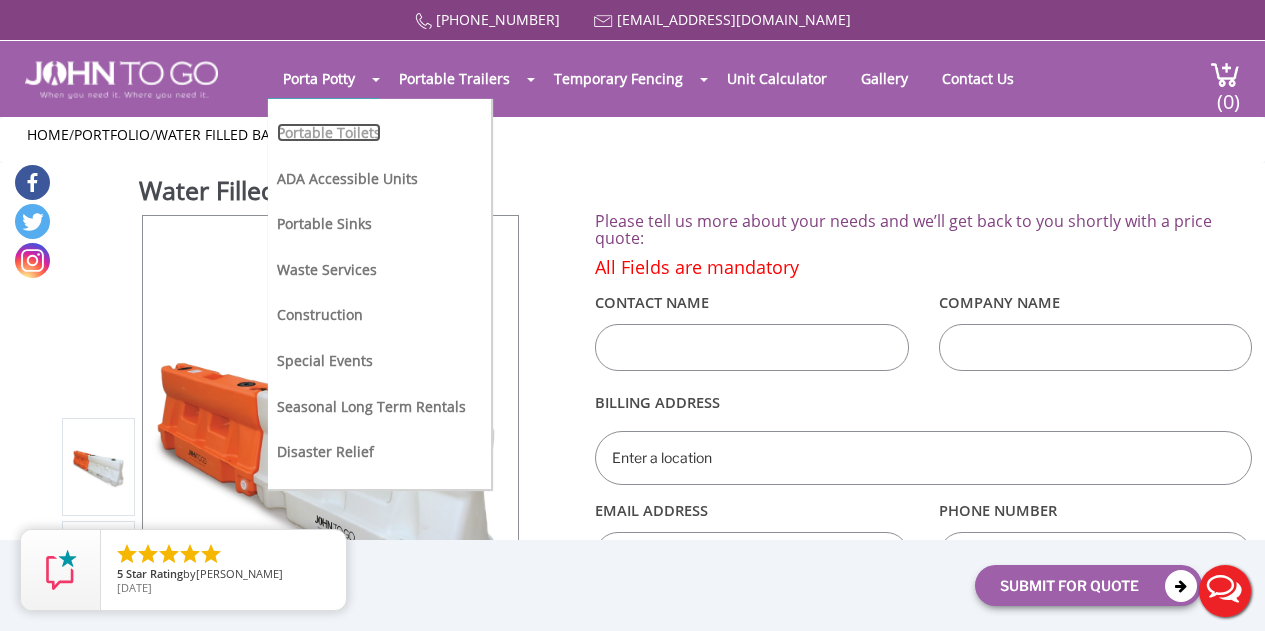 click on "Portable Toilets" at bounding box center [329, 132] 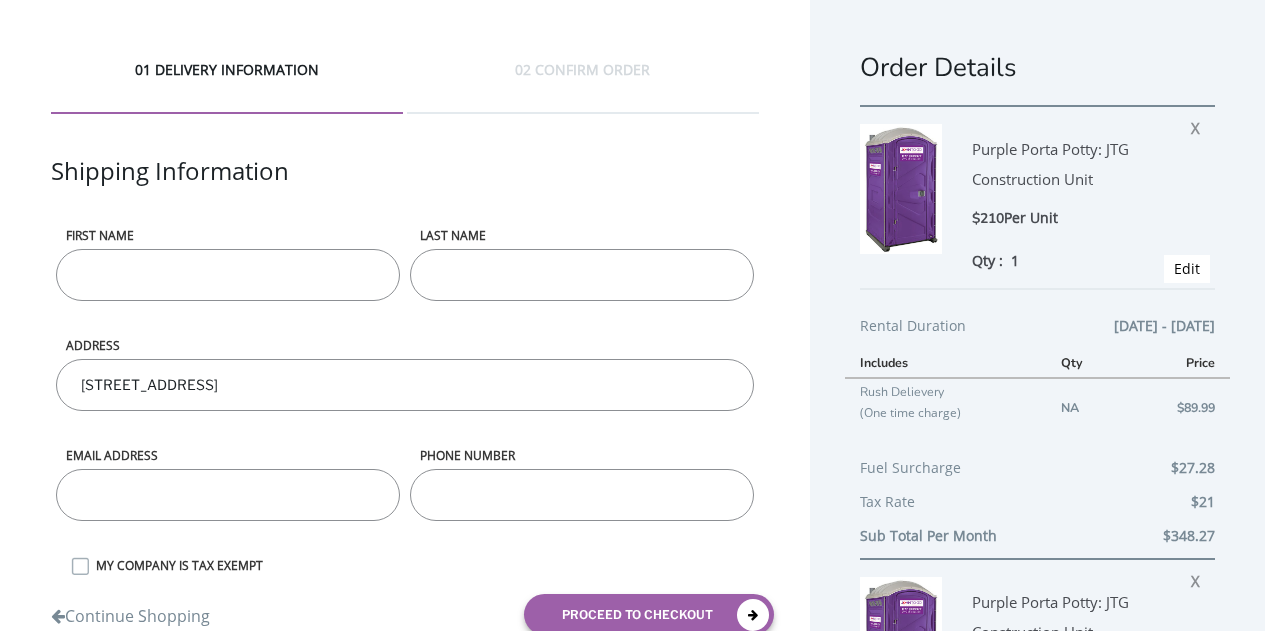 scroll, scrollTop: 0, scrollLeft: 0, axis: both 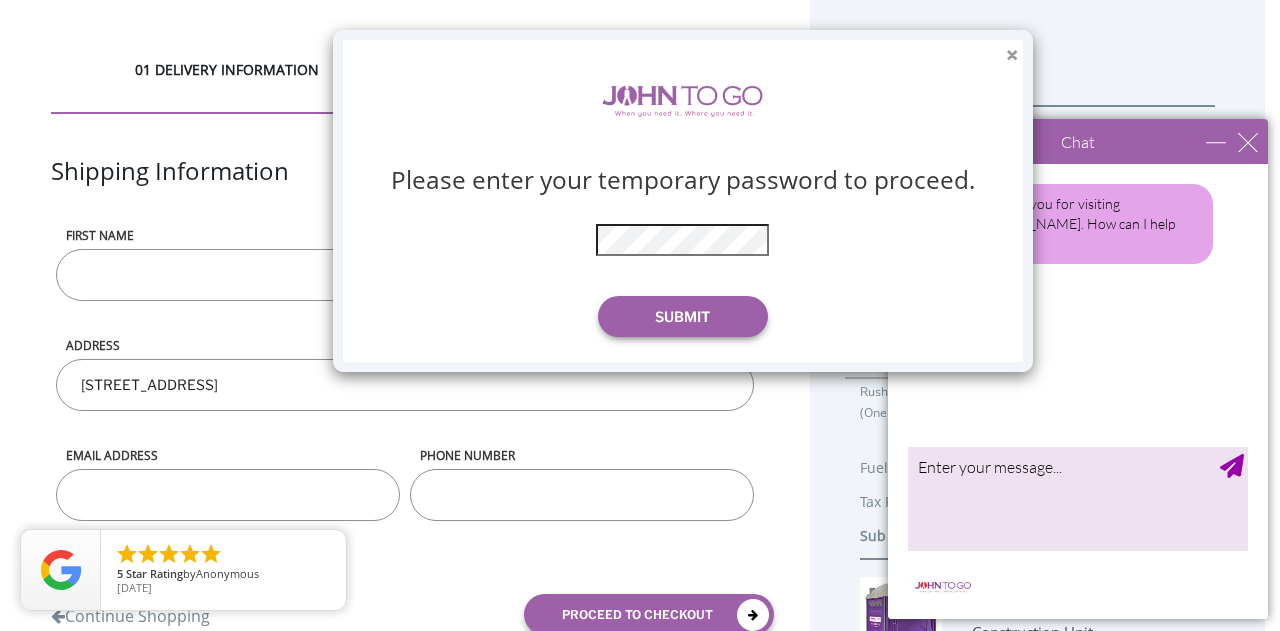 click on "×" at bounding box center [1012, 55] 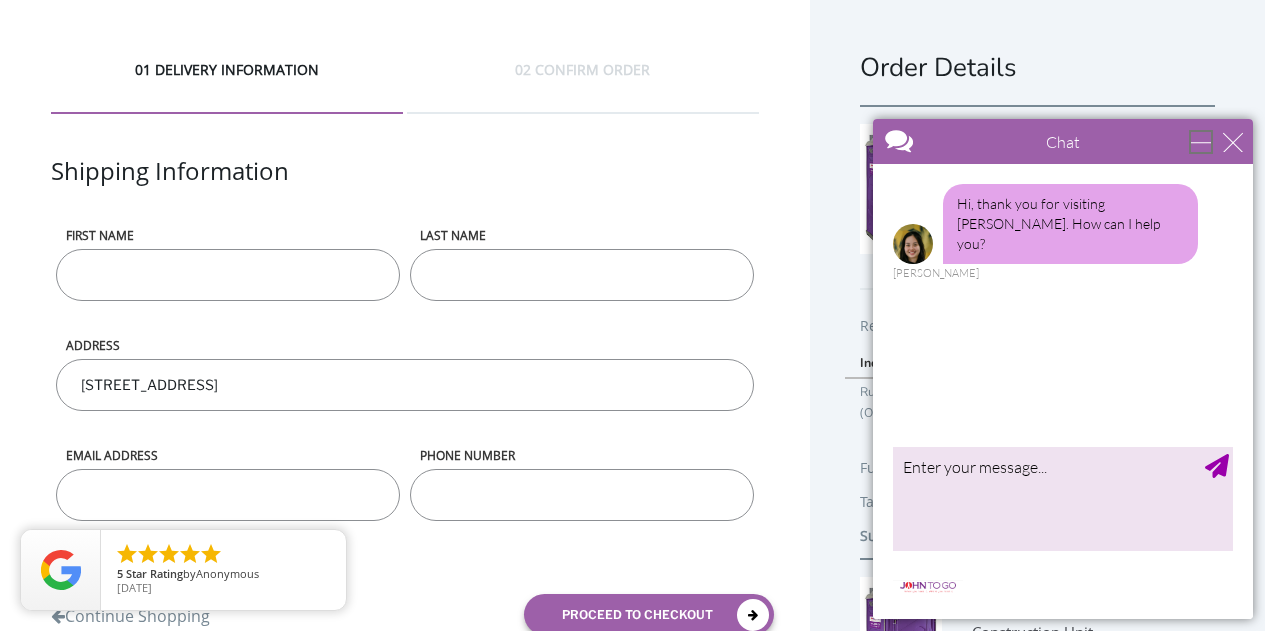 click at bounding box center (1201, 142) 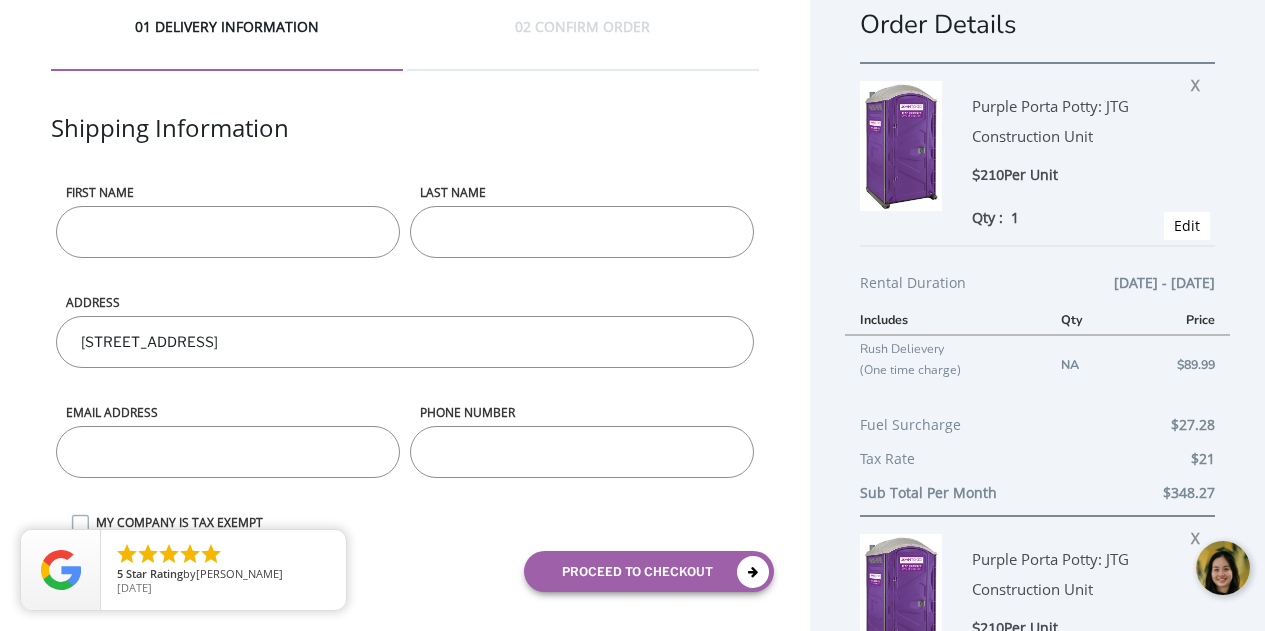 scroll, scrollTop: 44, scrollLeft: 0, axis: vertical 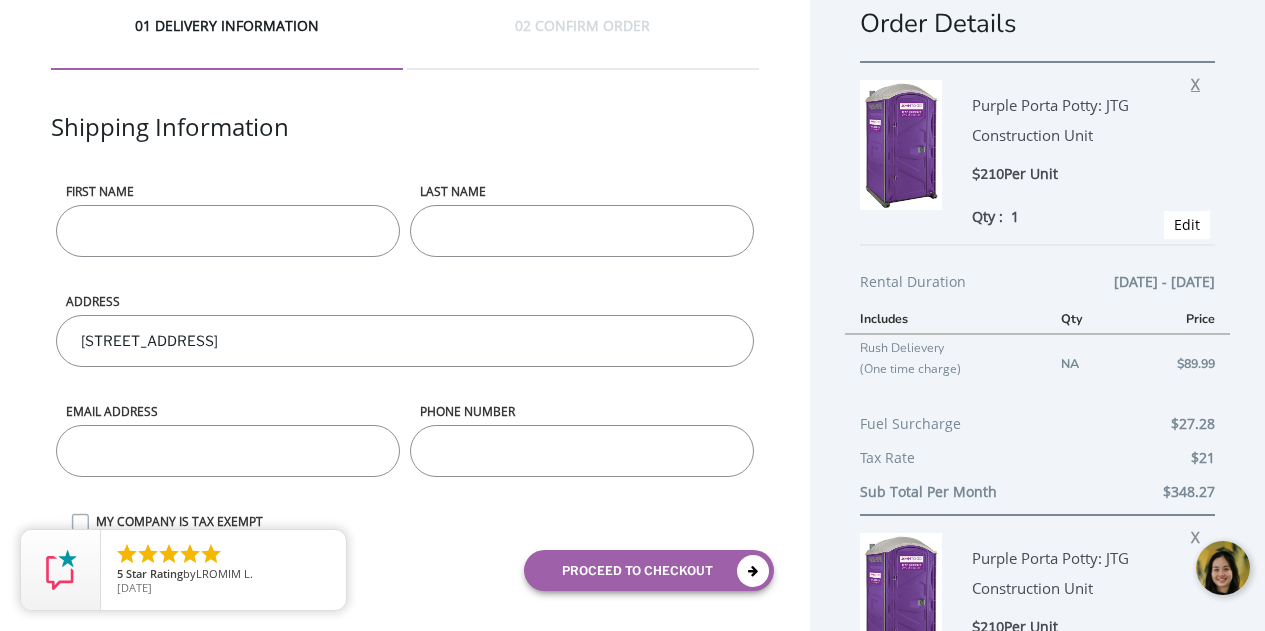 click on "X" at bounding box center [1200, 81] 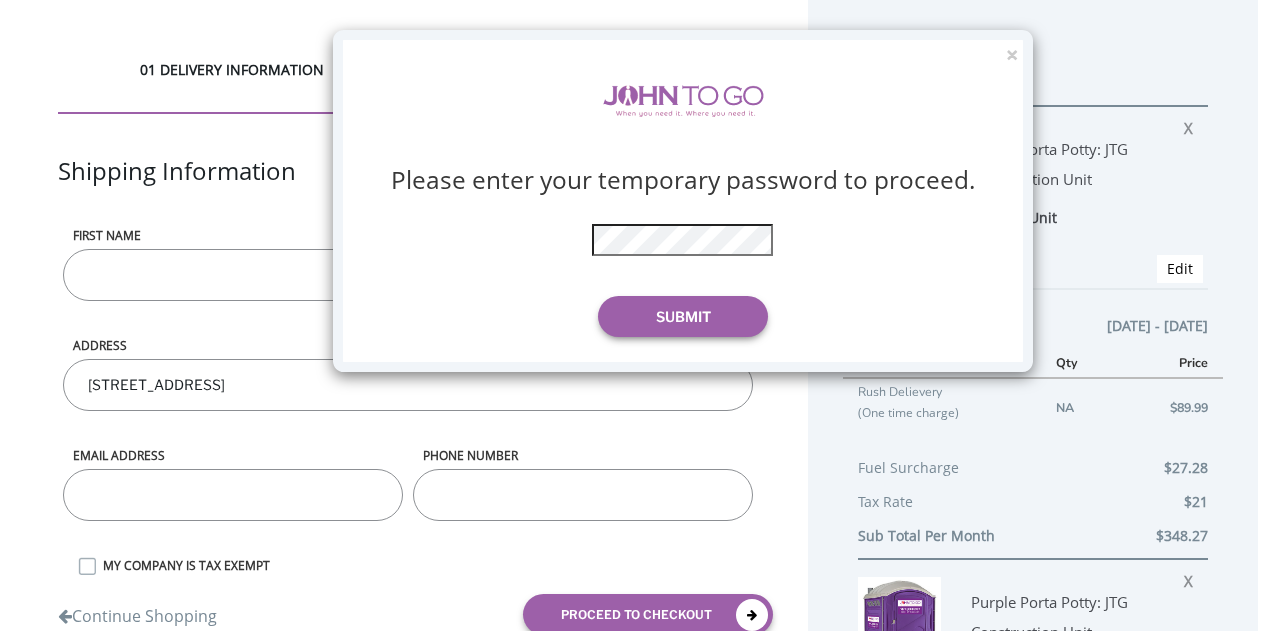 scroll, scrollTop: 0, scrollLeft: 0, axis: both 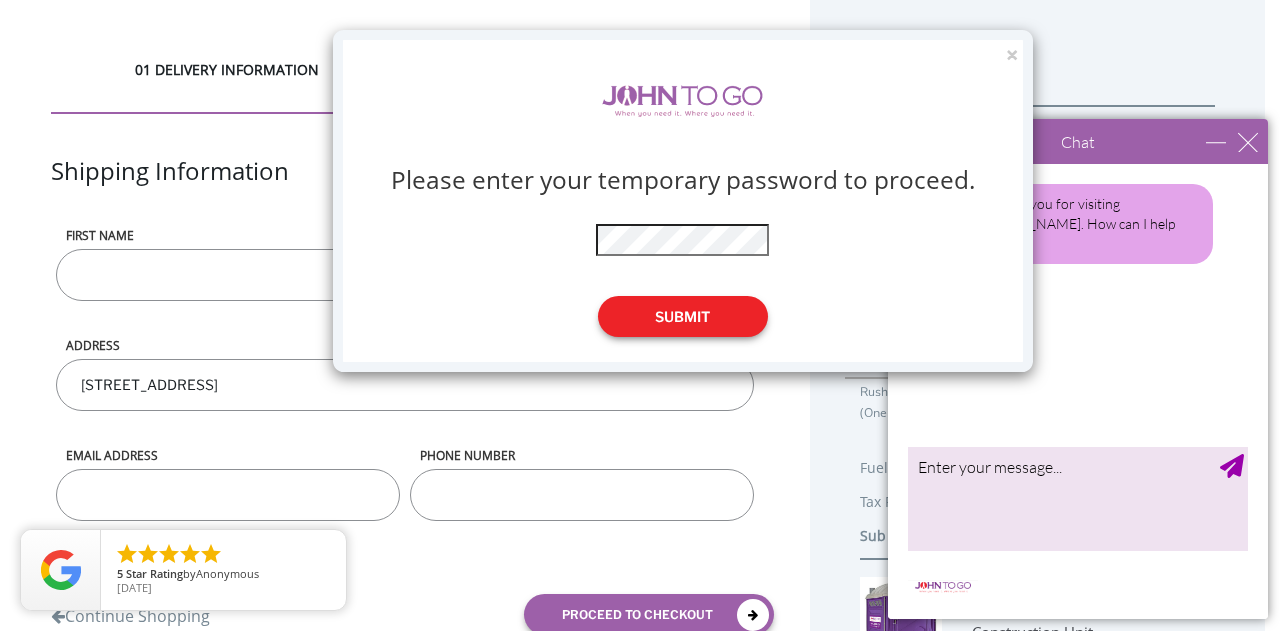 click on "Submit" at bounding box center [683, 316] 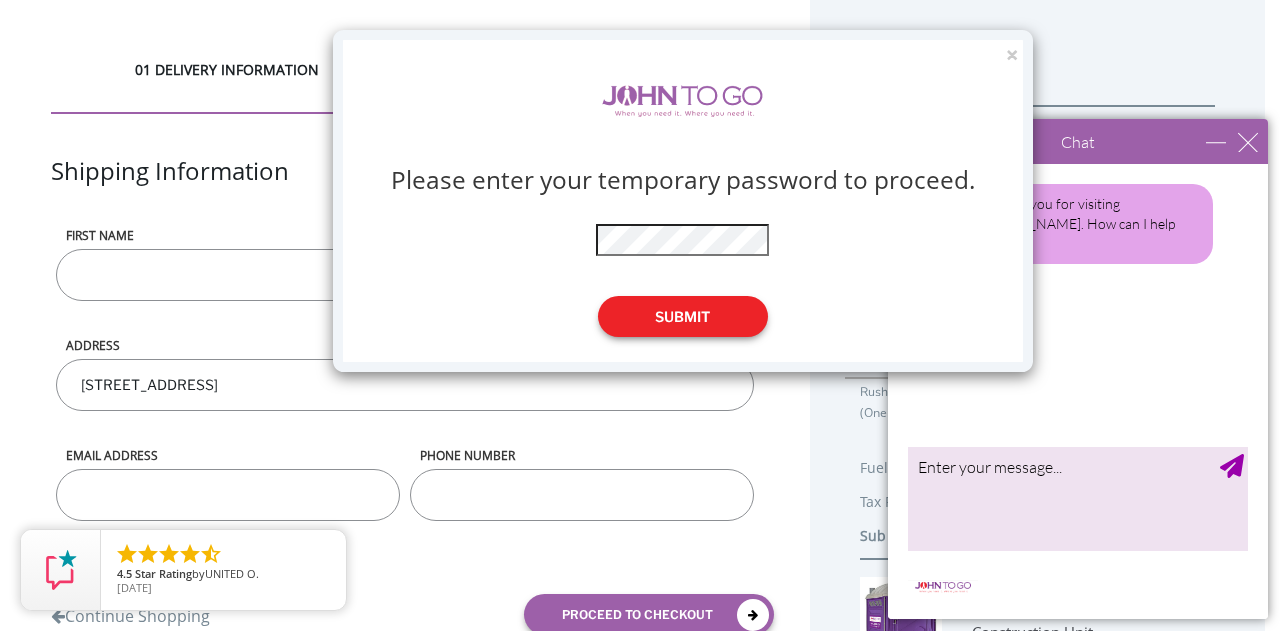 click on "Submit" at bounding box center (683, 316) 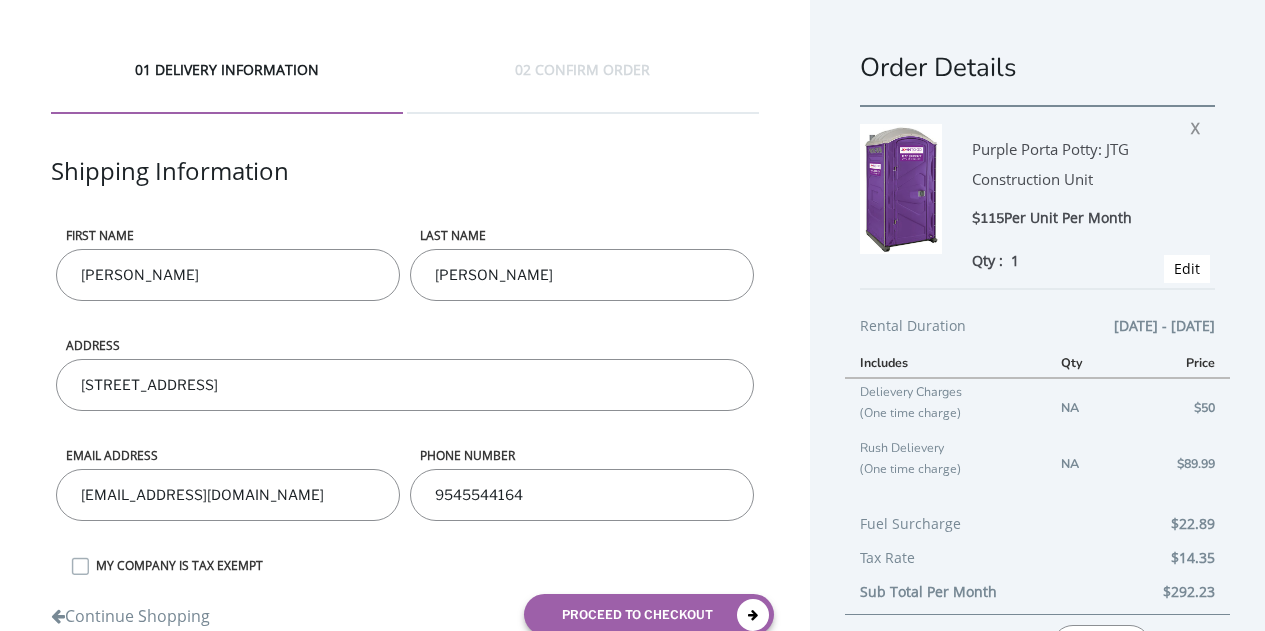 scroll, scrollTop: 0, scrollLeft: 0, axis: both 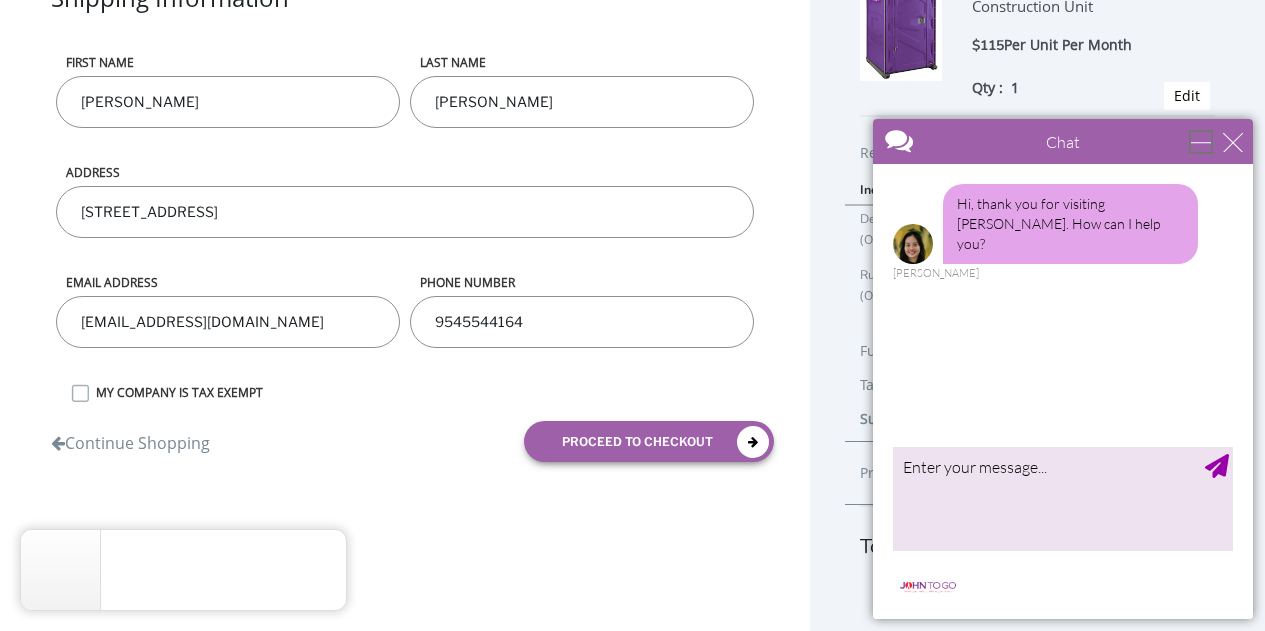 click at bounding box center (1201, 142) 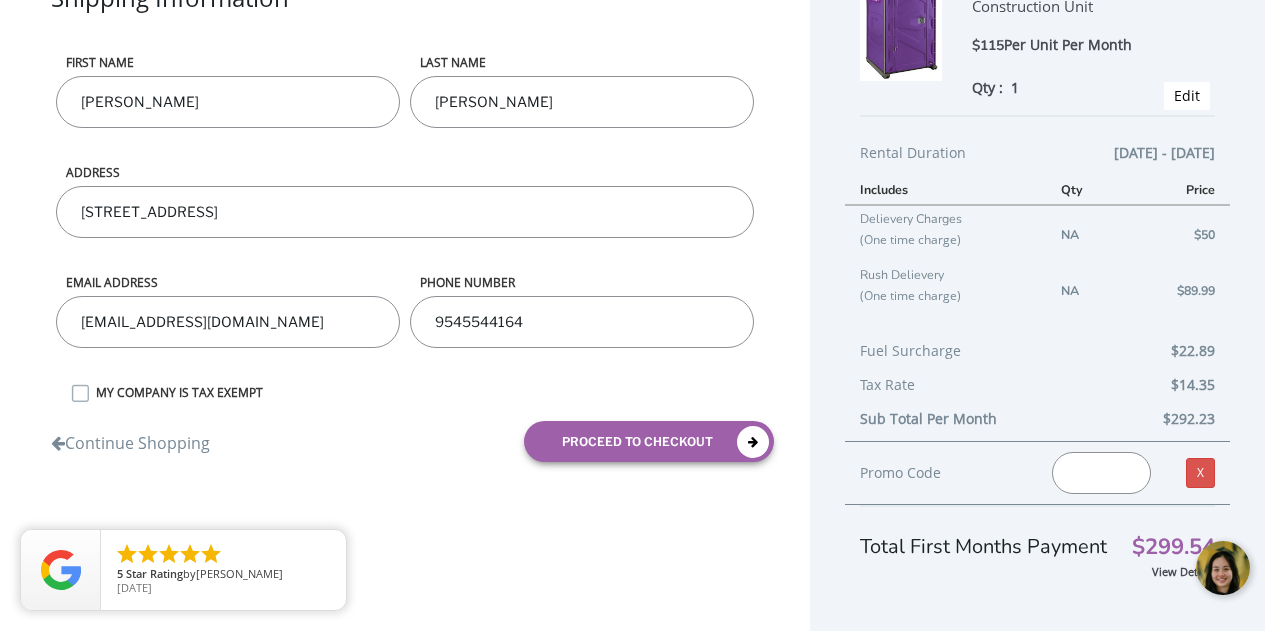 scroll, scrollTop: 0, scrollLeft: 0, axis: both 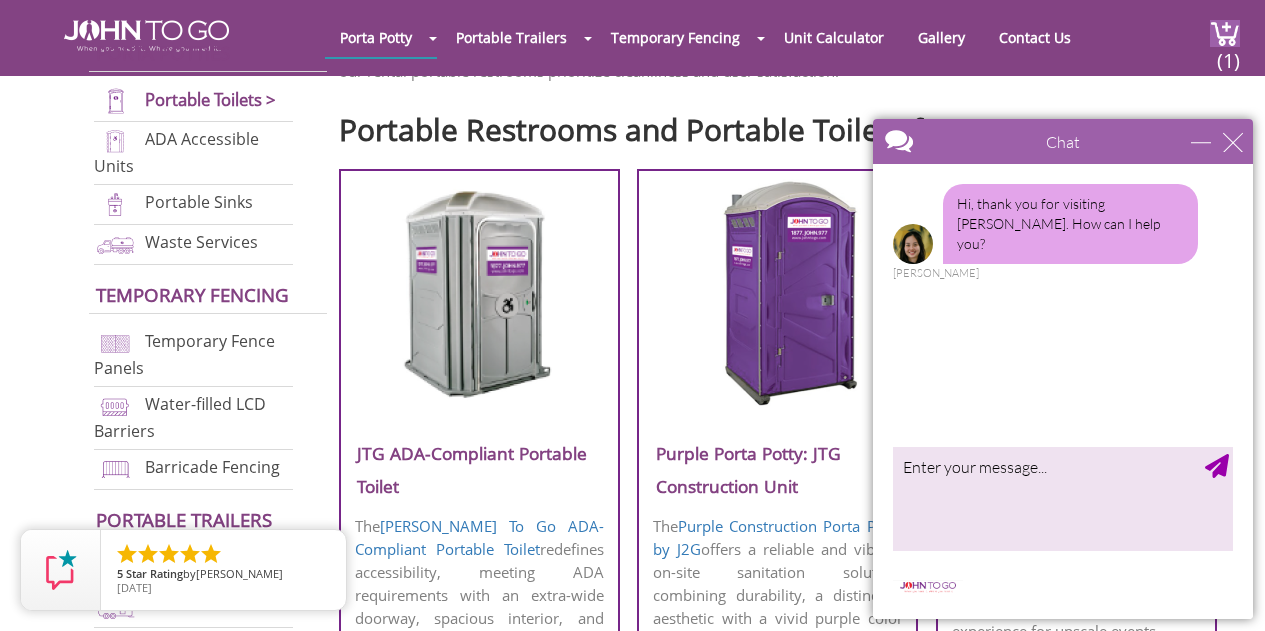 click at bounding box center [777, 294] 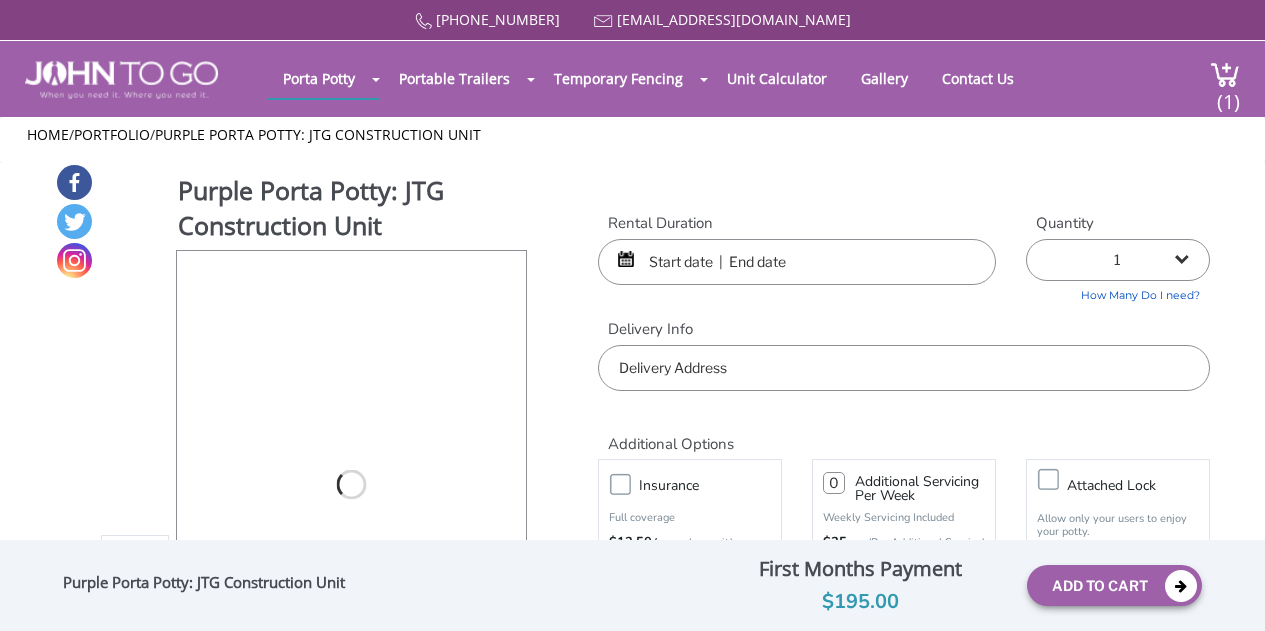 scroll, scrollTop: 0, scrollLeft: 0, axis: both 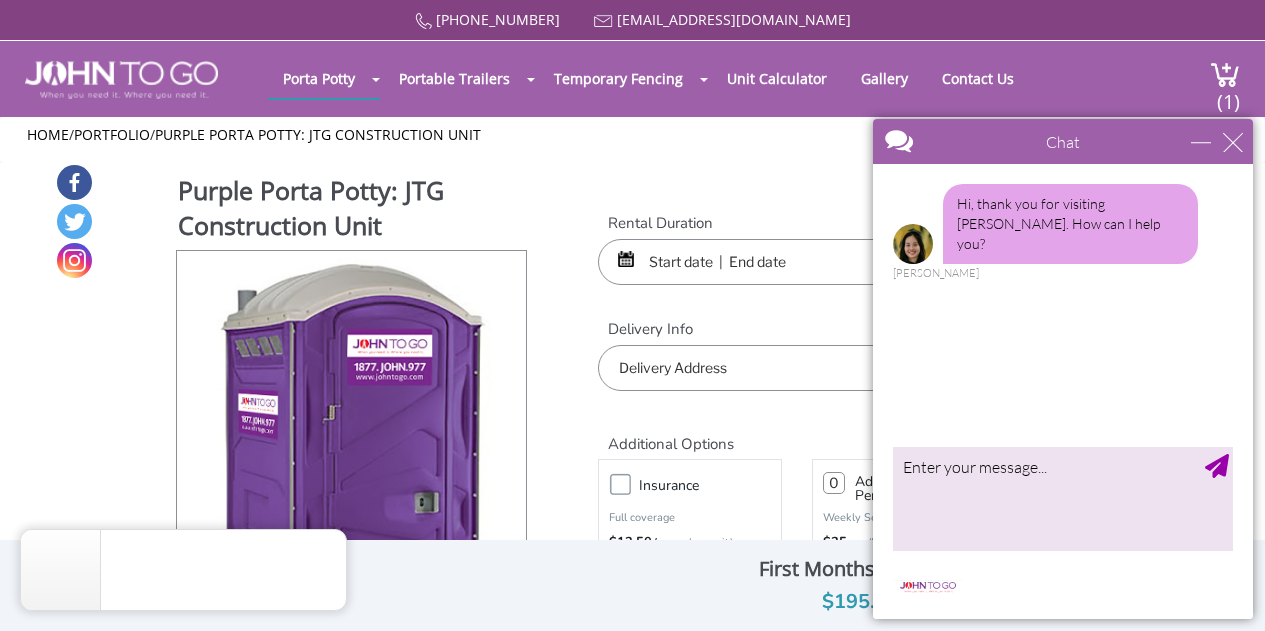 click on "Chat" at bounding box center [1063, 141] 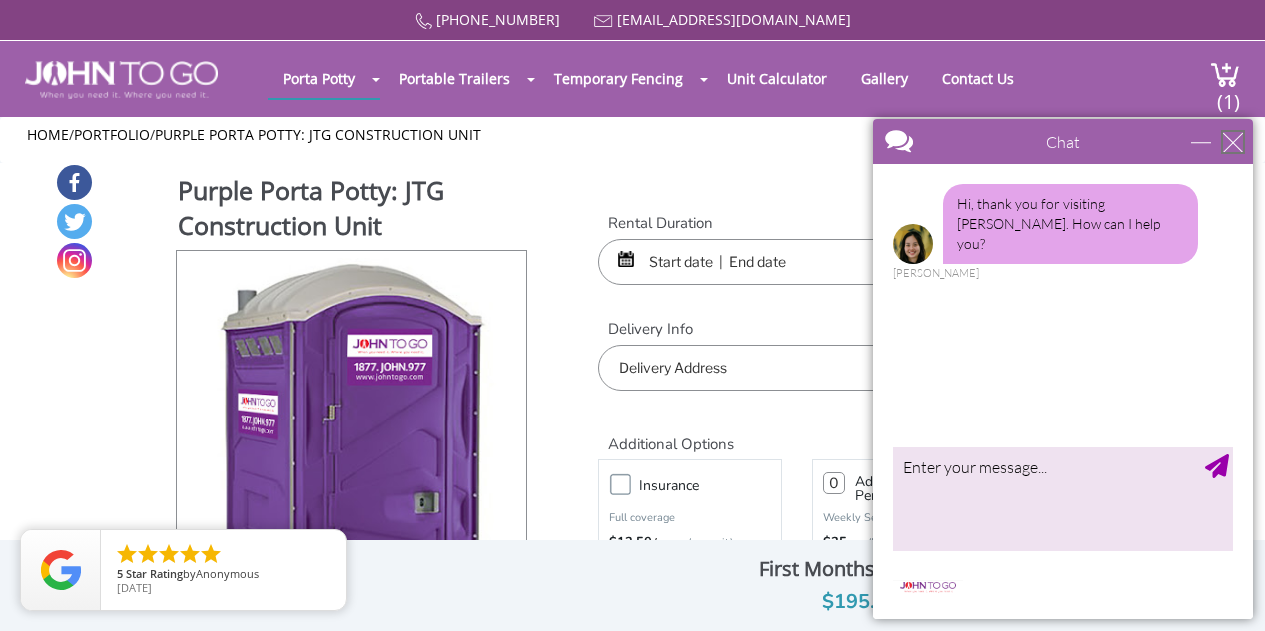 click at bounding box center (1233, 142) 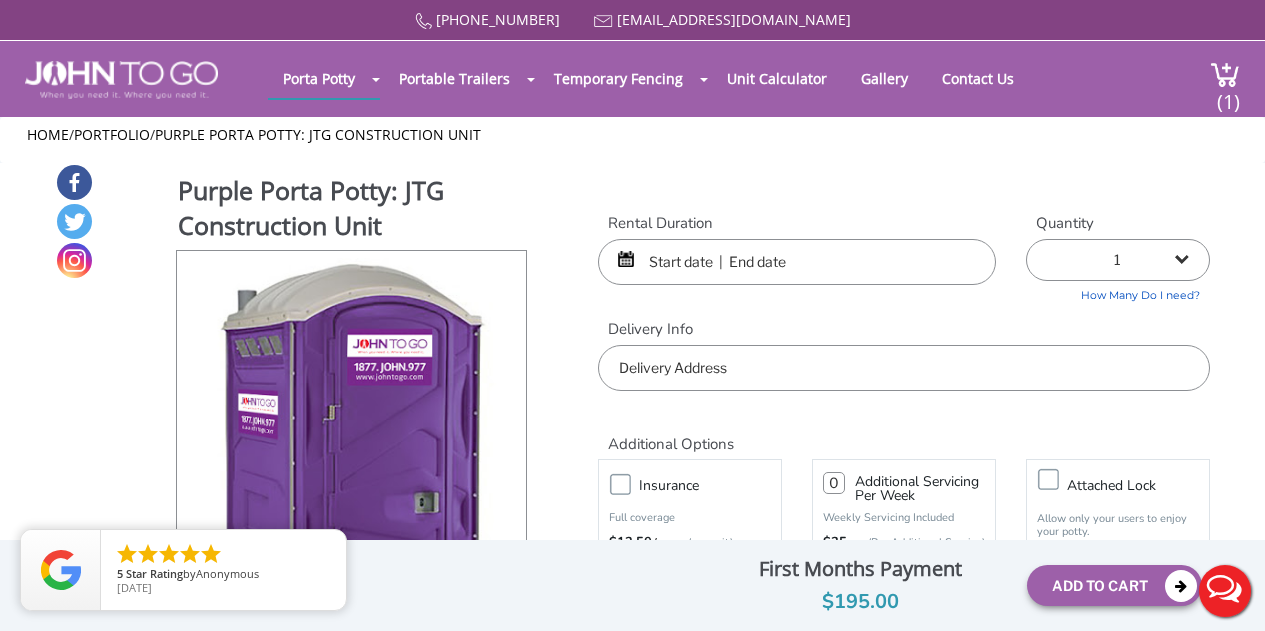 scroll, scrollTop: 0, scrollLeft: 0, axis: both 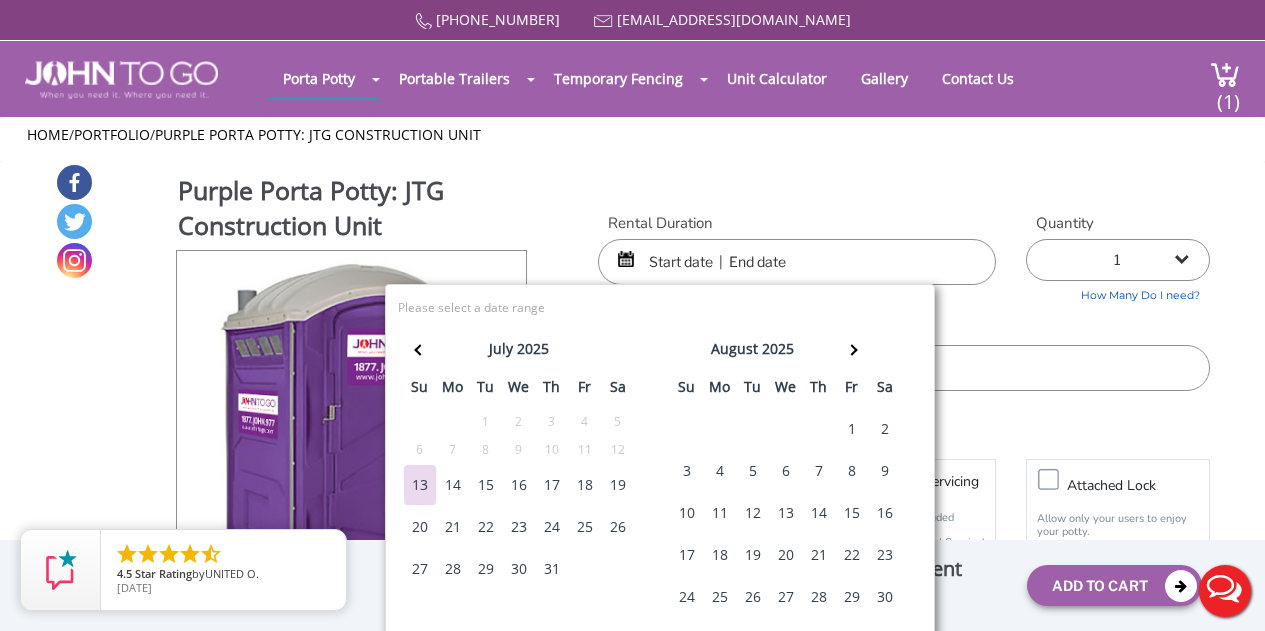 click on "15" at bounding box center (486, 485) 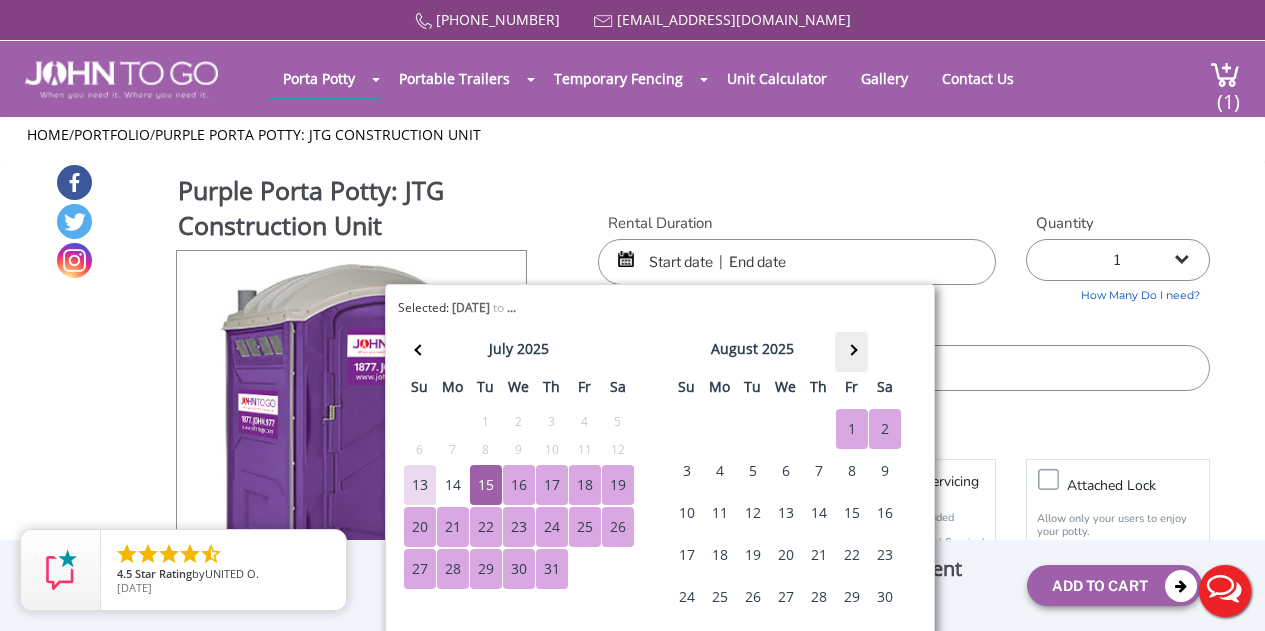 click at bounding box center [851, 349] 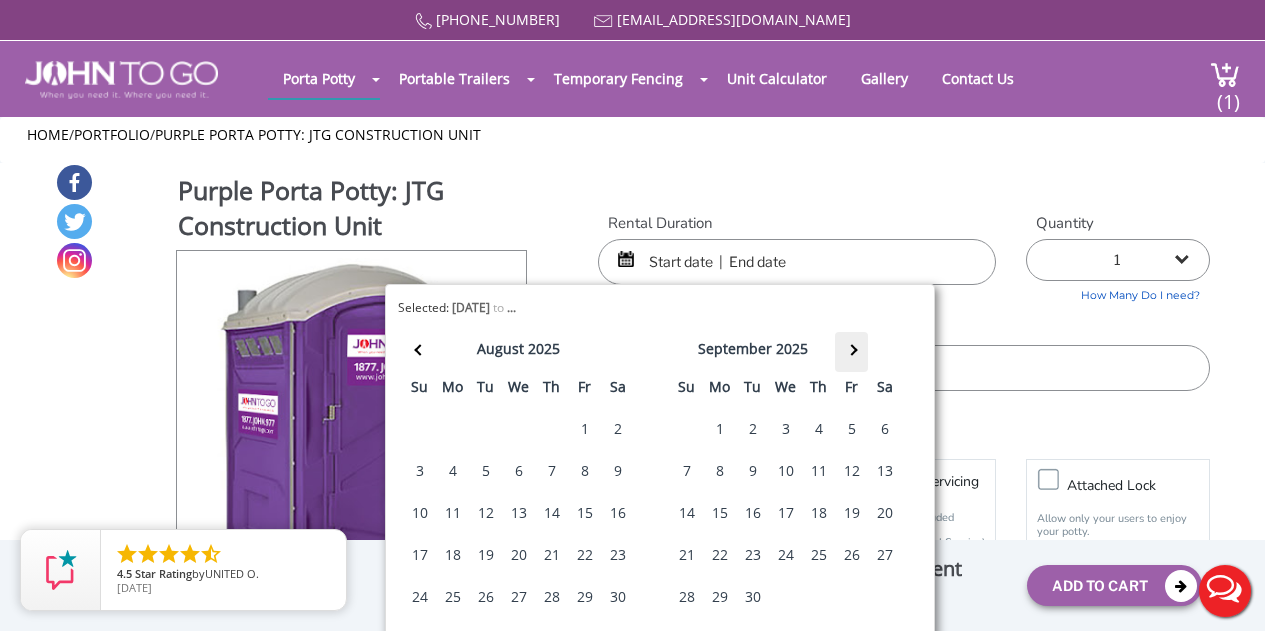click at bounding box center (851, 349) 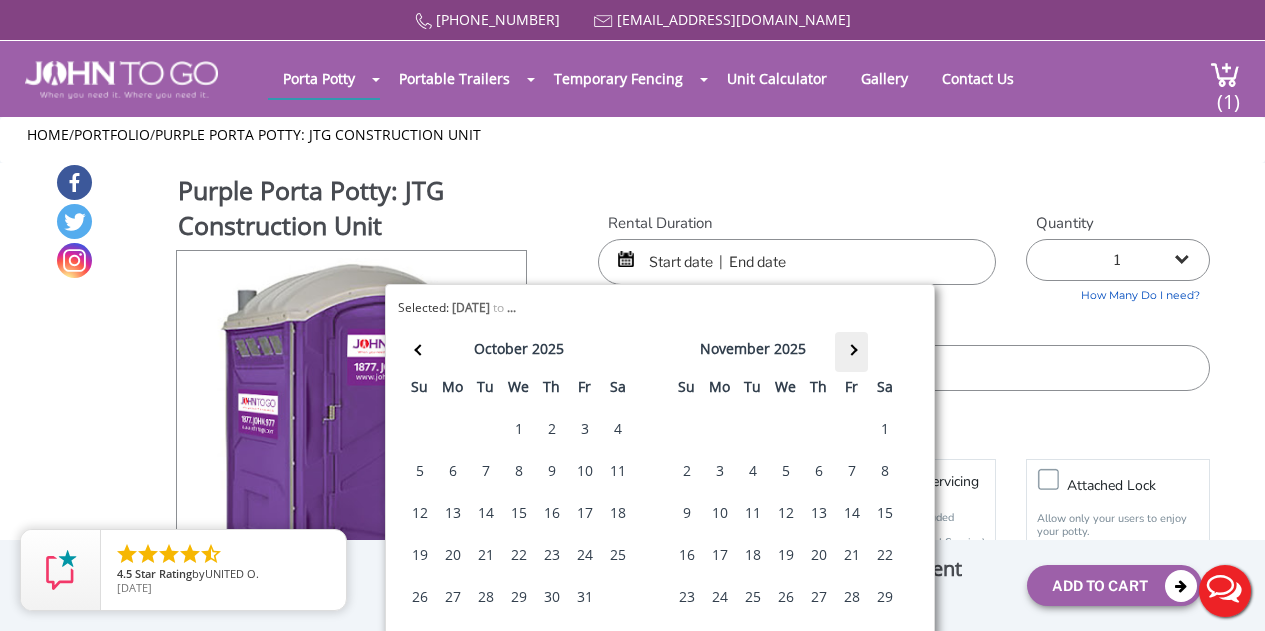 click at bounding box center (851, 349) 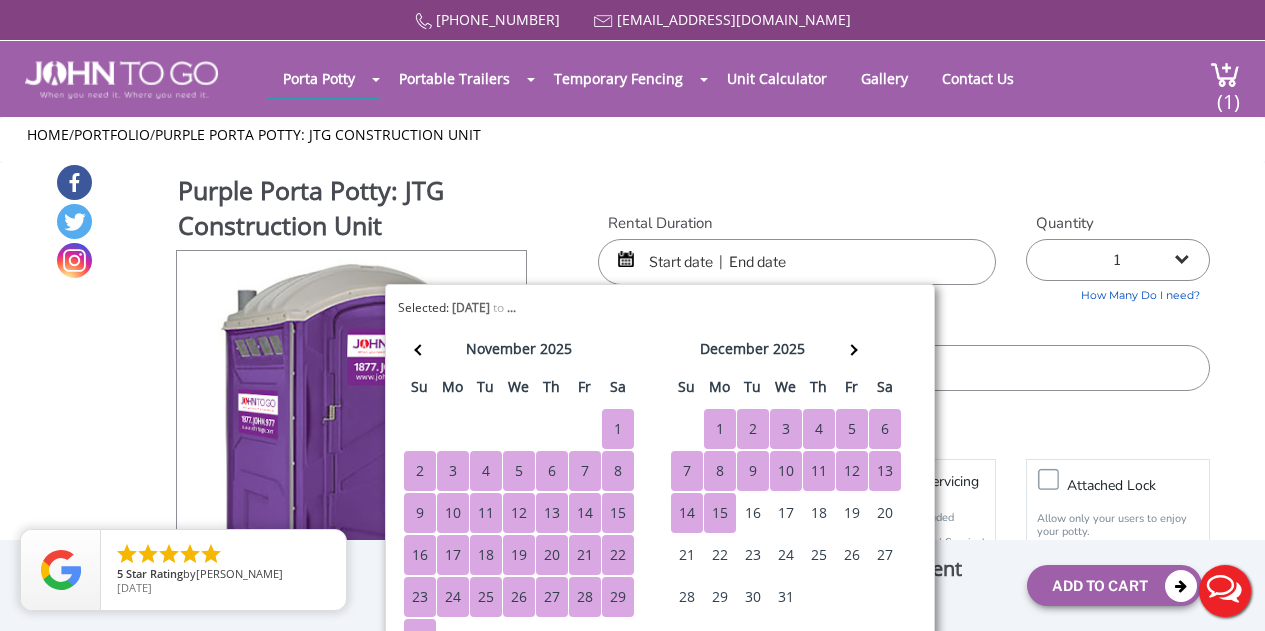 click on "15" at bounding box center [720, 513] 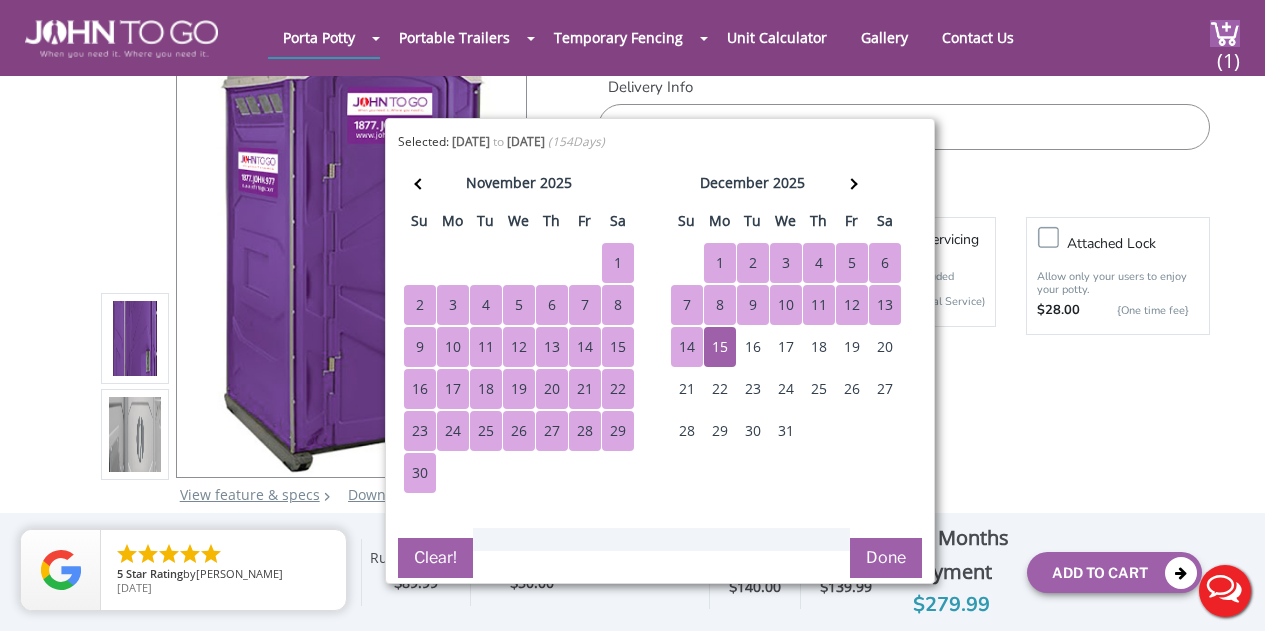 scroll, scrollTop: 170, scrollLeft: 0, axis: vertical 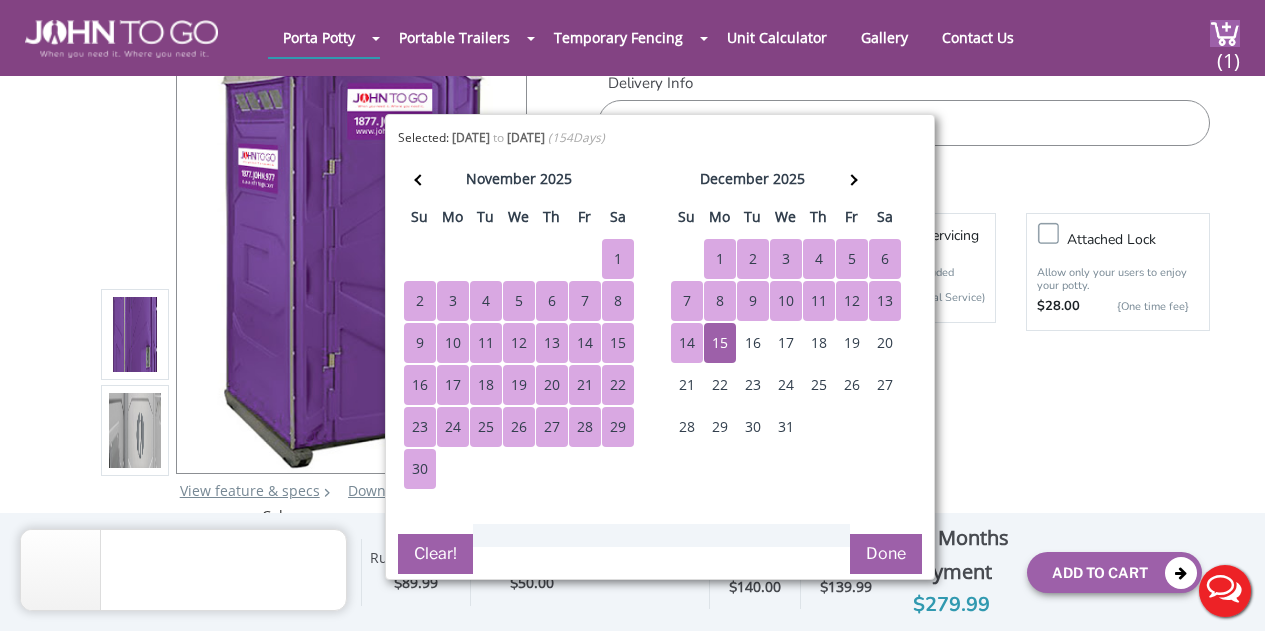 click on "Done" at bounding box center (886, 554) 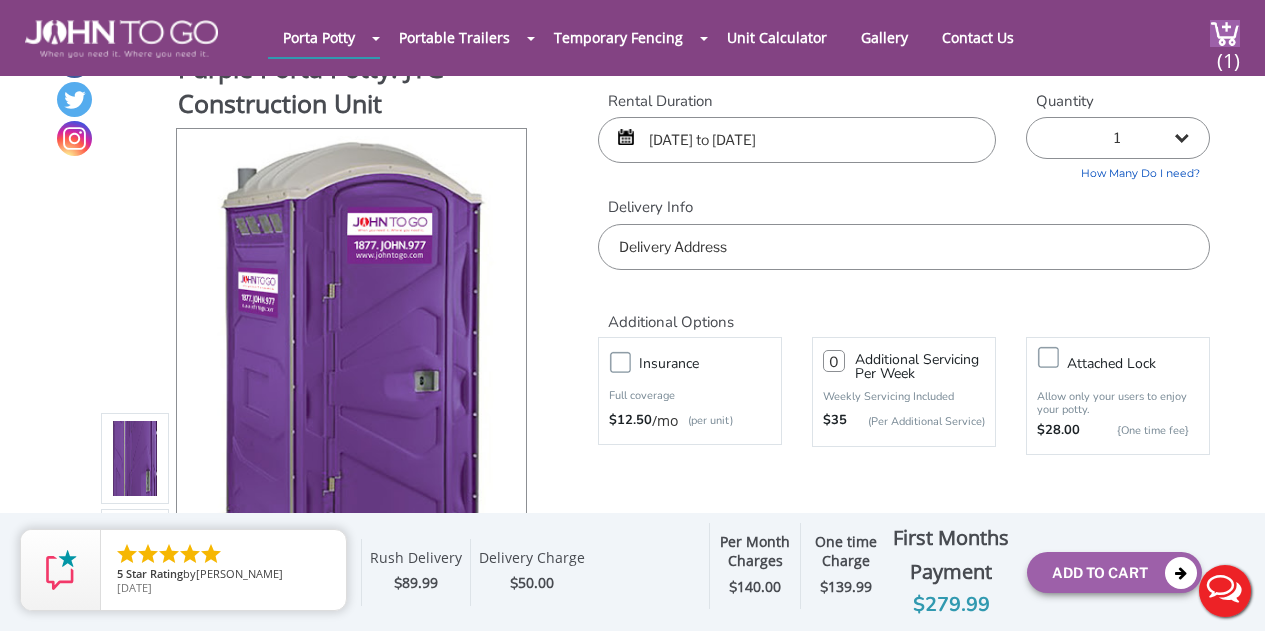 scroll, scrollTop: 42, scrollLeft: 0, axis: vertical 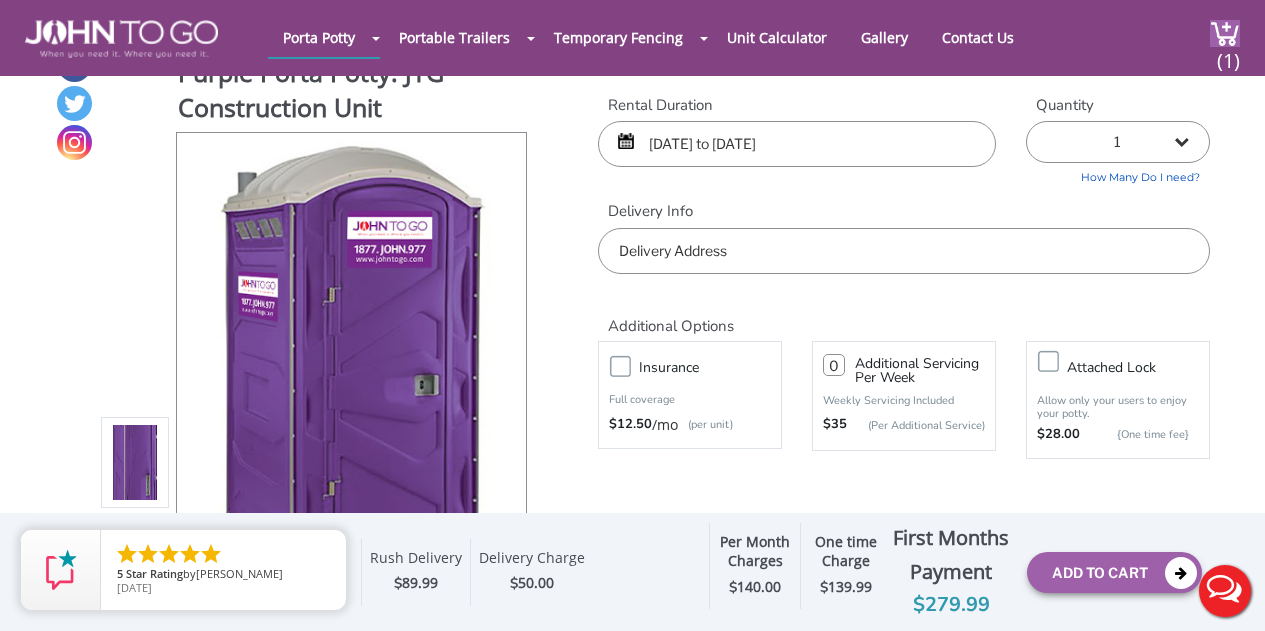click on "07/15/2025 to 12/15/2025" at bounding box center (797, 144) 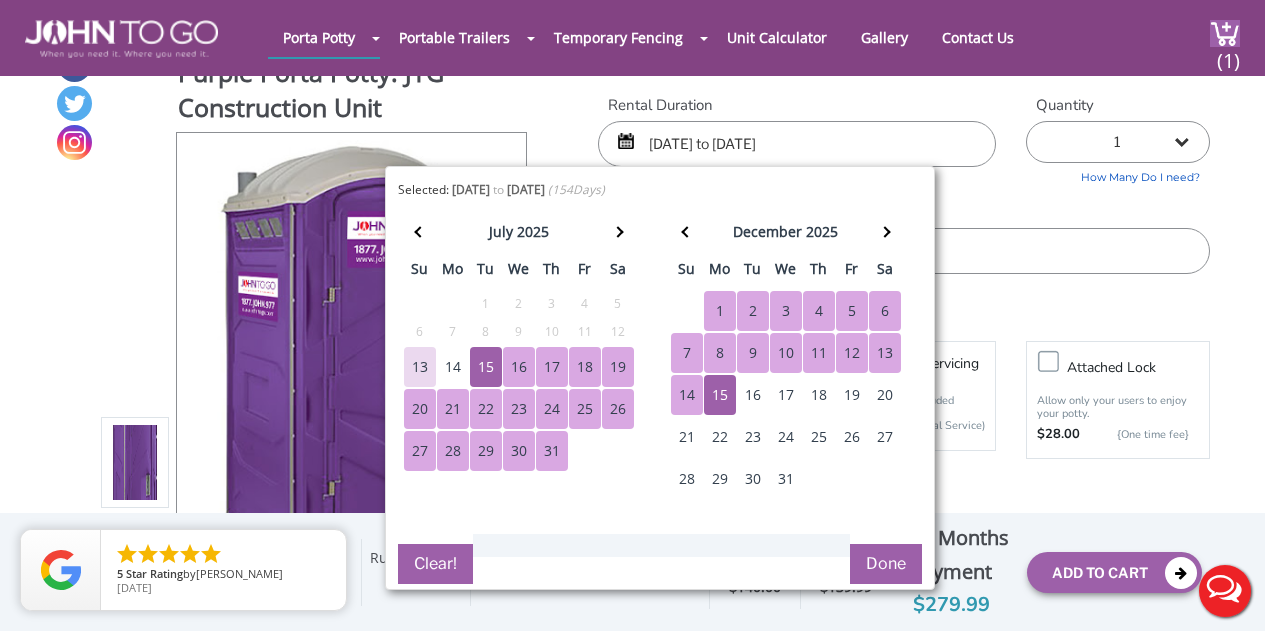 click on "16" at bounding box center [519, 367] 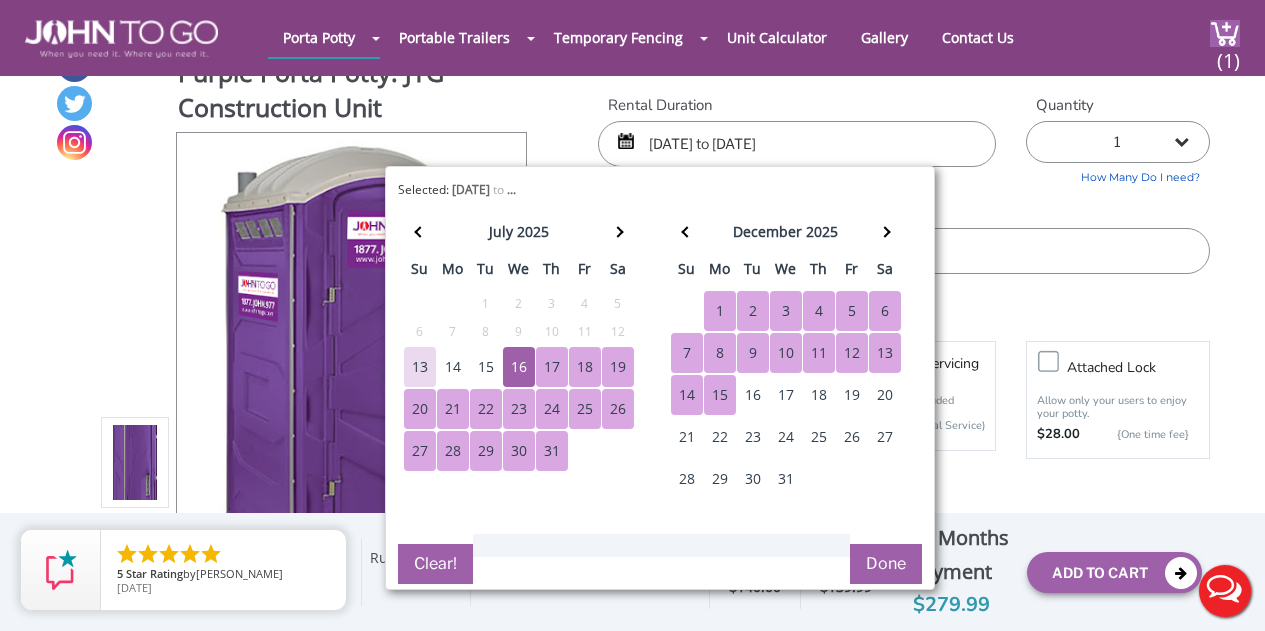 click on "15" at bounding box center (720, 395) 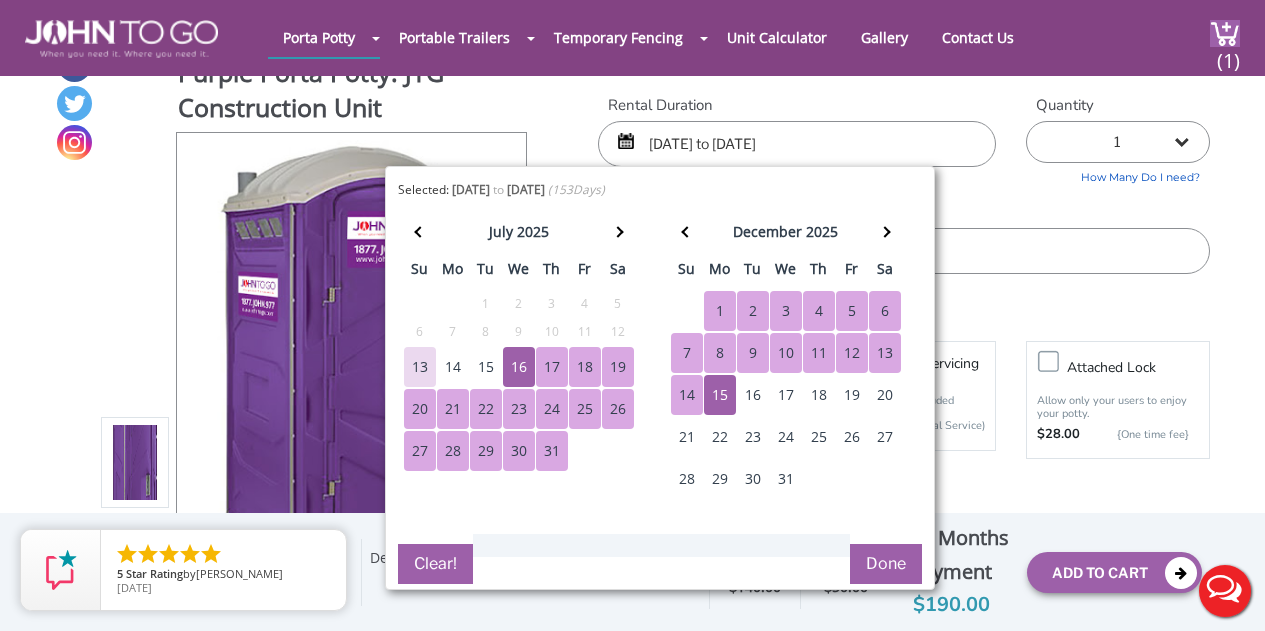 click on "Done" at bounding box center [886, 564] 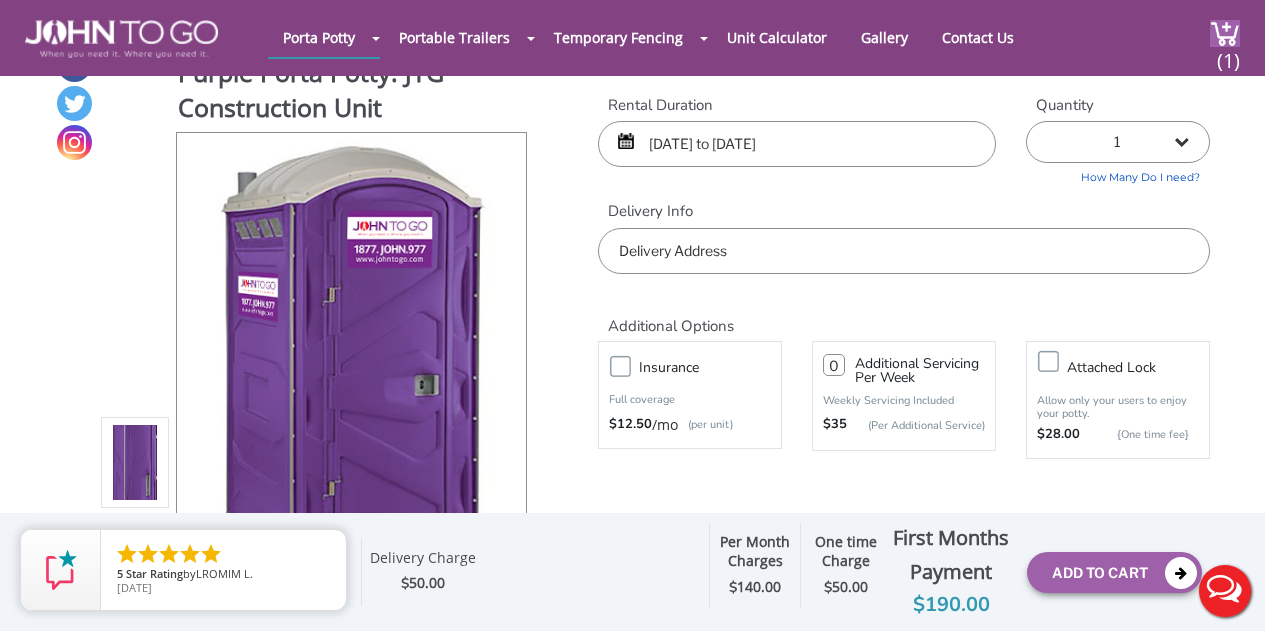 click at bounding box center (904, 251) 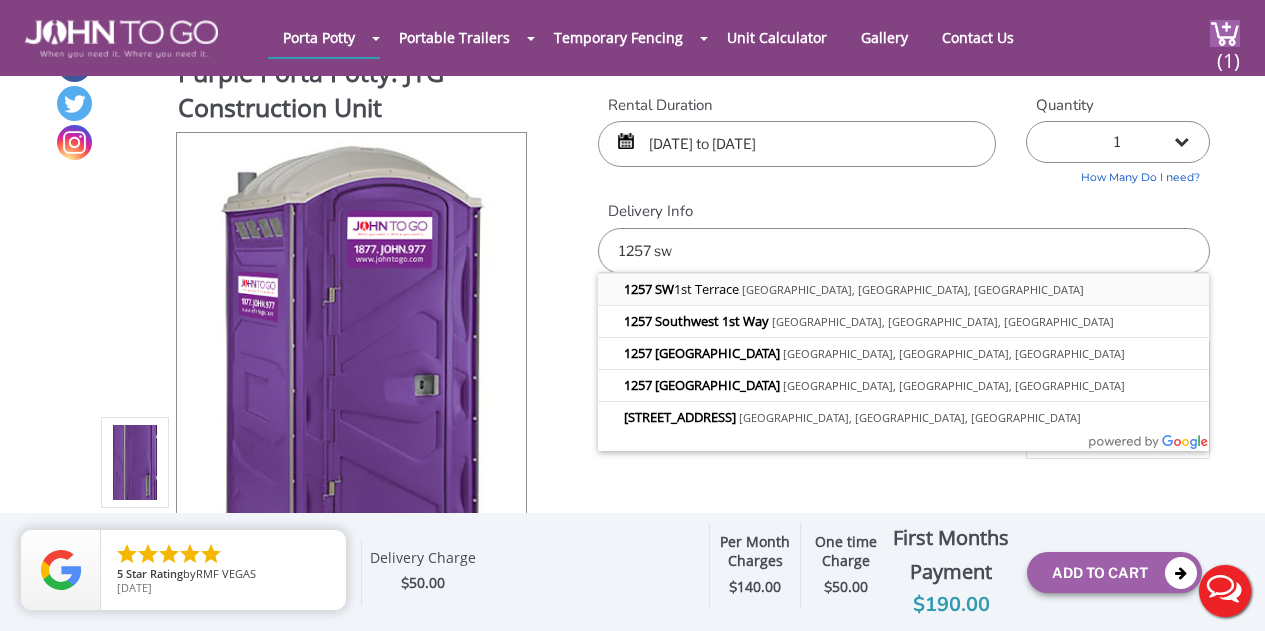type on "1257 SW 1st Terrace, Pompano Beach, FL, USA" 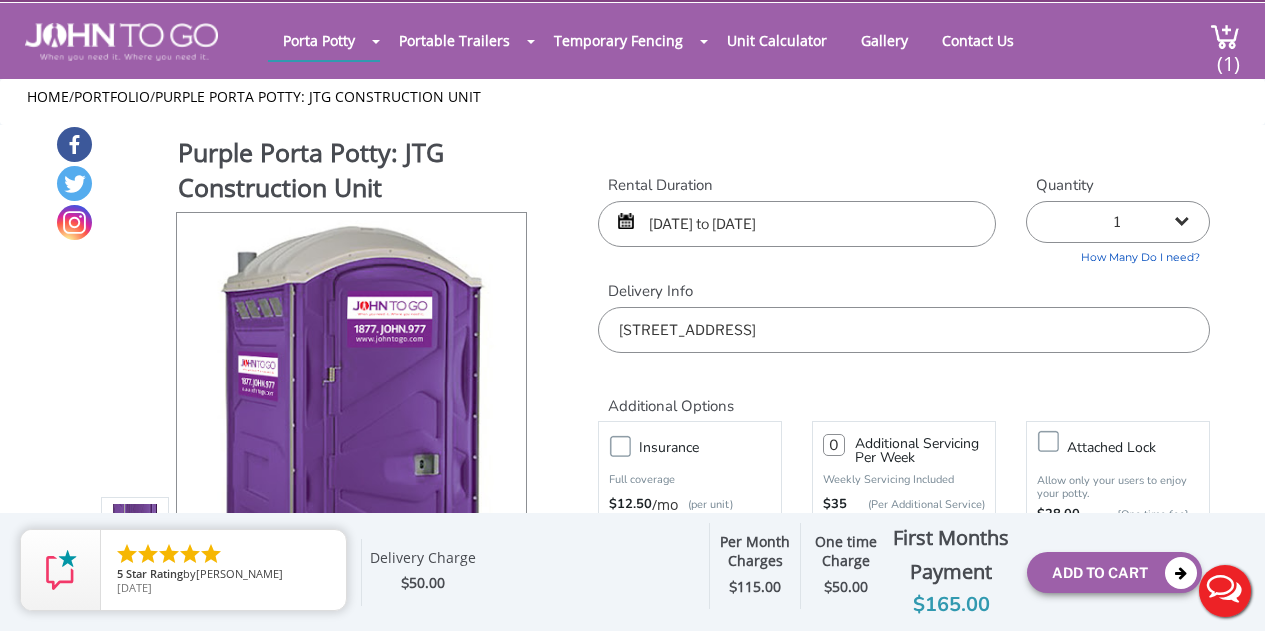 scroll, scrollTop: 0, scrollLeft: 0, axis: both 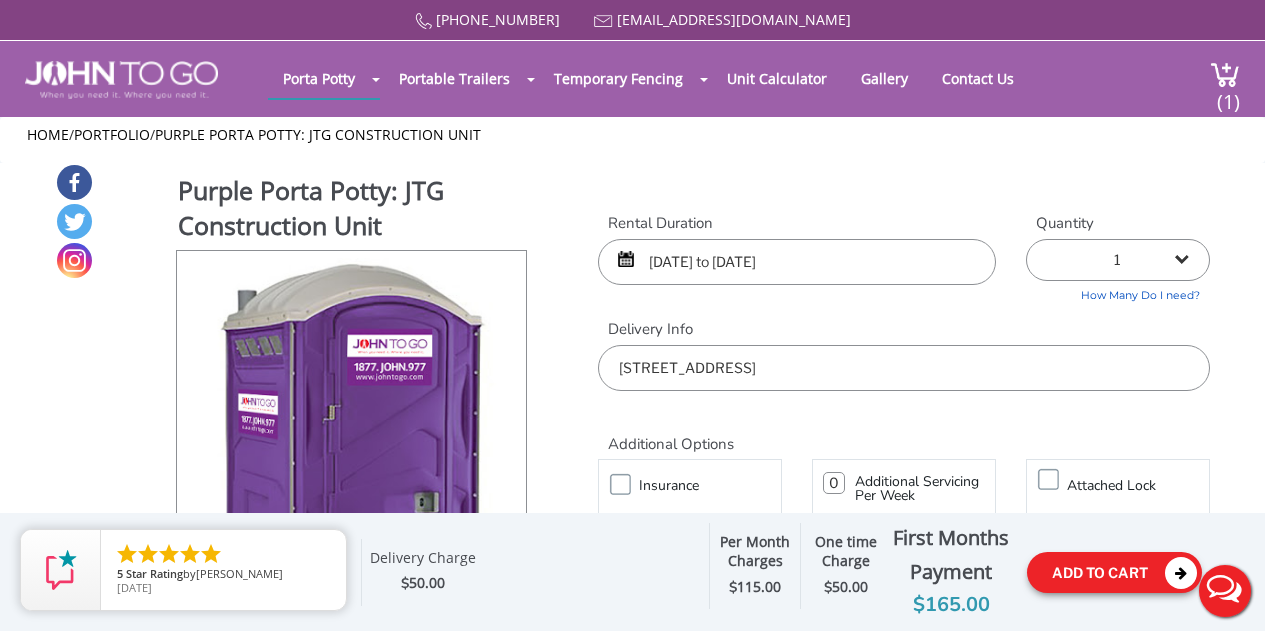 click on "Add To Cart" at bounding box center (1114, 572) 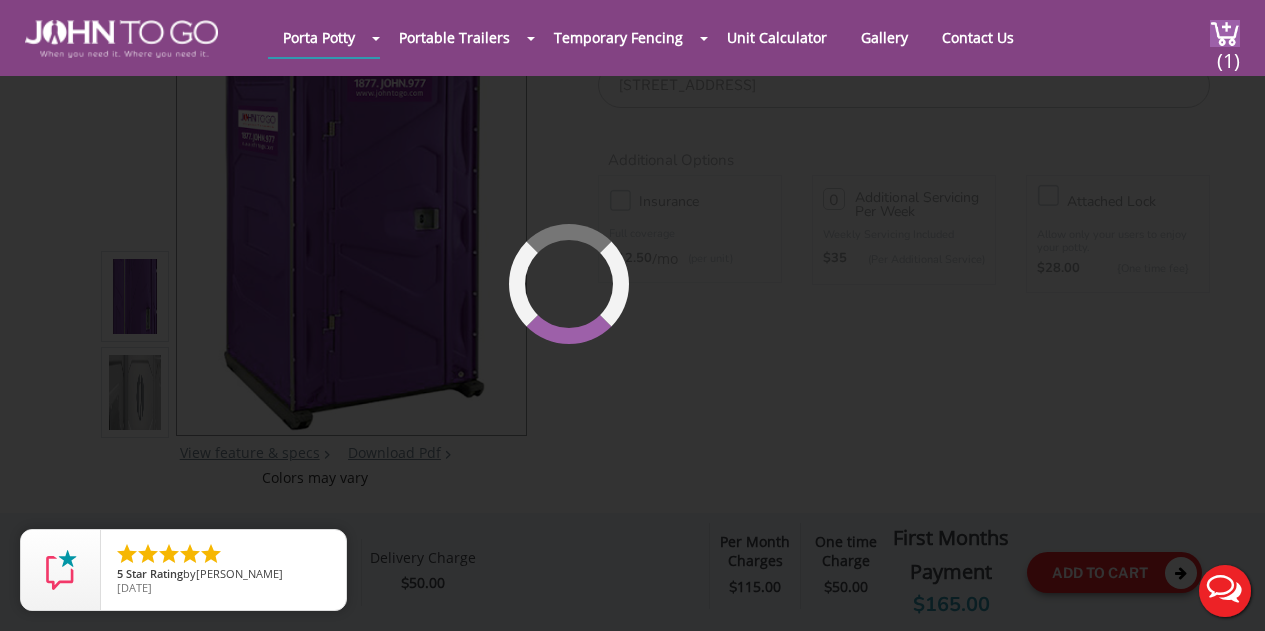 scroll, scrollTop: 212, scrollLeft: 0, axis: vertical 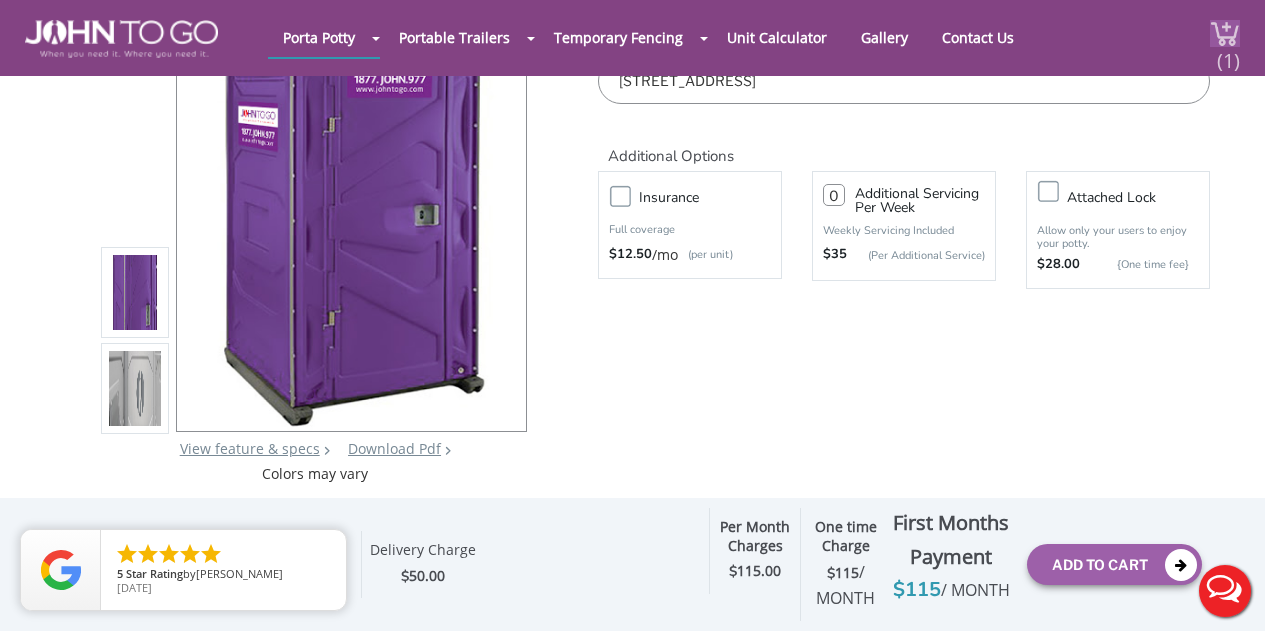 click at bounding box center (1225, 33) 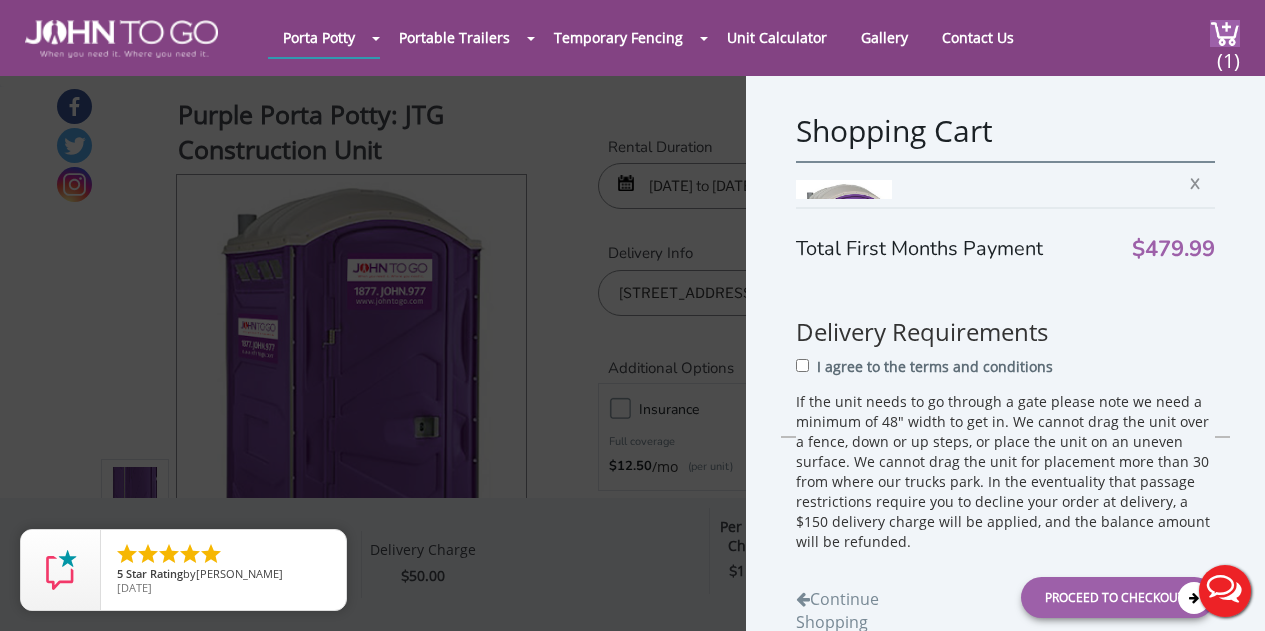 scroll, scrollTop: 48, scrollLeft: 0, axis: vertical 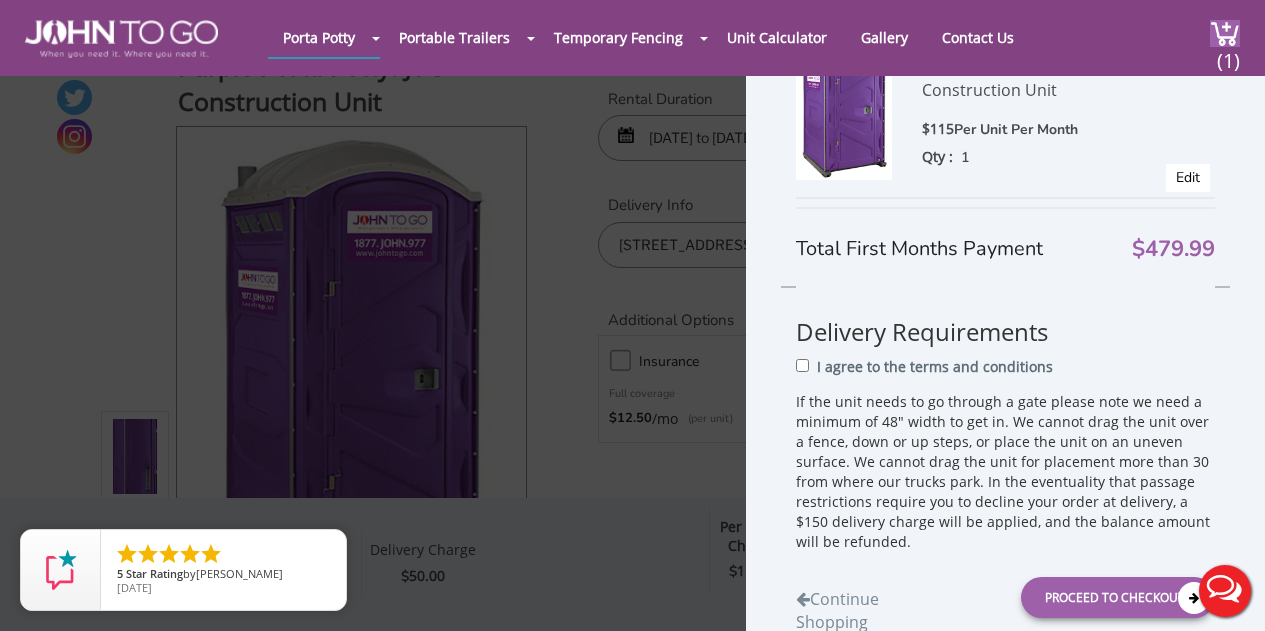 click on "Delivery Charges
(One time charge)" at bounding box center [898, 315] 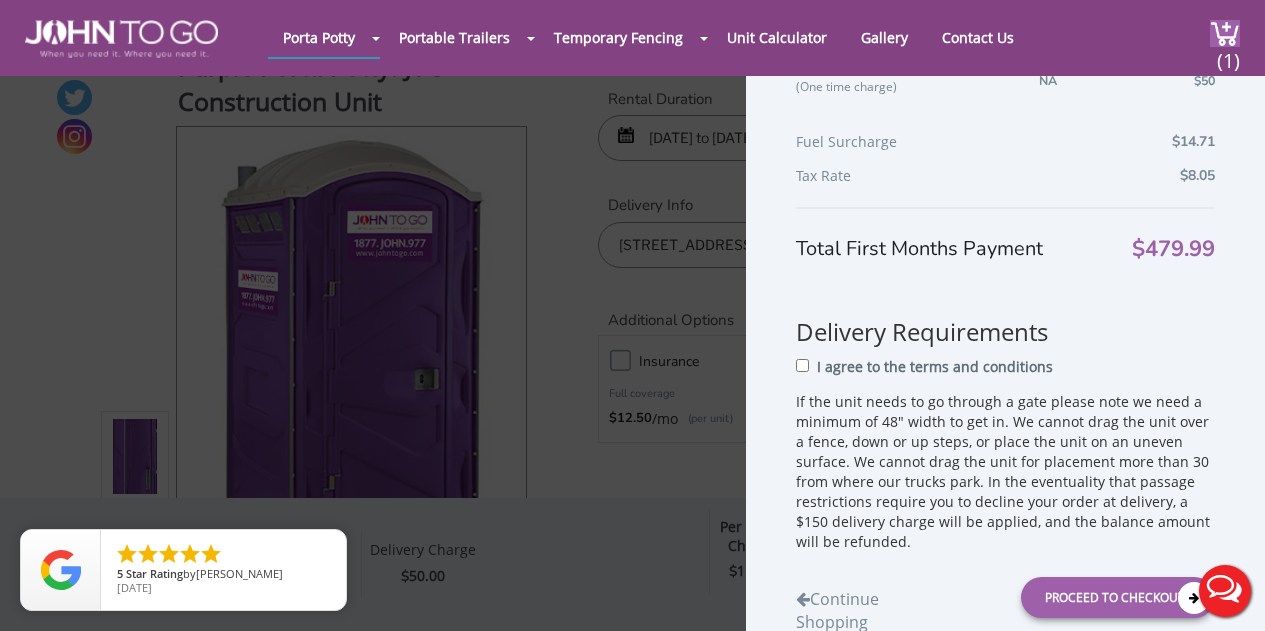 scroll, scrollTop: 939, scrollLeft: 0, axis: vertical 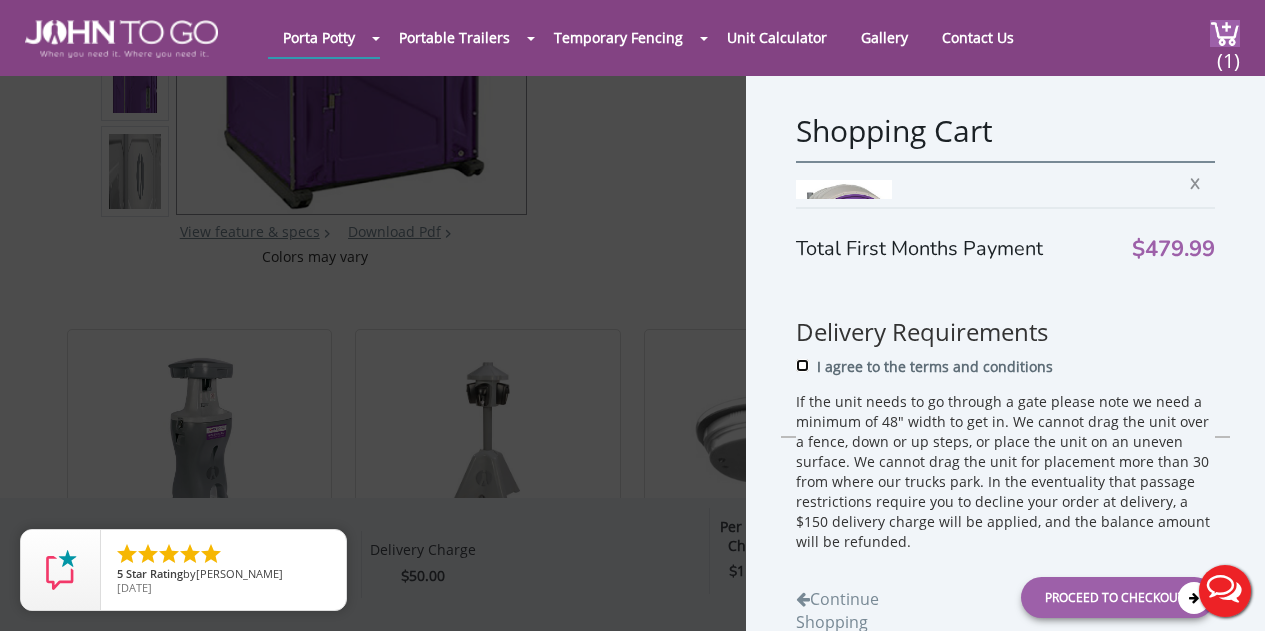 click on "I agree to the terms and conditions" at bounding box center [802, 365] 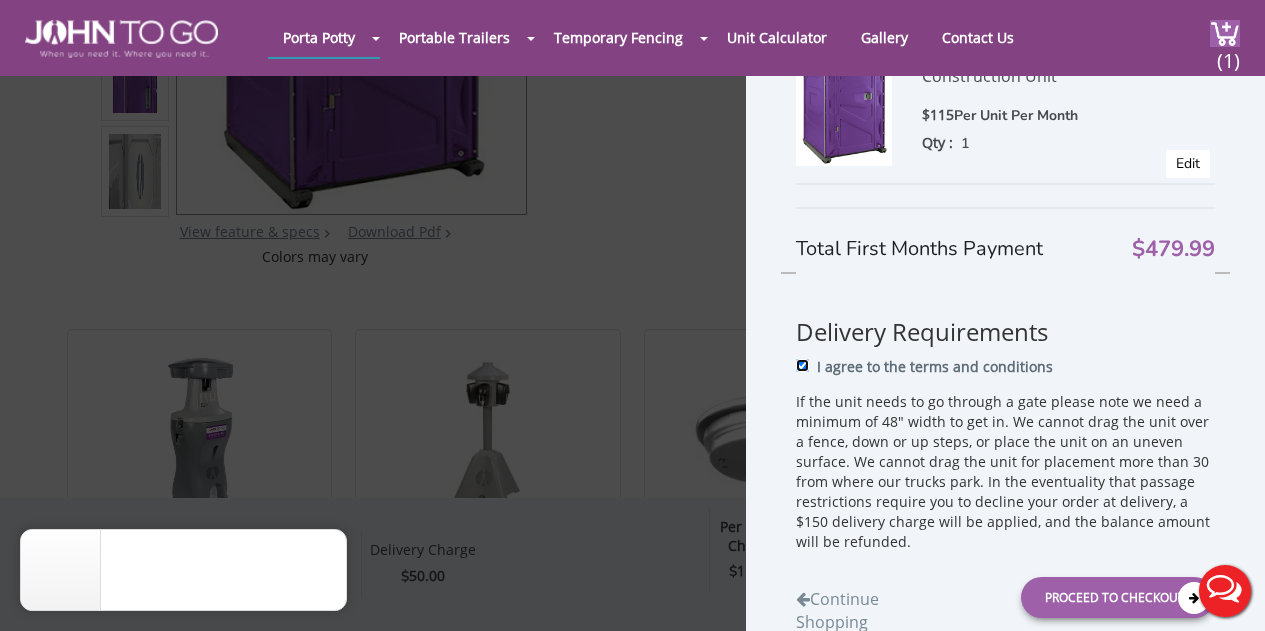 scroll, scrollTop: 194, scrollLeft: 0, axis: vertical 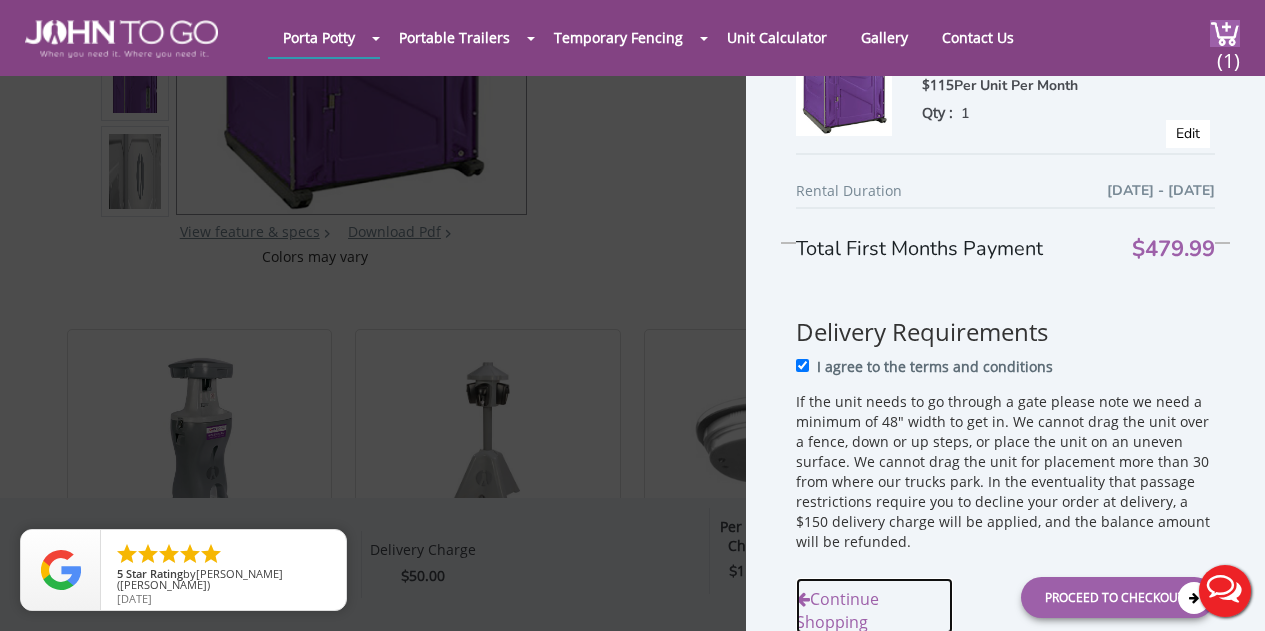 click on "Continue Shopping" at bounding box center (874, 606) 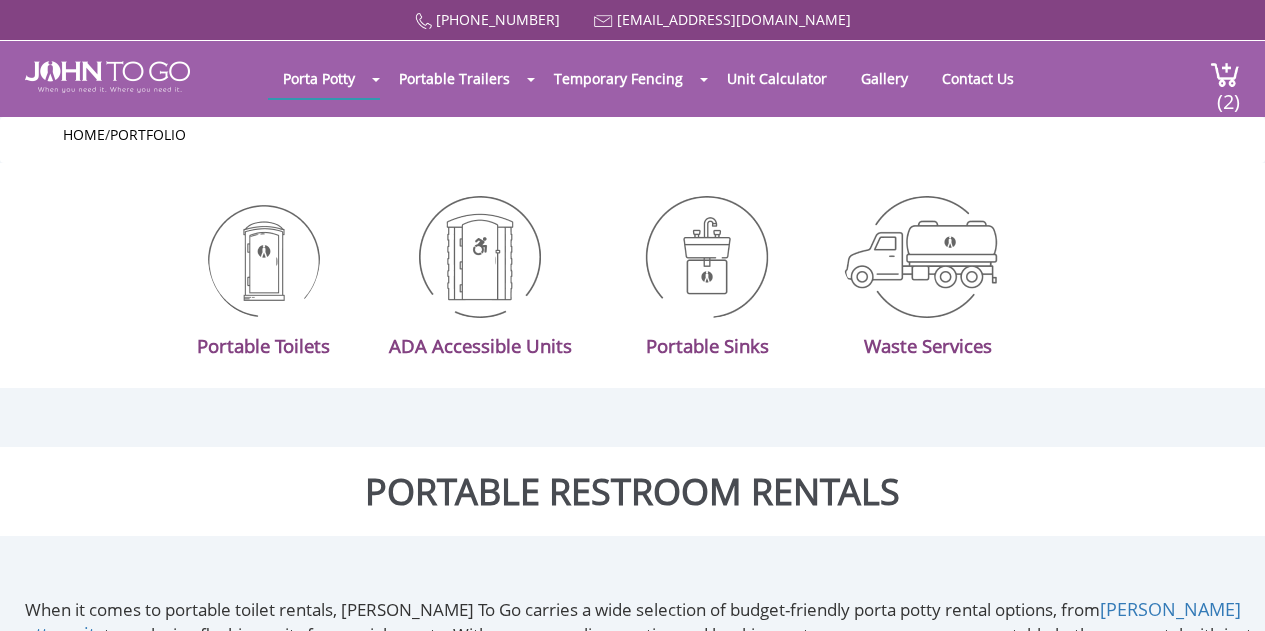 scroll, scrollTop: 0, scrollLeft: 0, axis: both 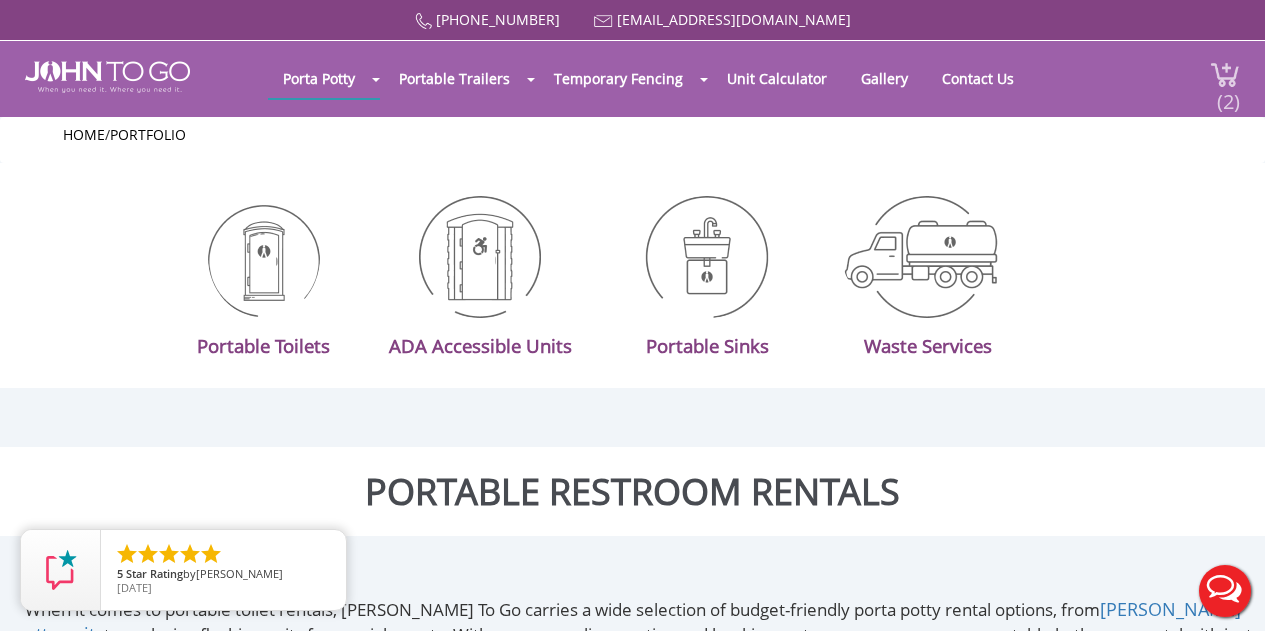 click on "(2)" at bounding box center [1228, 93] 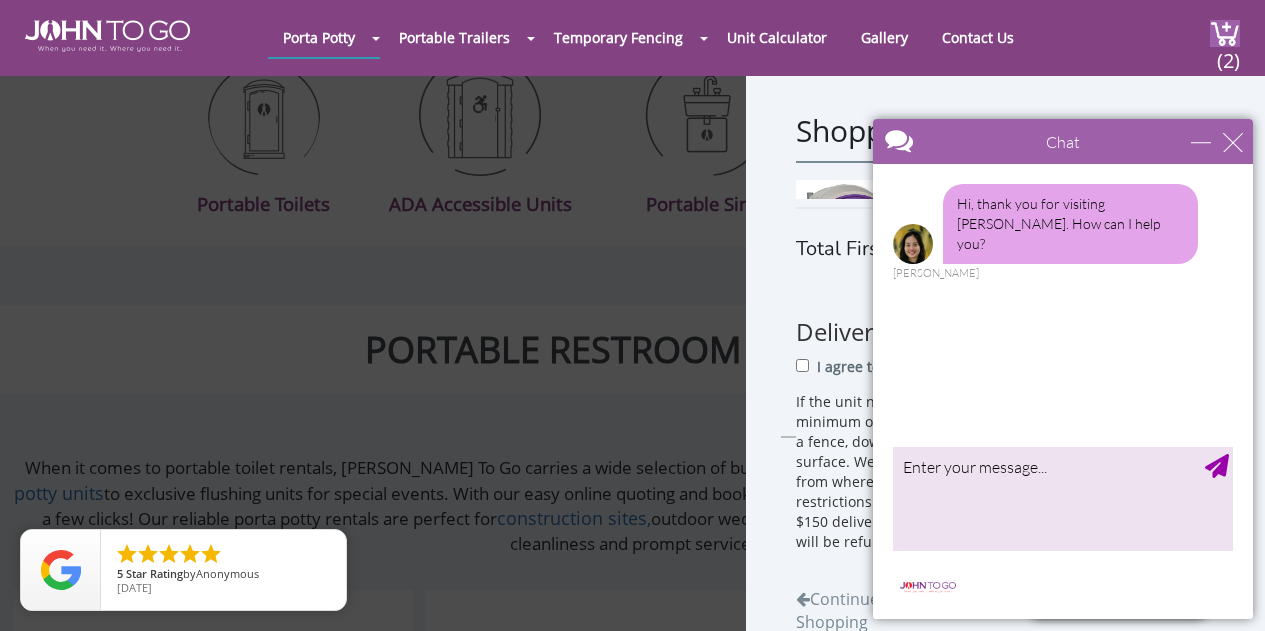 scroll, scrollTop: 67, scrollLeft: 0, axis: vertical 